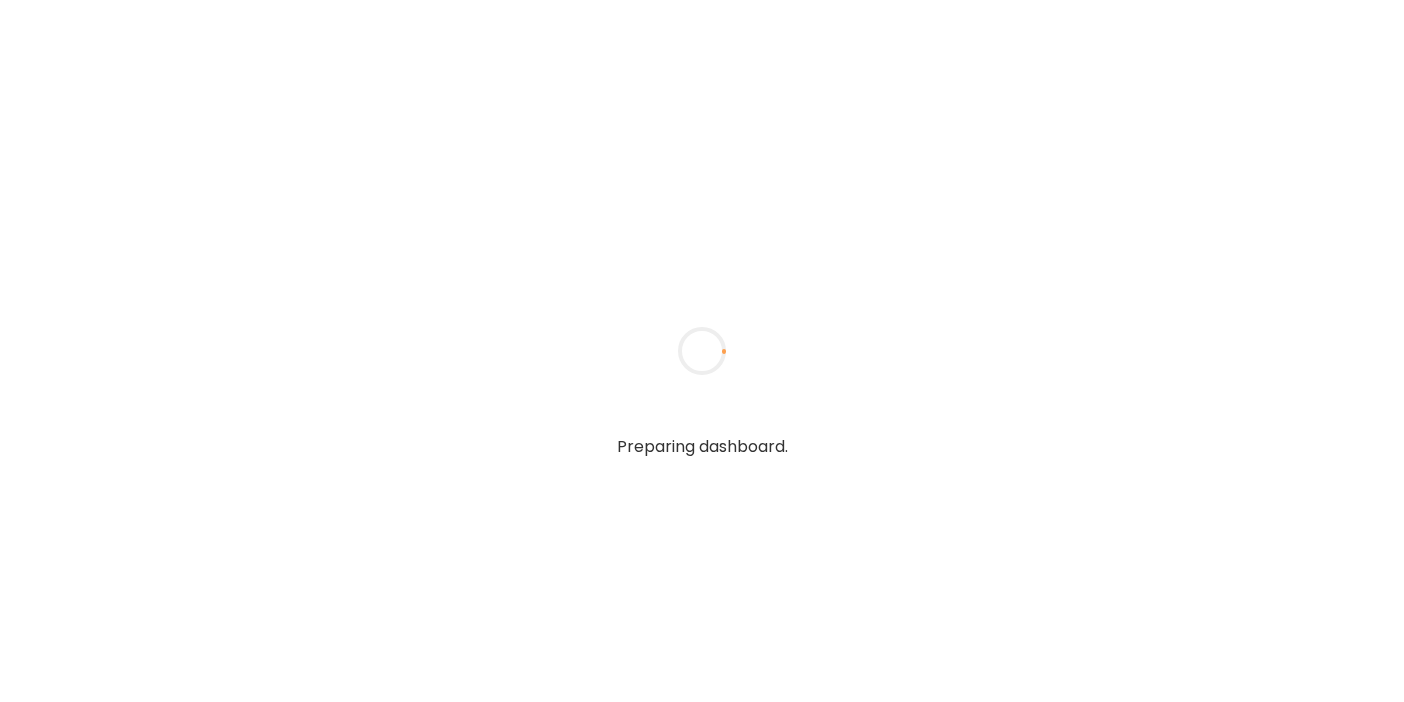 scroll, scrollTop: 0, scrollLeft: 0, axis: both 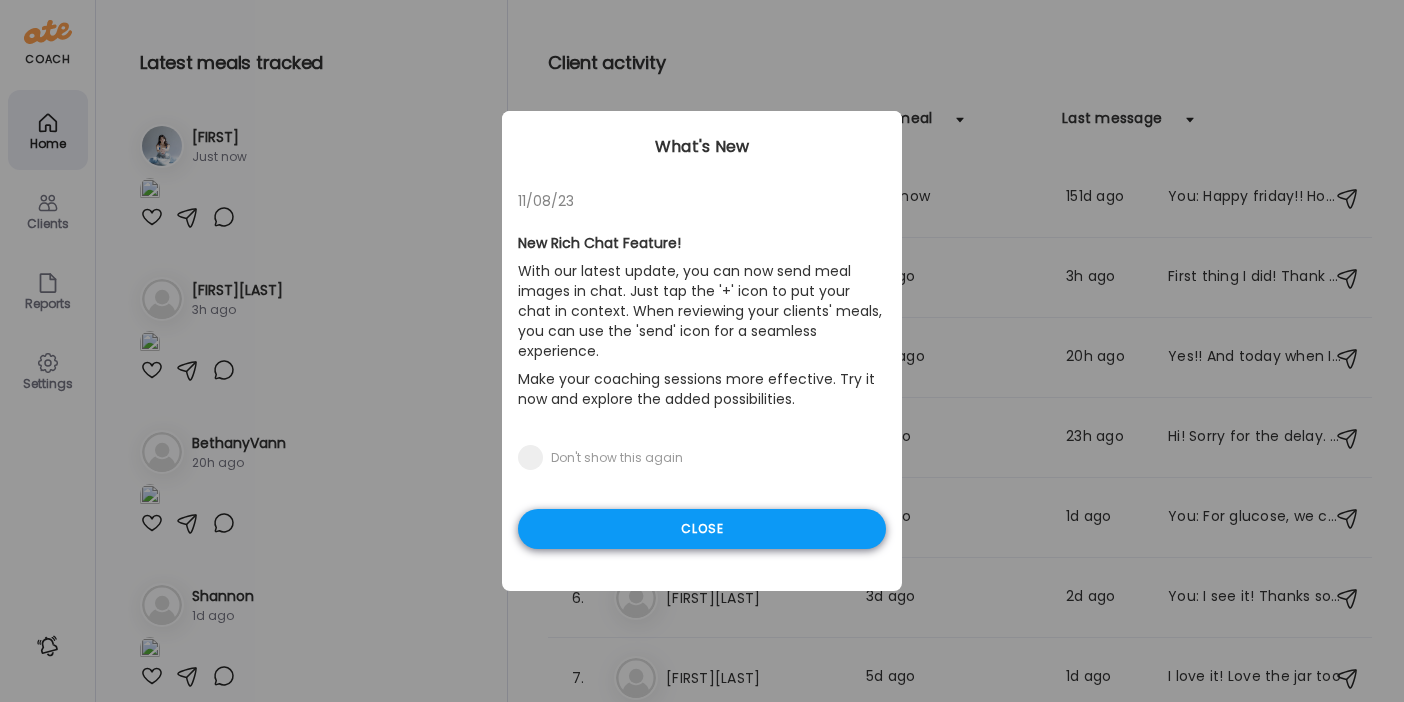 type on "**********" 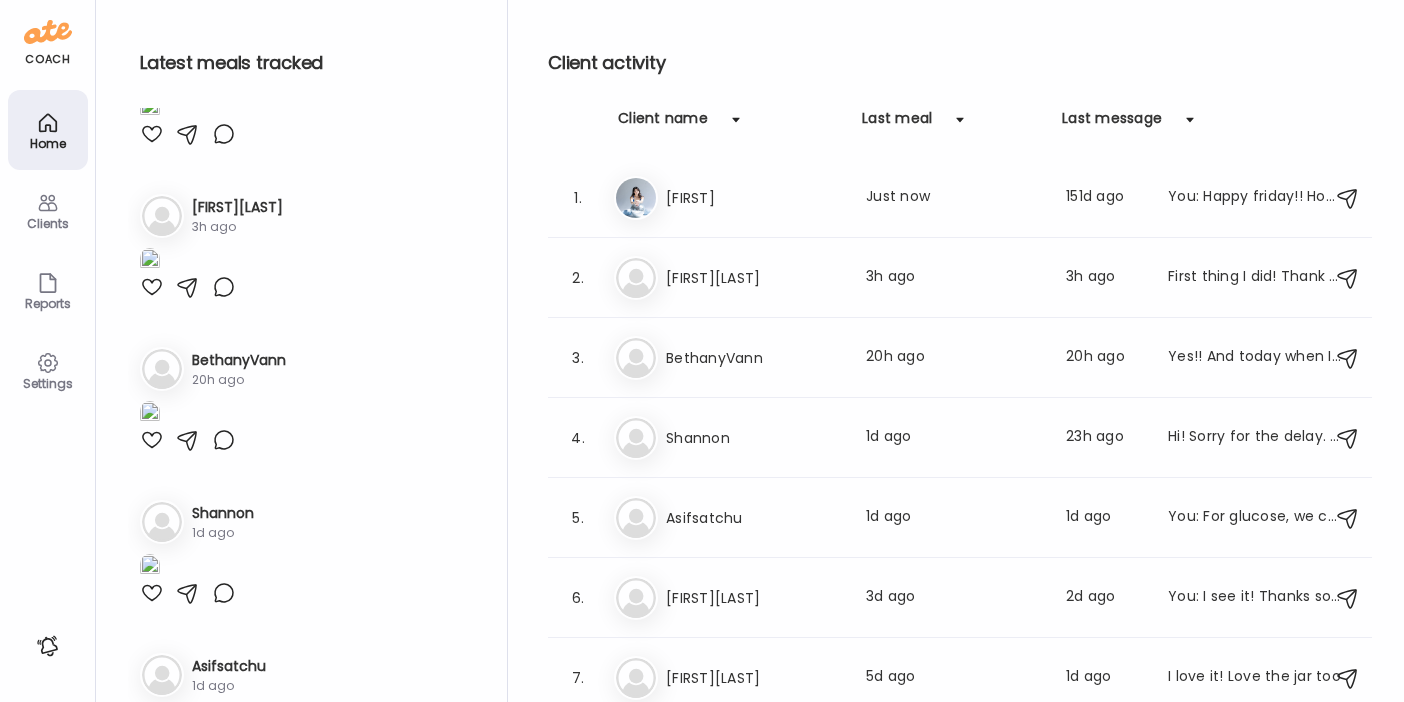 scroll, scrollTop: 0, scrollLeft: 0, axis: both 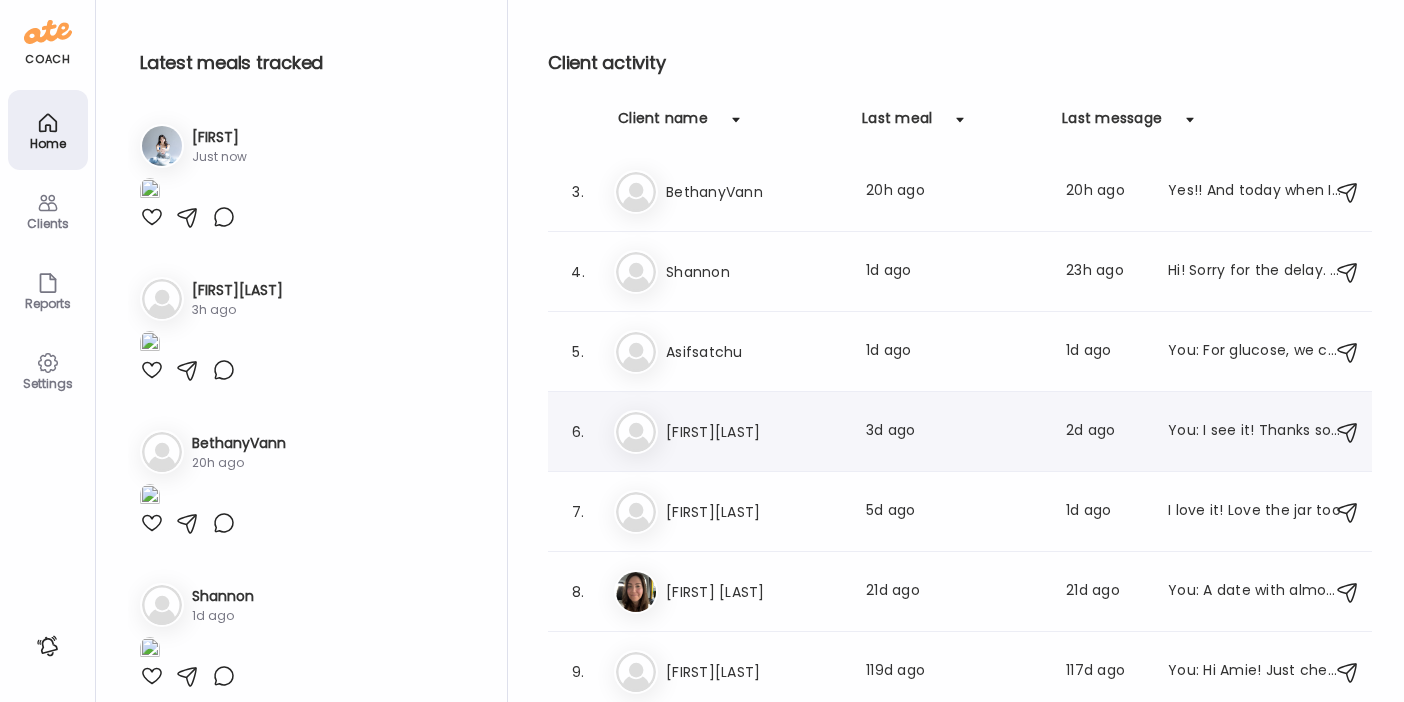 click on "Ti
TiffanyVanNice
Last meal:  3d ago Last message:  2d ago You: I see it! Thanks so much for sending! I will take a look at it today and we can get a call scheduled for later this week! I'll send you my Calendly later today :)" at bounding box center (963, 432) 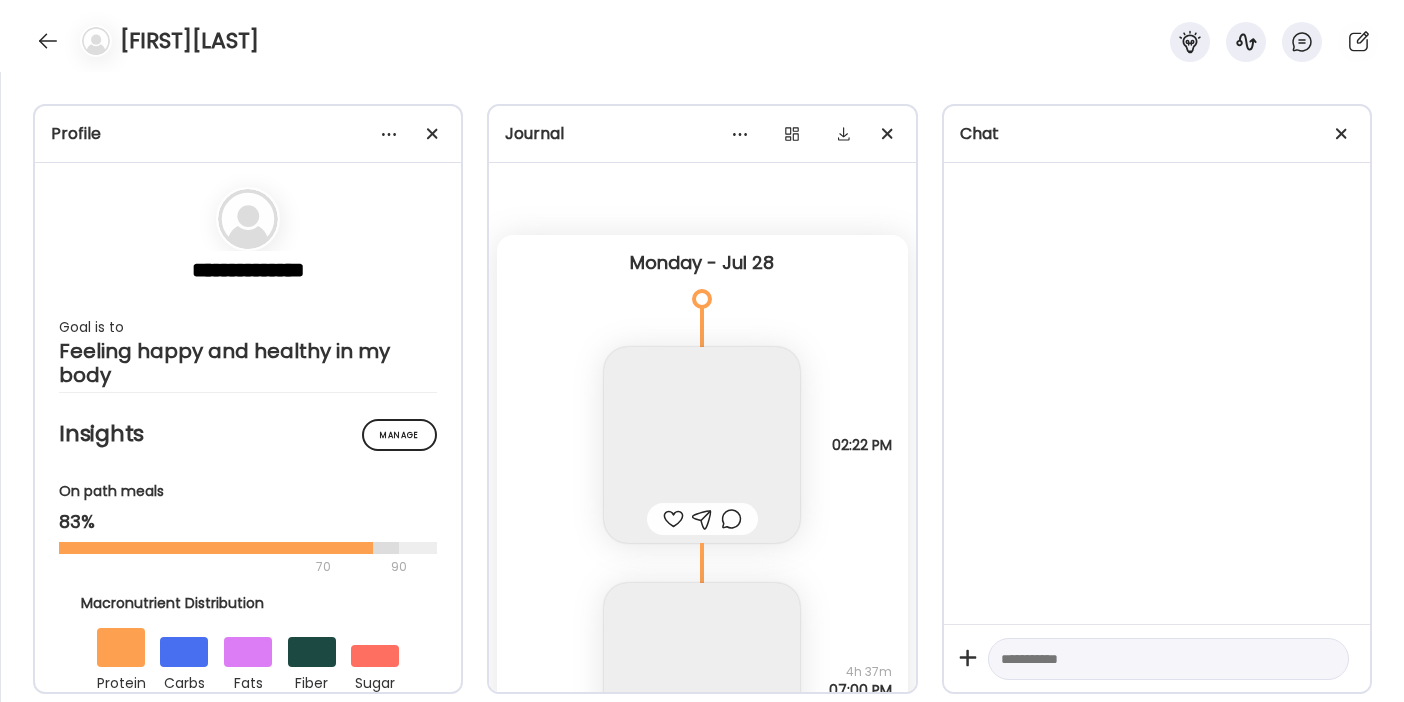 scroll, scrollTop: 6747, scrollLeft: 0, axis: vertical 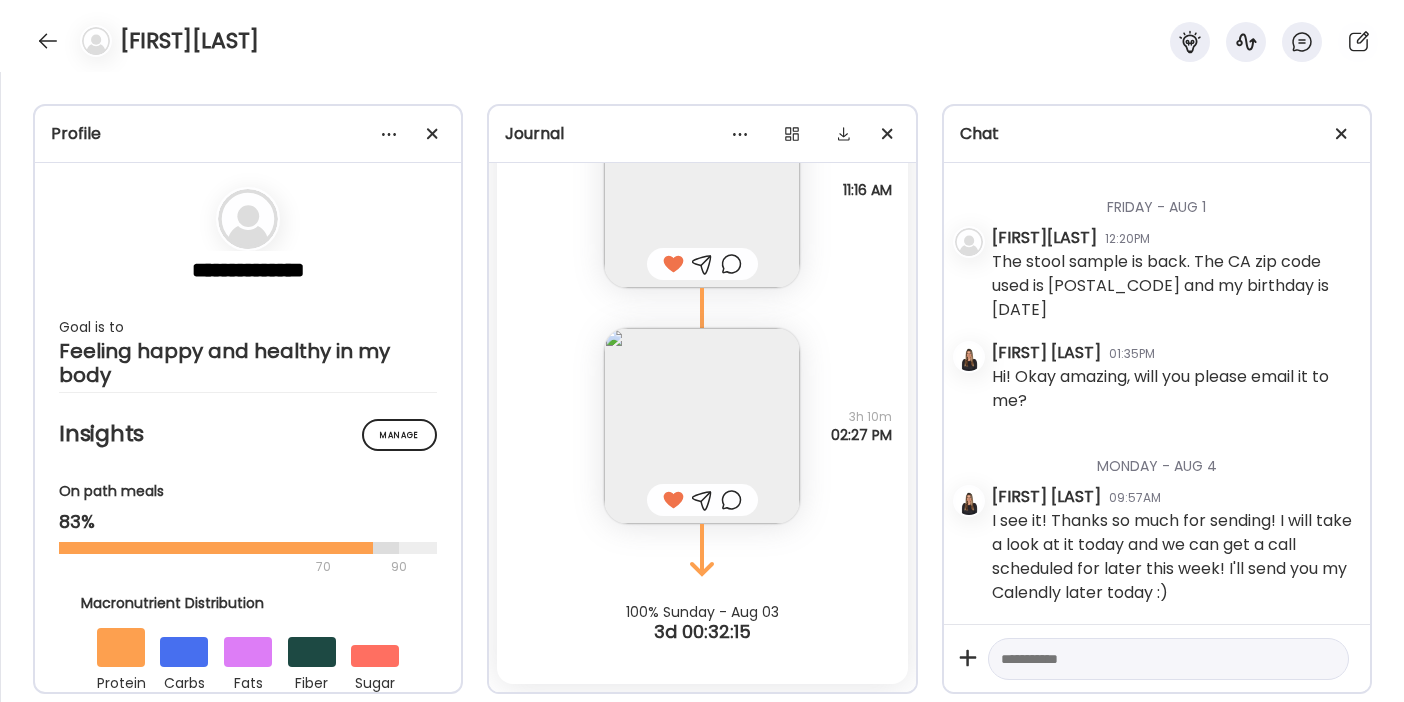 click at bounding box center (1150, 659) 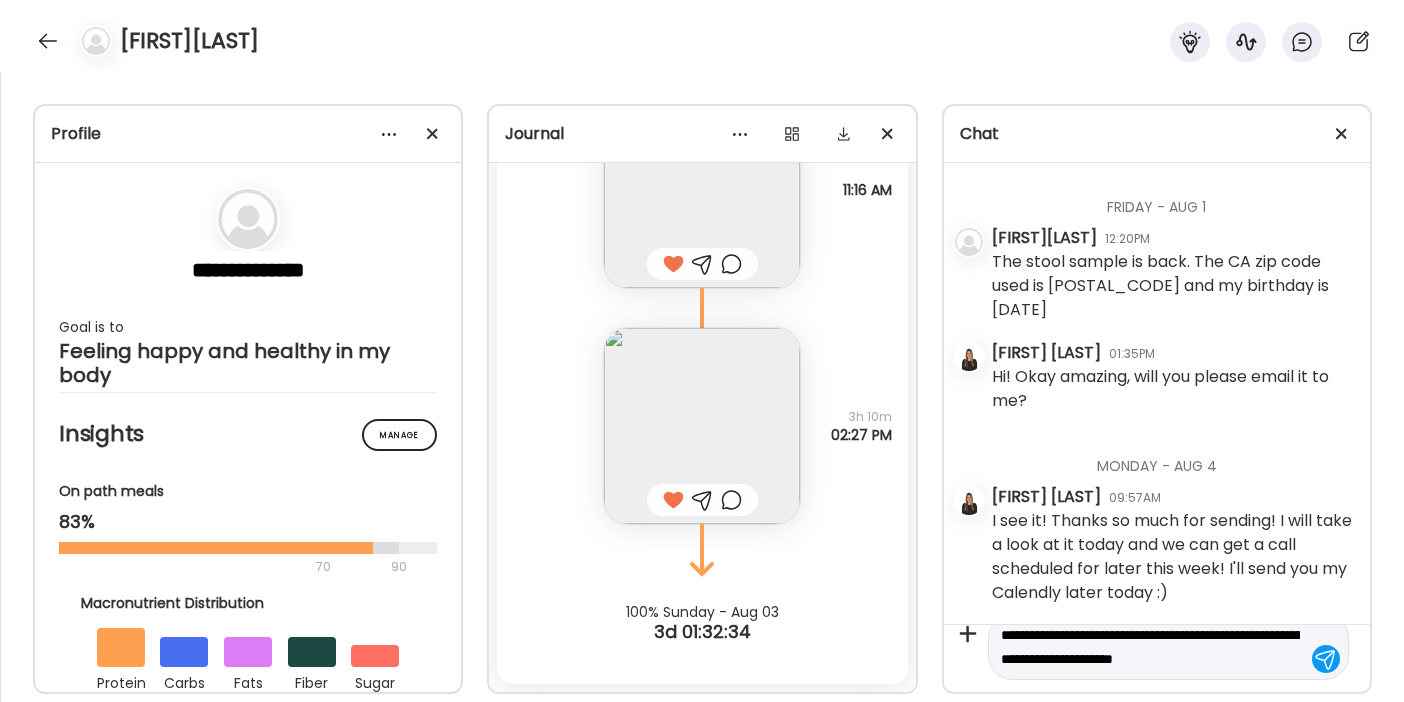 scroll, scrollTop: 47, scrollLeft: 0, axis: vertical 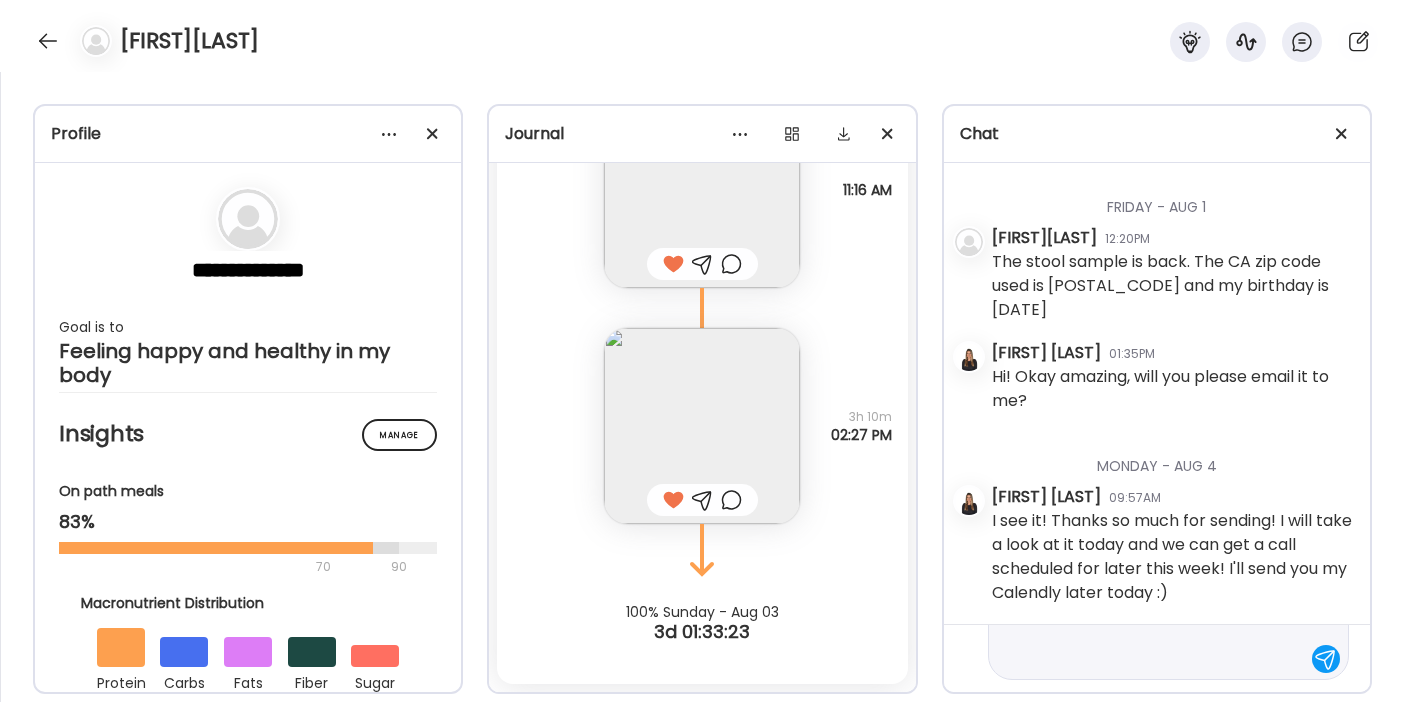 type on "**********" 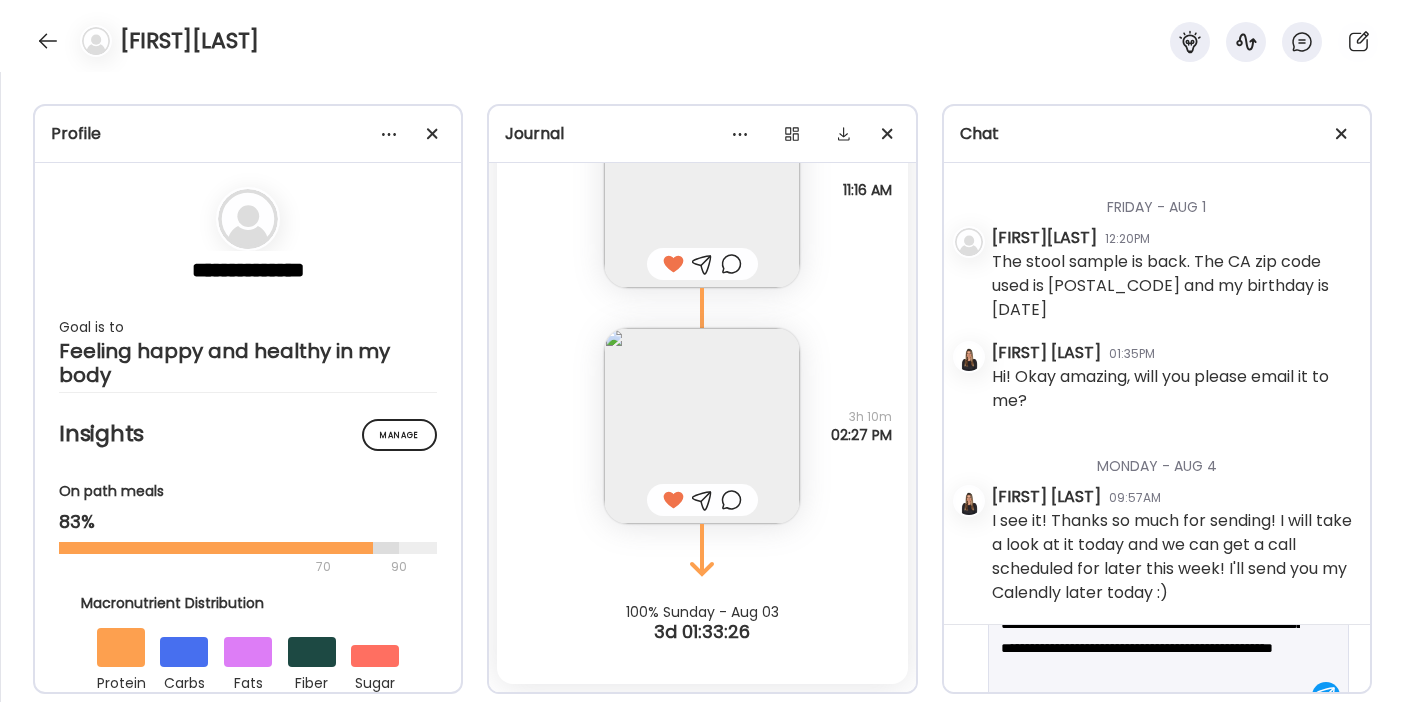 scroll, scrollTop: 79, scrollLeft: 0, axis: vertical 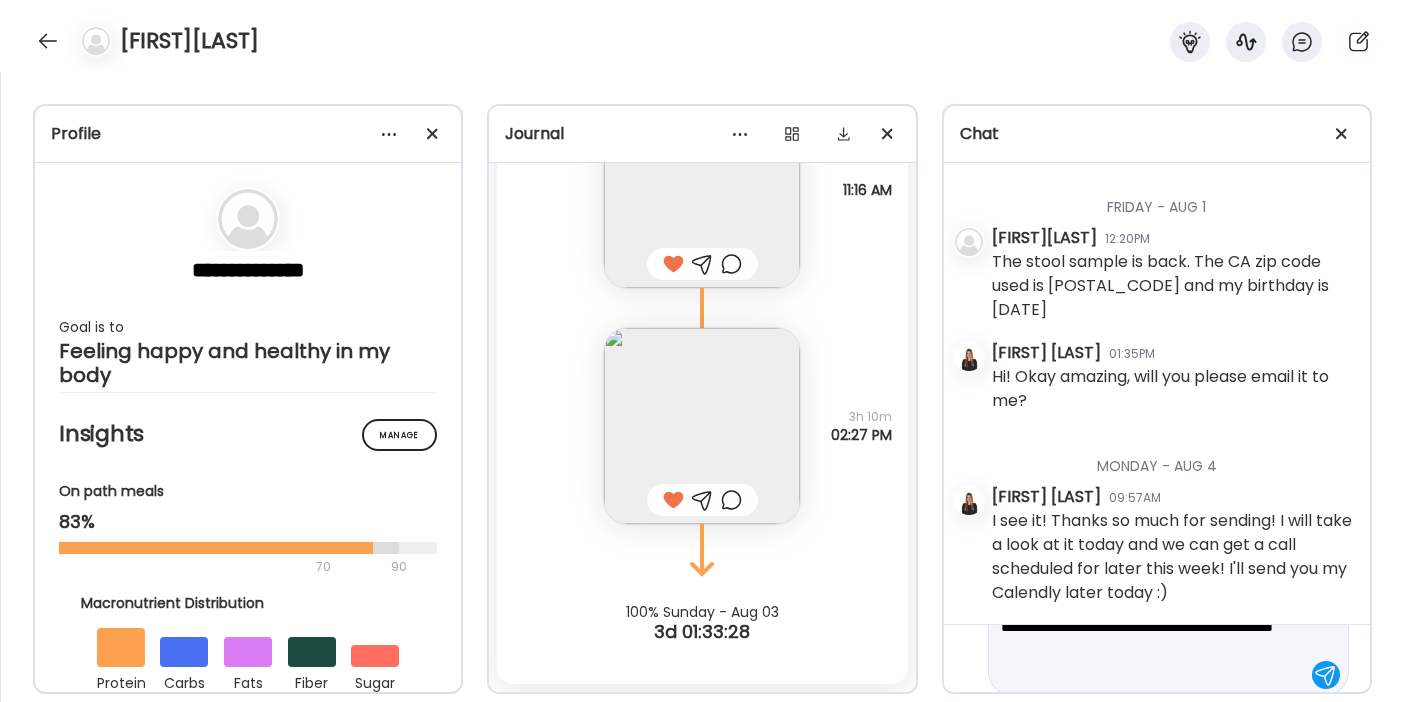 type 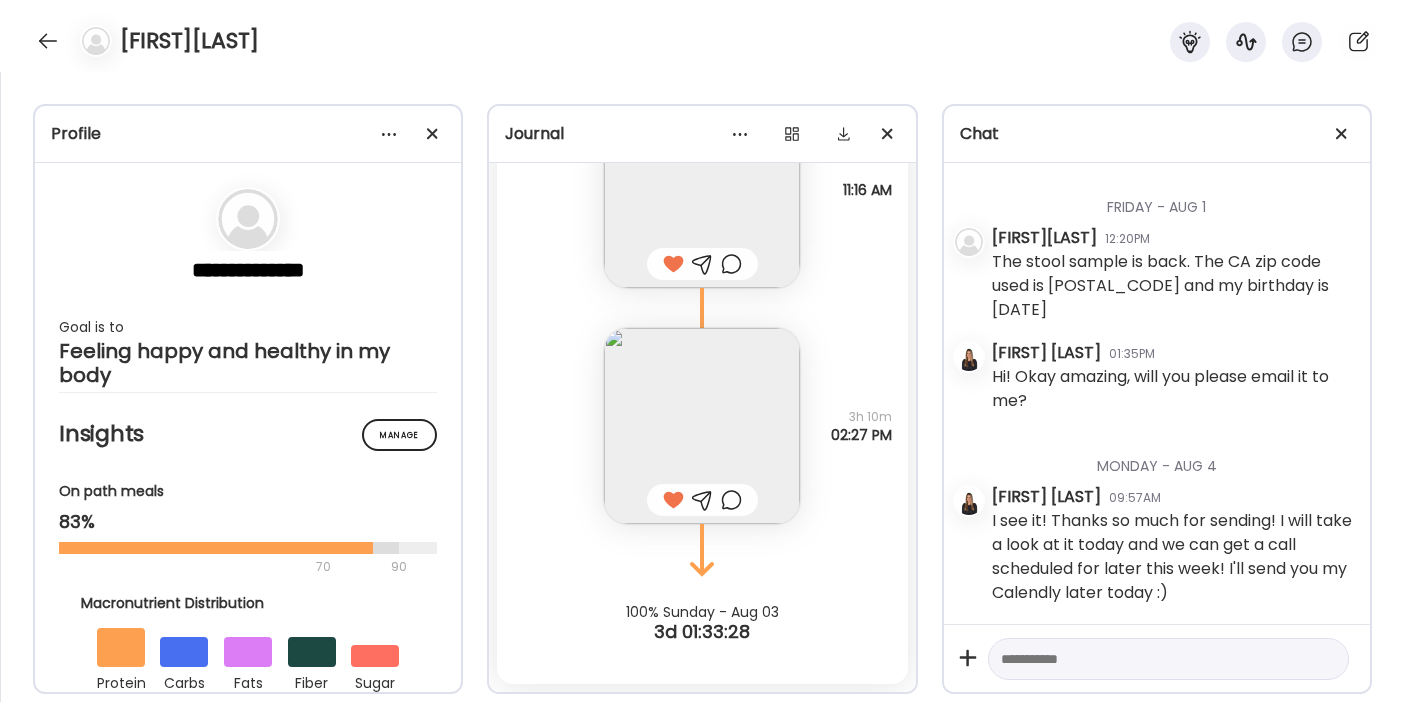 scroll, scrollTop: 0, scrollLeft: 0, axis: both 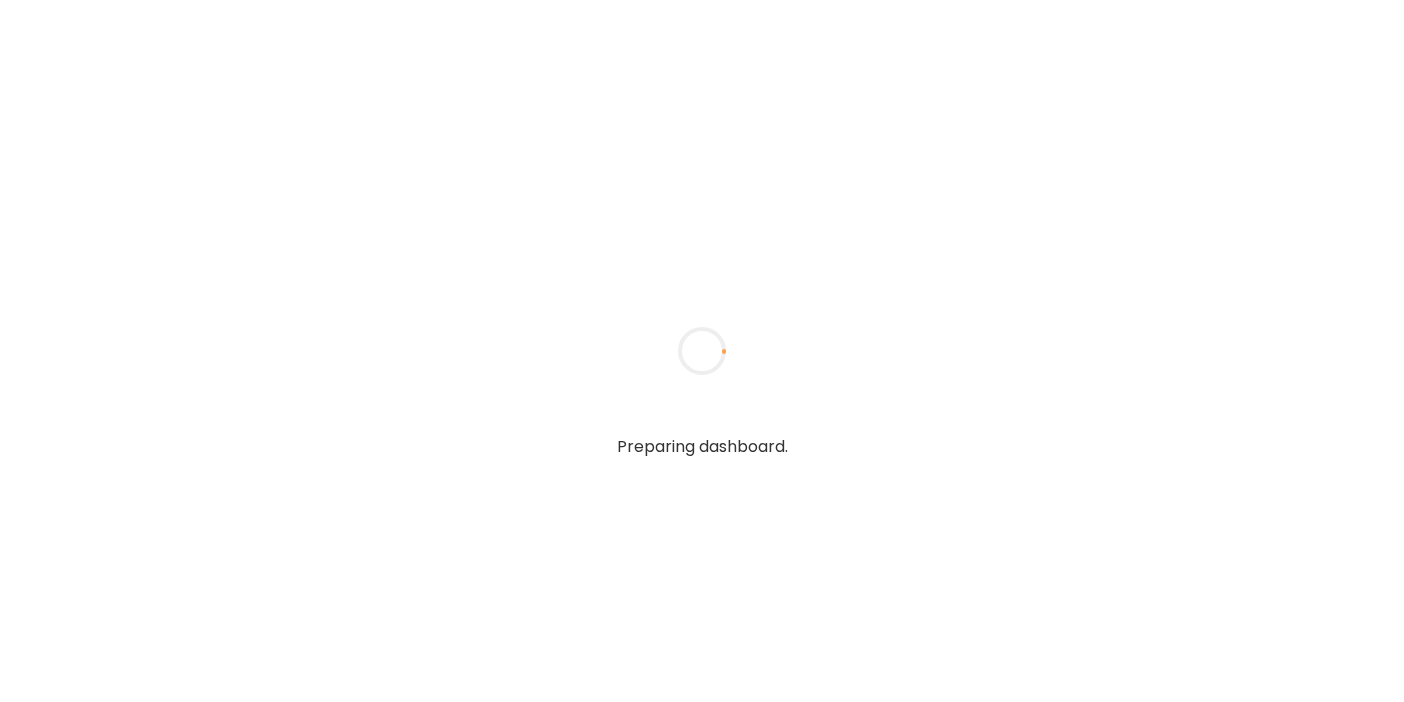 type on "**********" 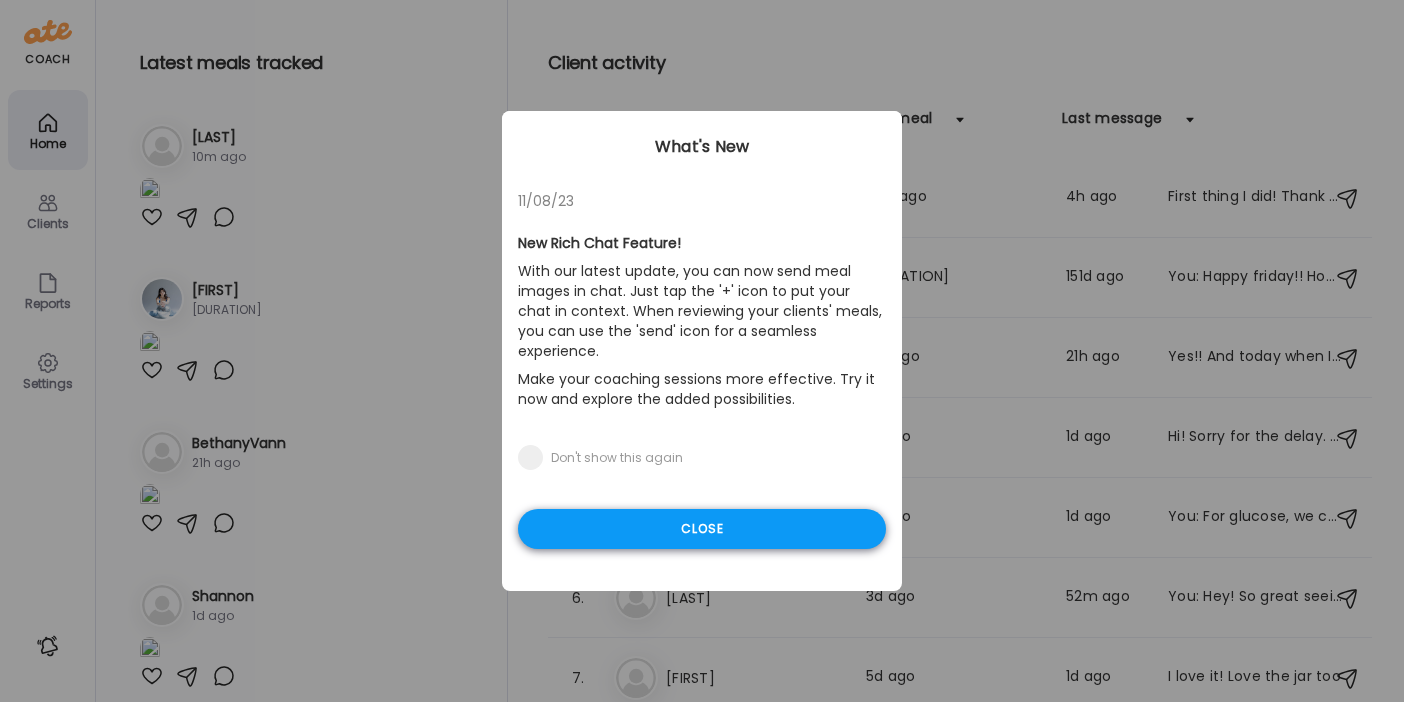 type on "**********" 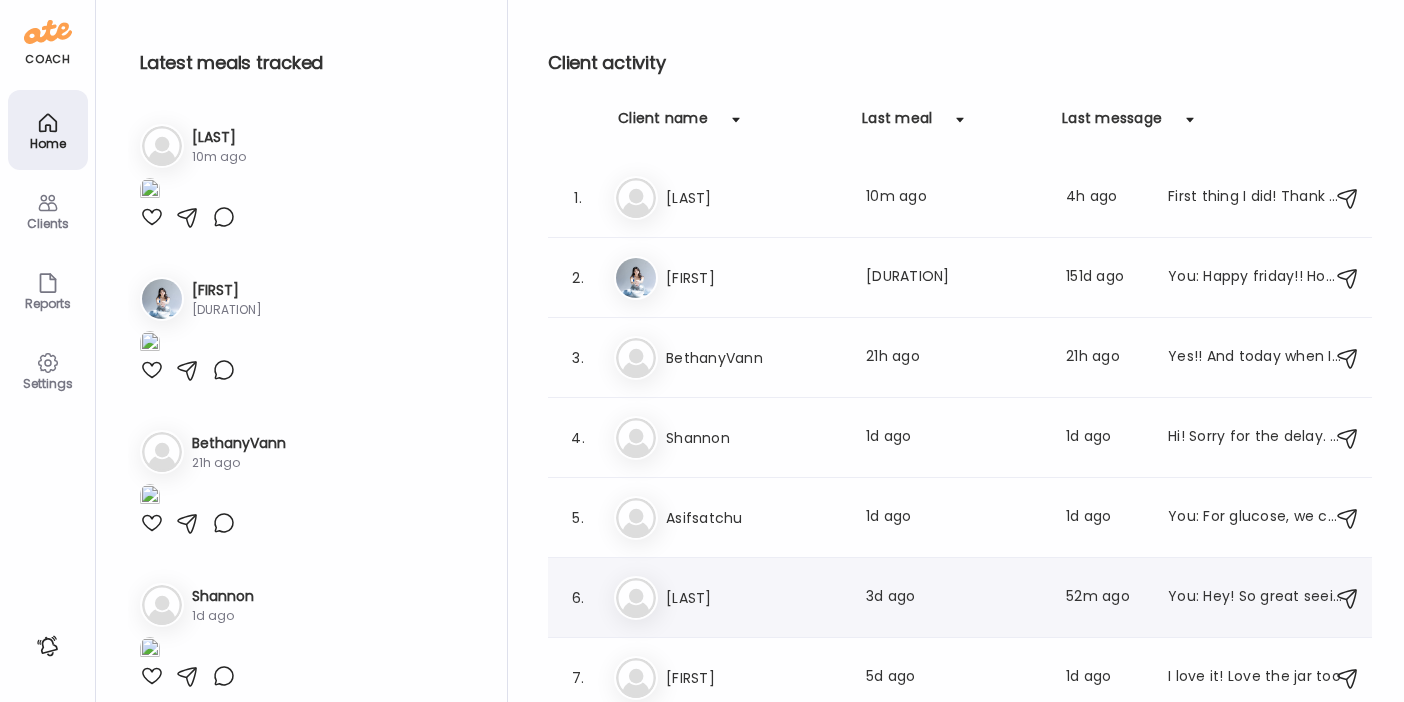 click on "Ti
TiffanyVanNice
Last meal:  3d ago Last message:  52m ago You: Hey! So great seeing you, I was just thinking about it and I think it's a good idea to start with the aloe supplement, and then we can introduce motilpro if needed later on." at bounding box center [963, 598] 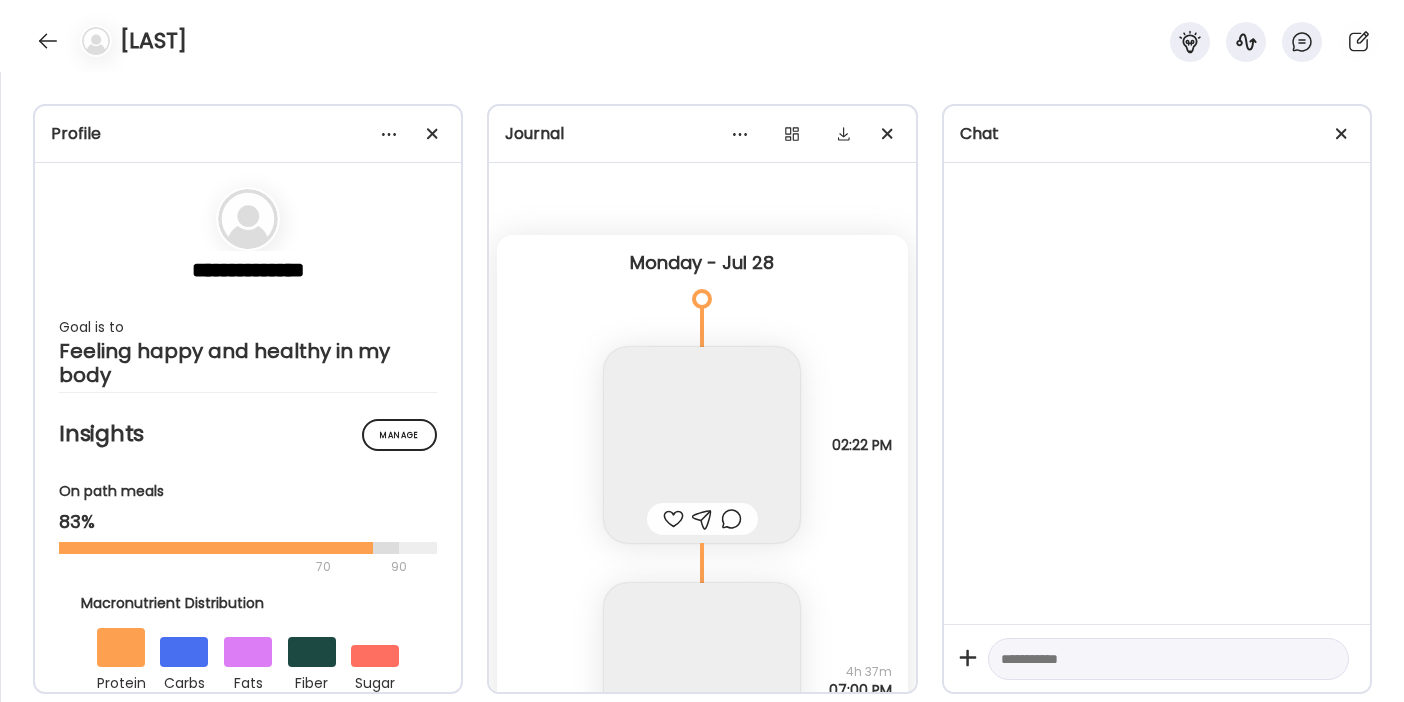 scroll, scrollTop: 6747, scrollLeft: 0, axis: vertical 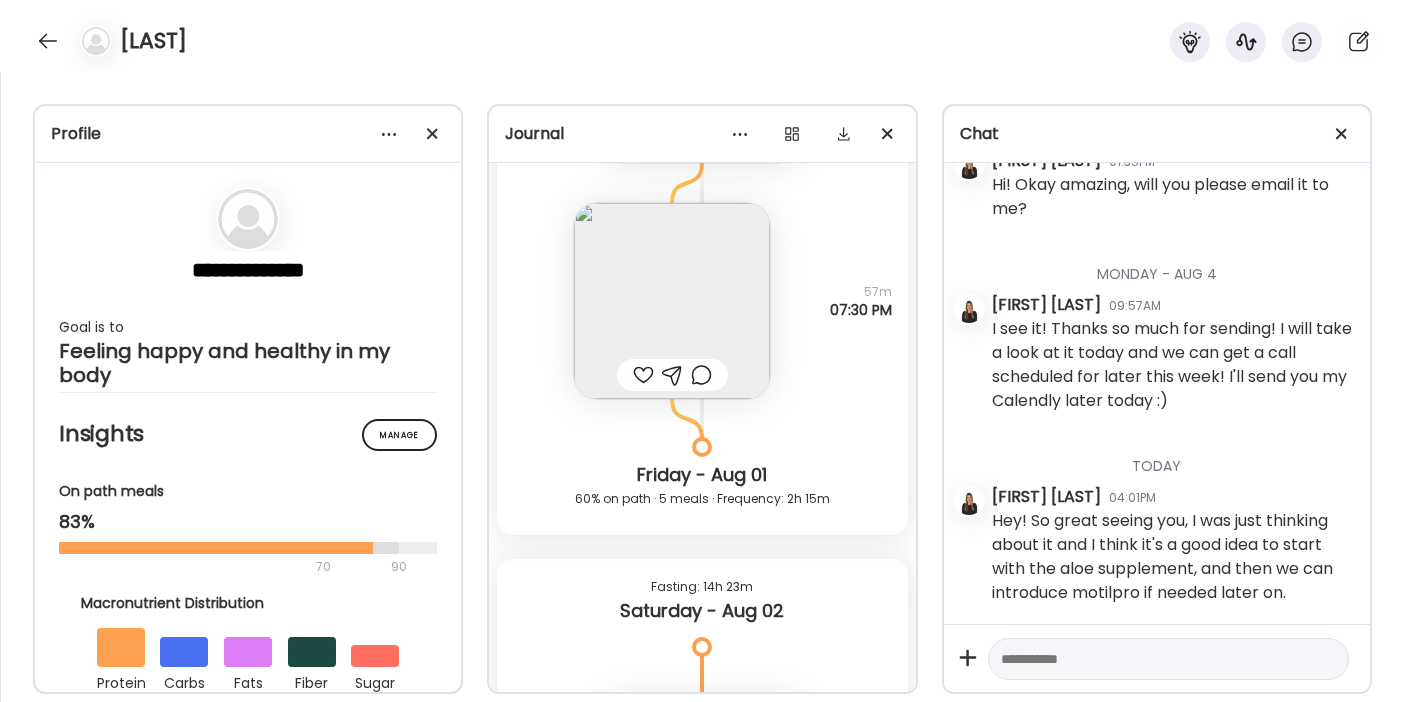 click at bounding box center [672, 301] 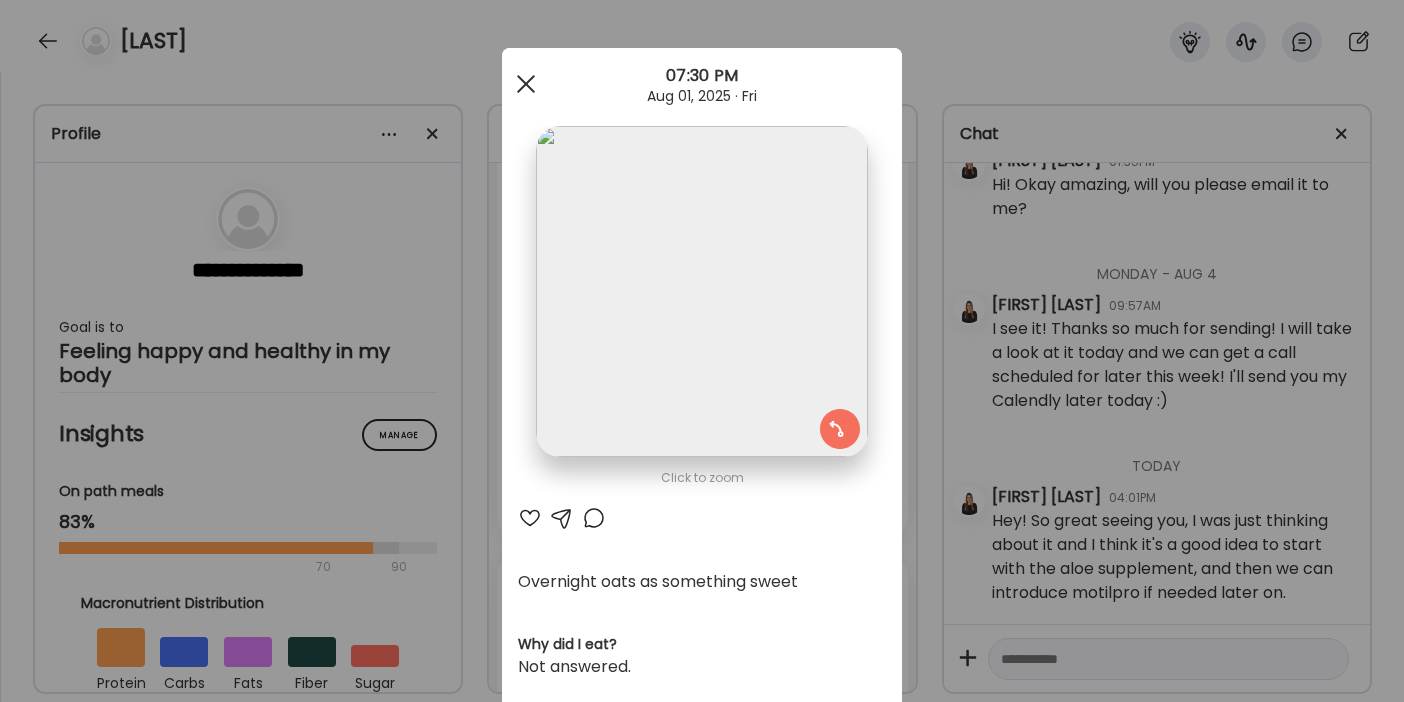 click at bounding box center [526, 84] 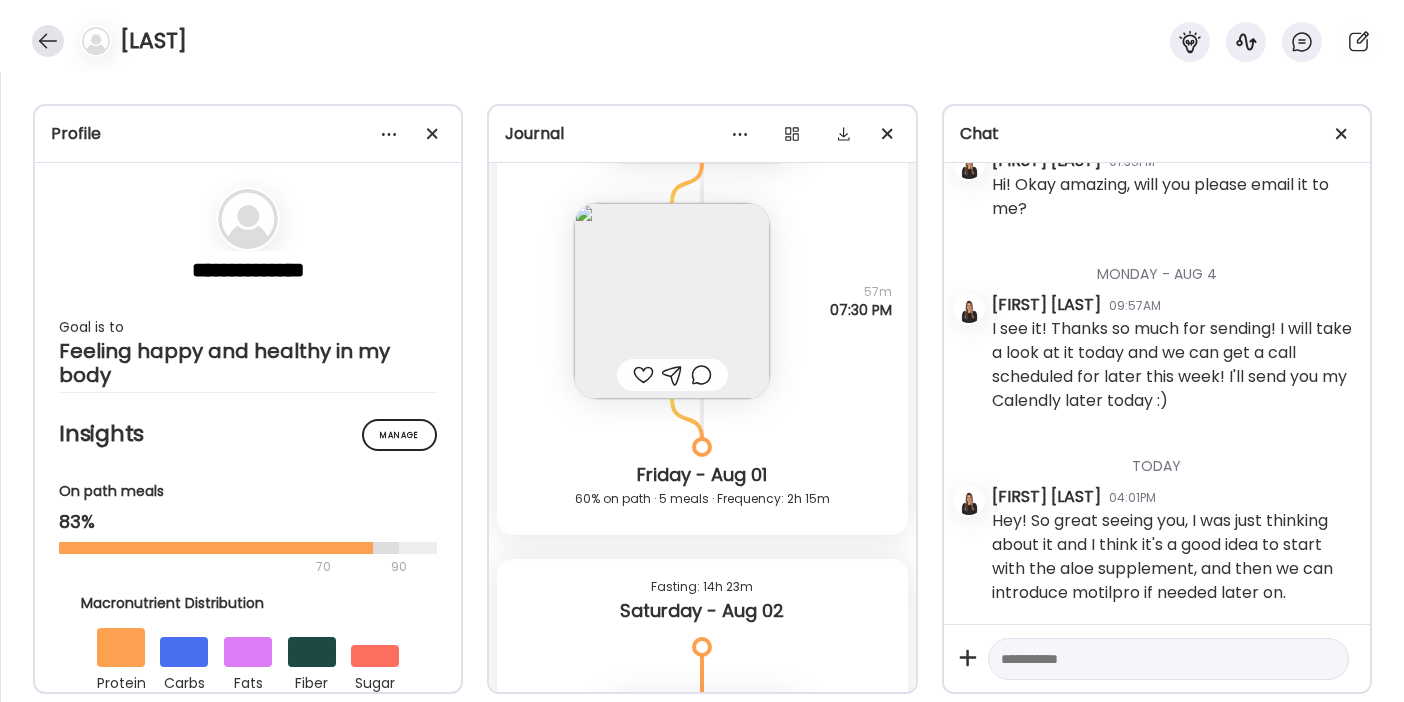 click at bounding box center [48, 41] 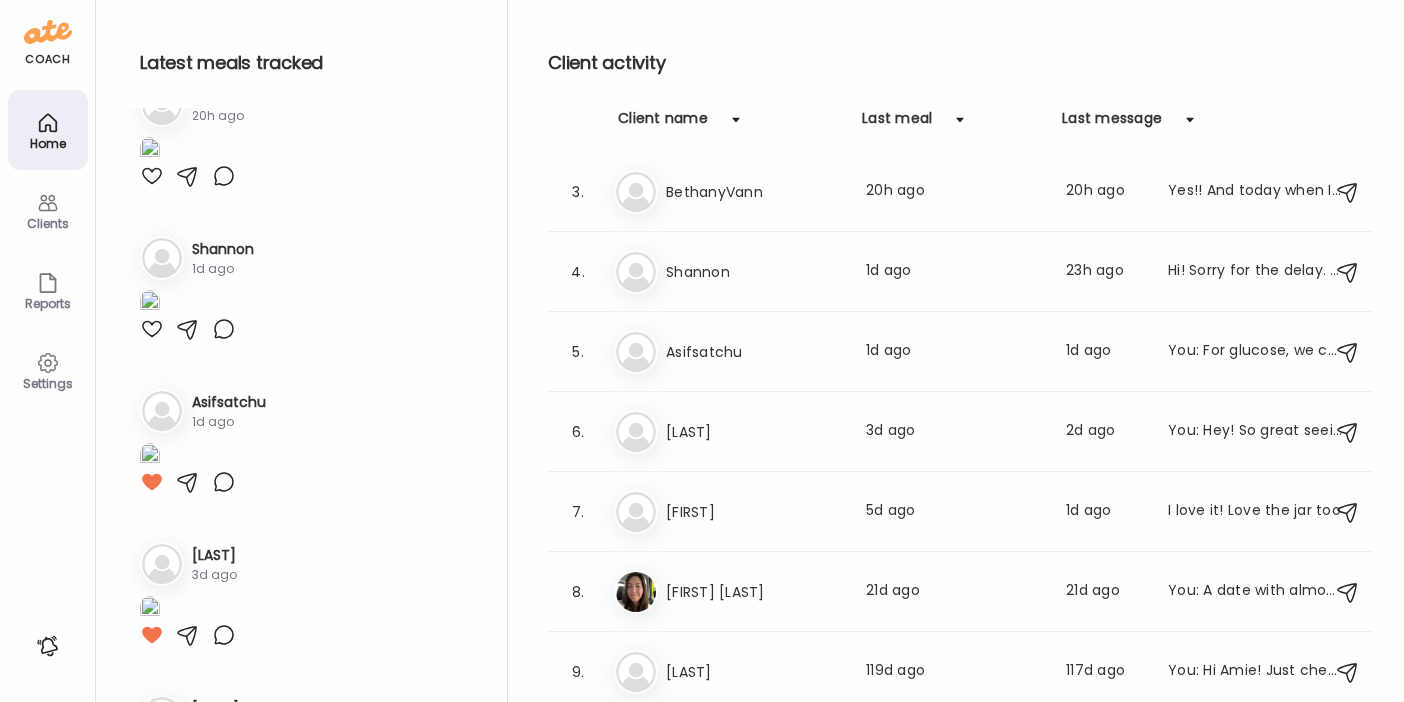 scroll, scrollTop: 440, scrollLeft: 0, axis: vertical 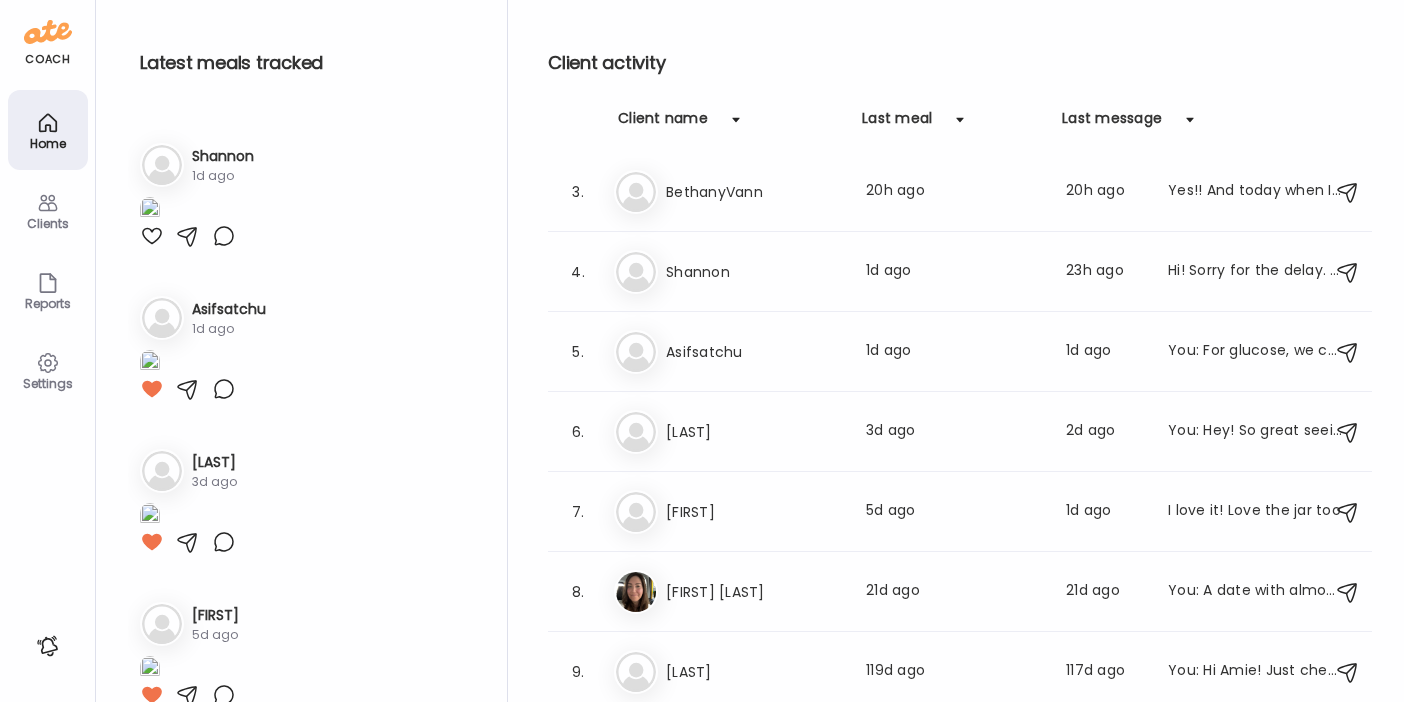 click at bounding box center (150, -96) 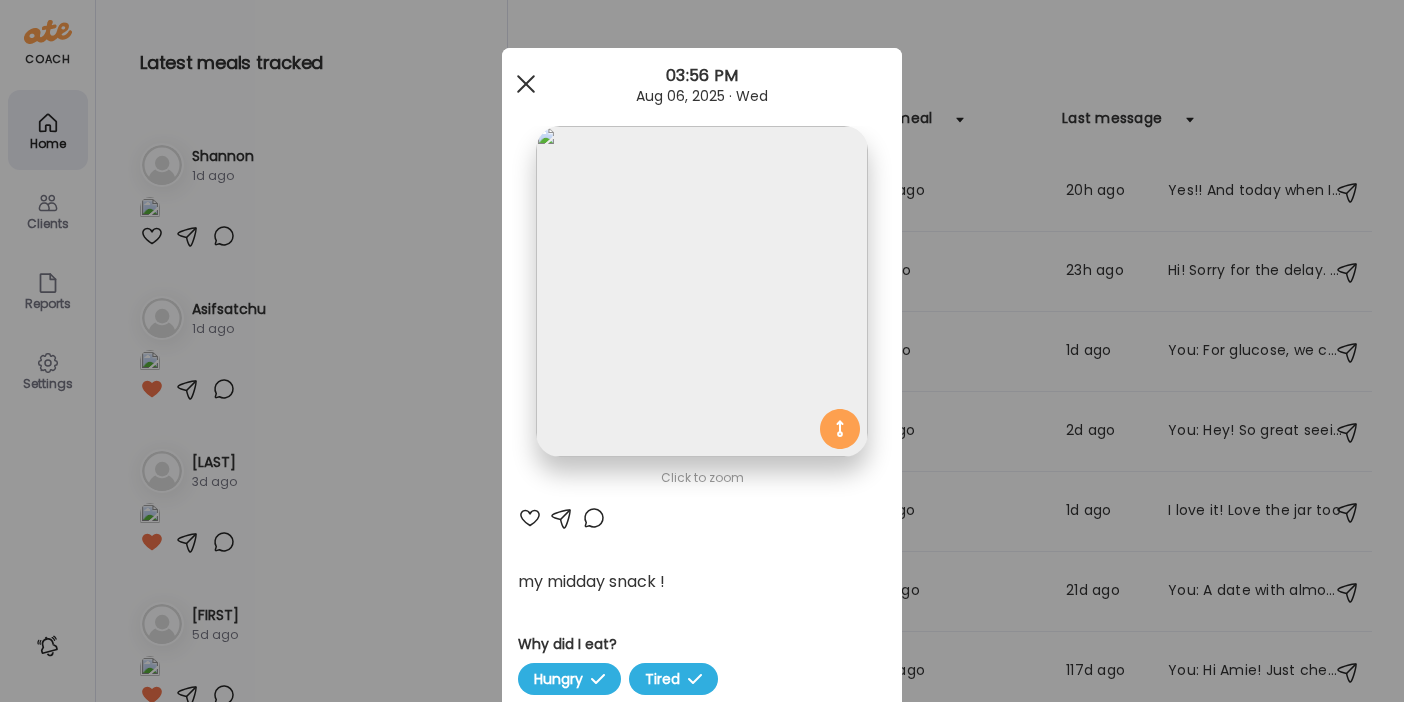 click at bounding box center [526, 84] 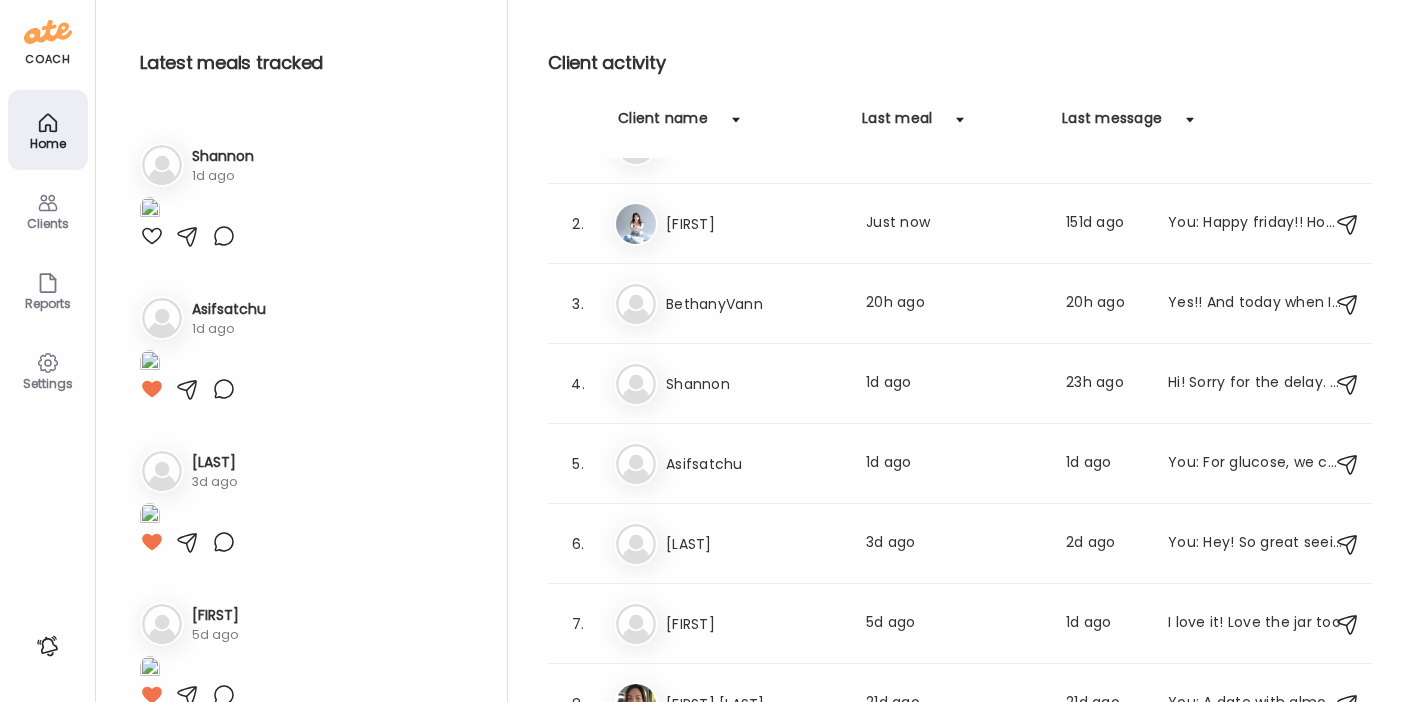 scroll, scrollTop: 0, scrollLeft: 0, axis: both 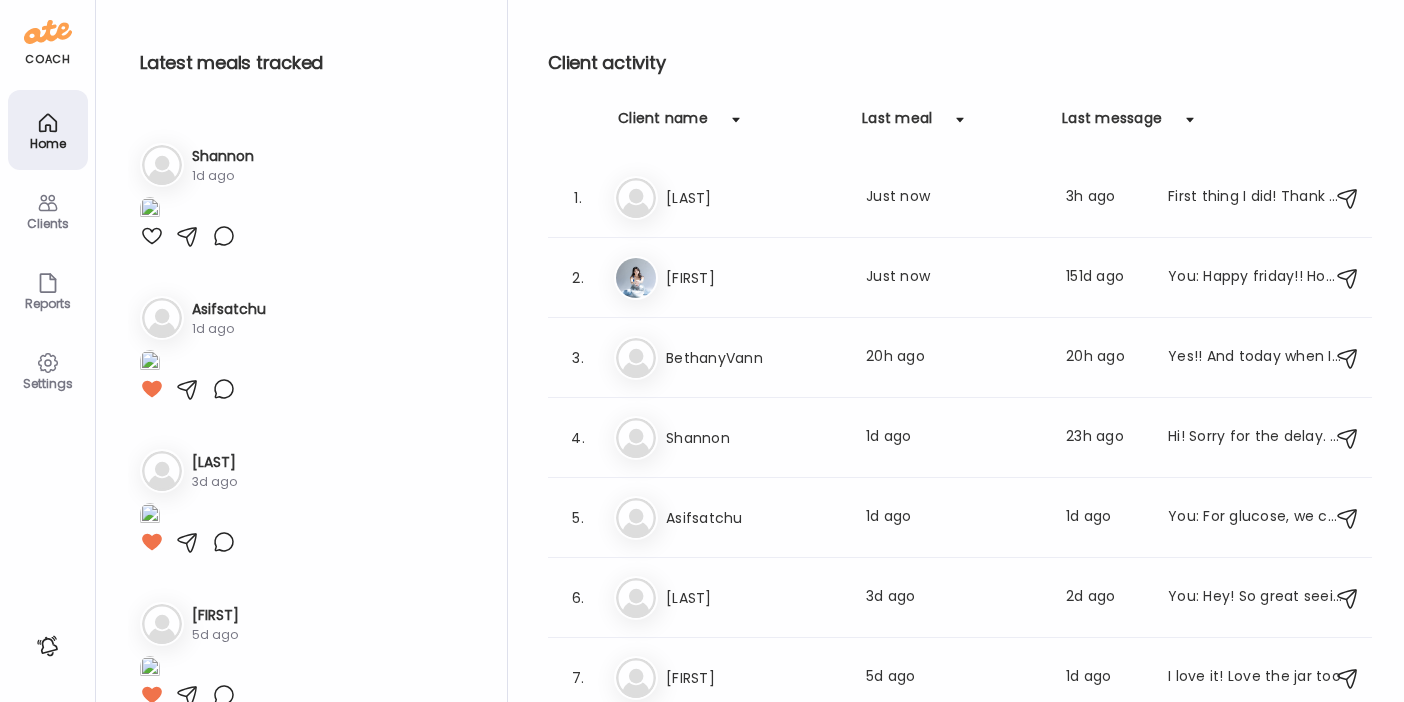 click at bounding box center [150, -96] 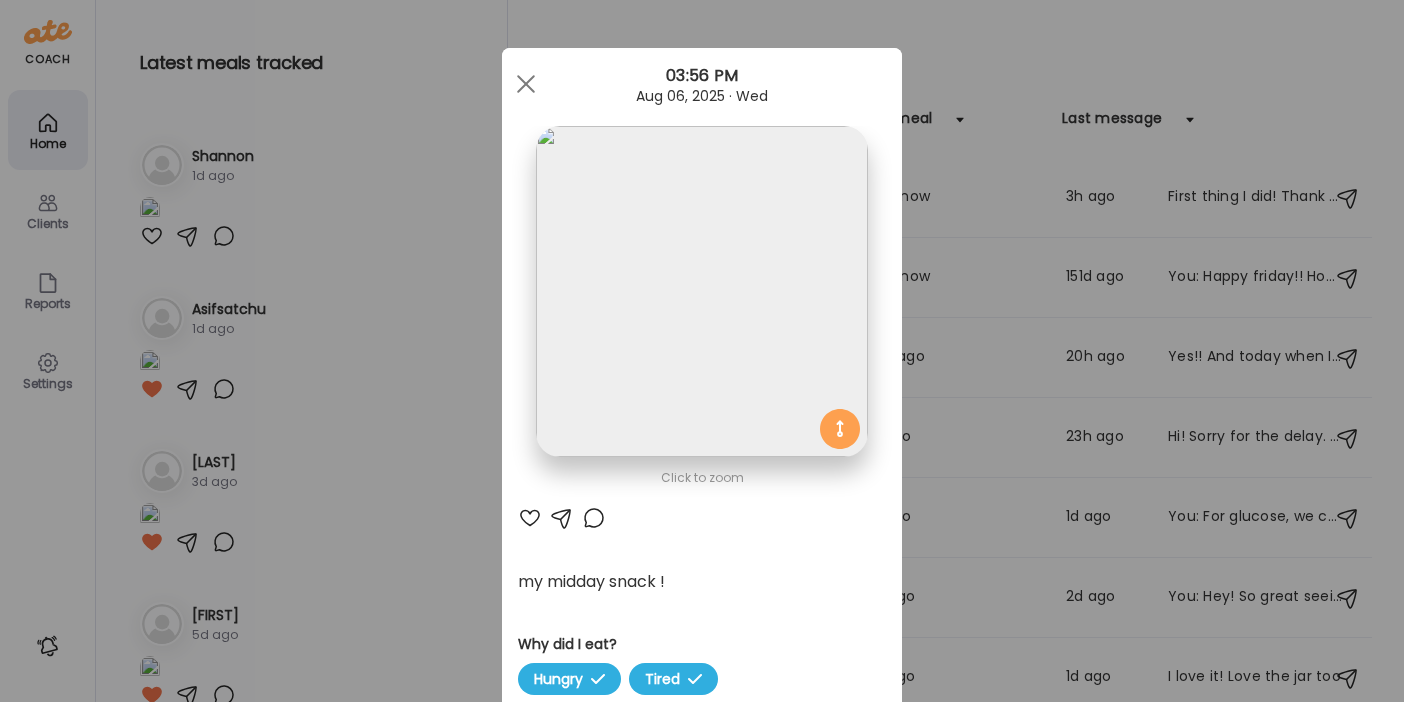 click at bounding box center (562, 518) 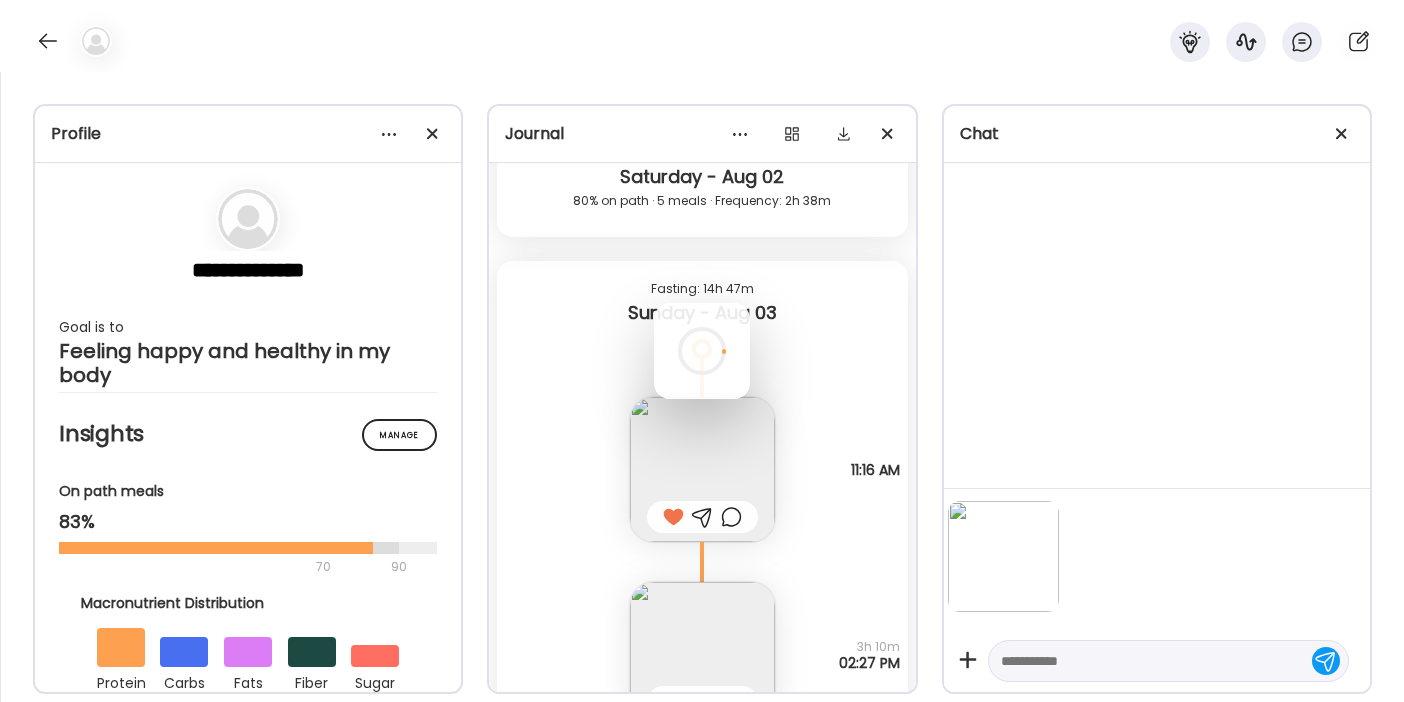 scroll, scrollTop: 0, scrollLeft: 0, axis: both 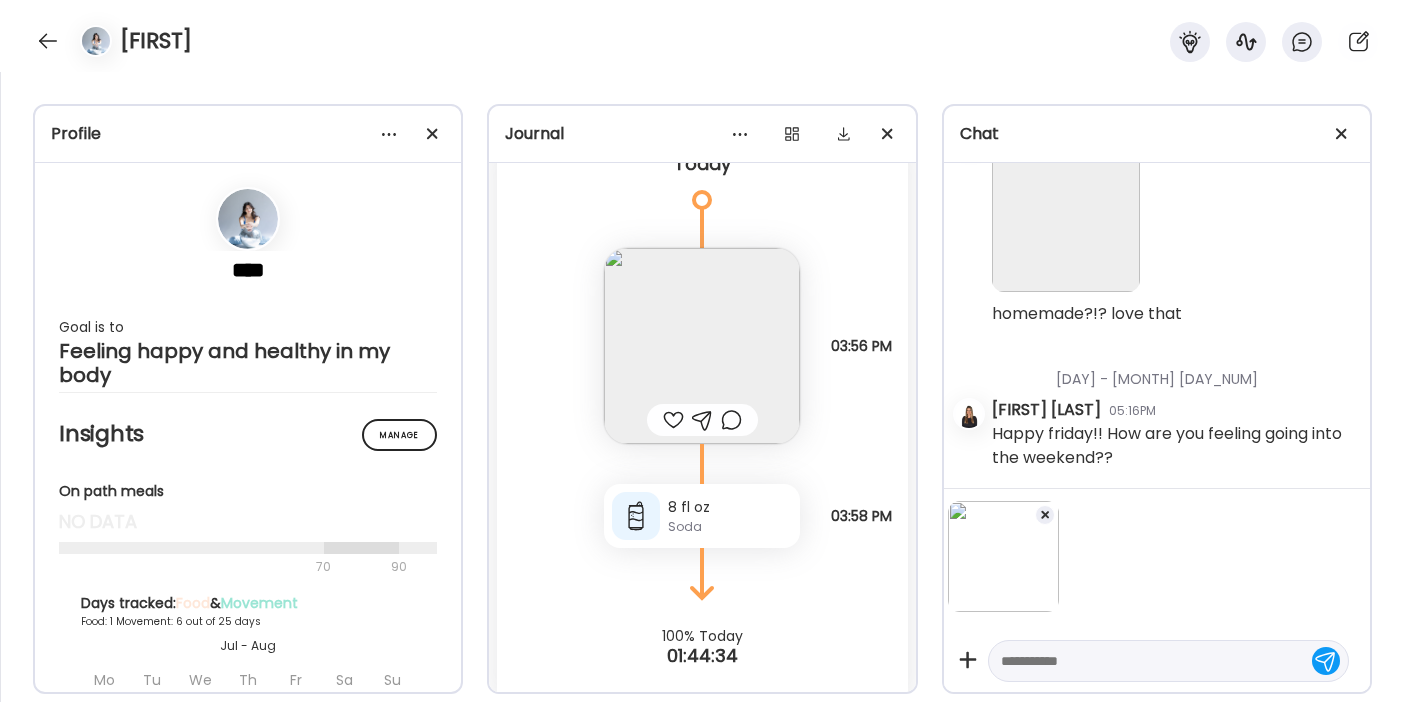 click at bounding box center (1150, 661) 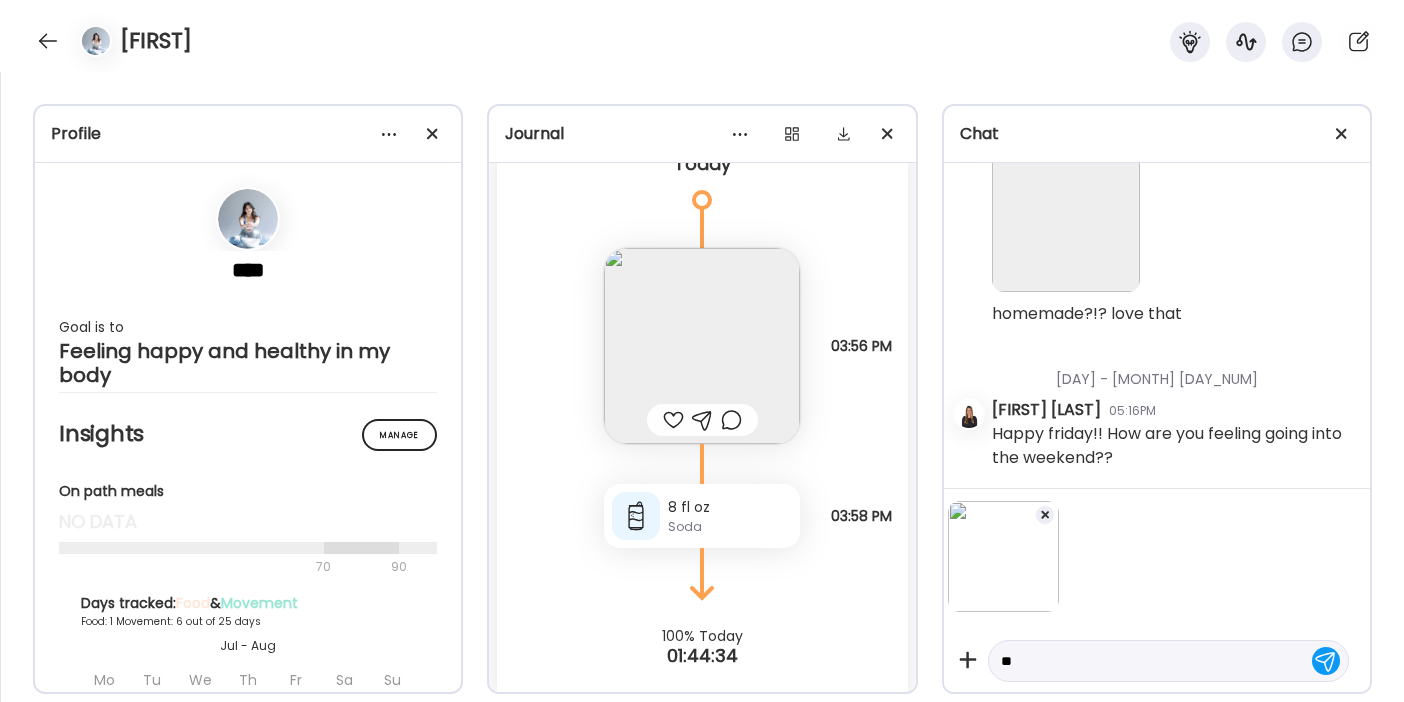 scroll, scrollTop: 2, scrollLeft: 0, axis: vertical 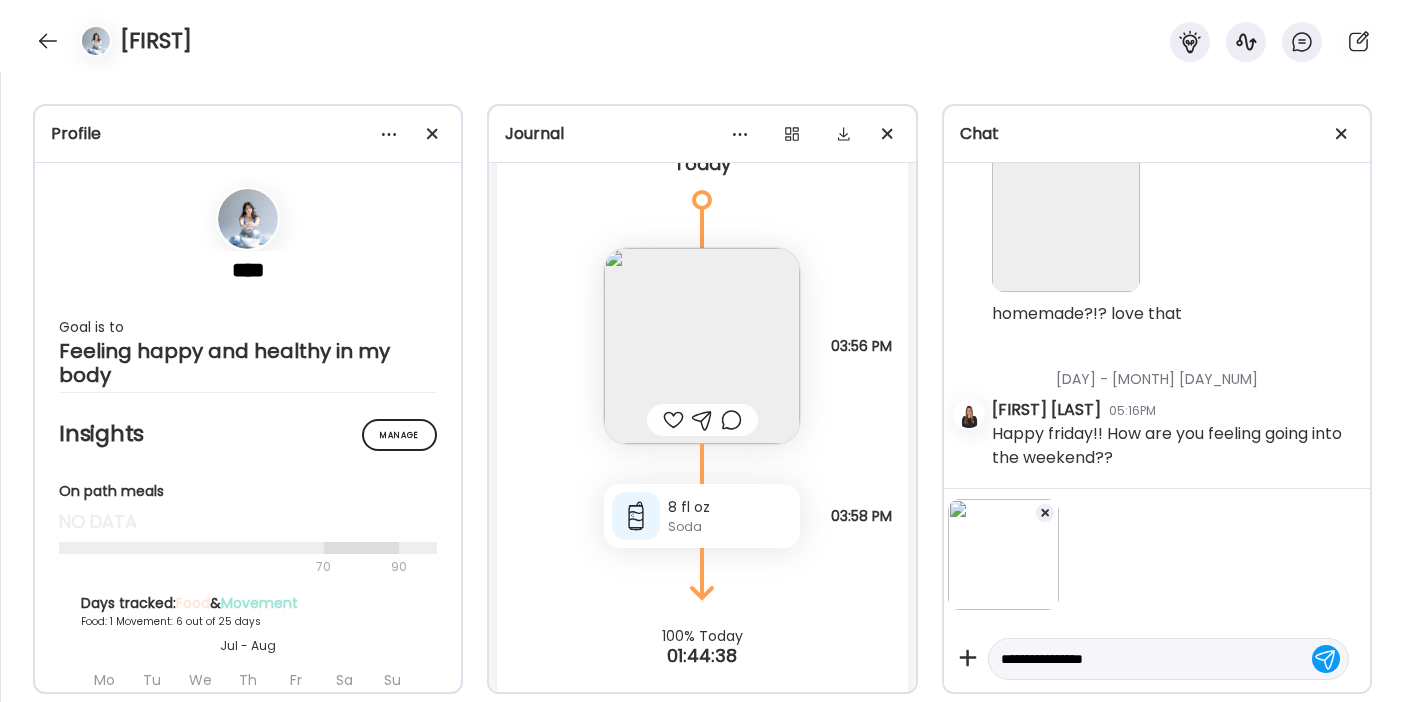 type on "**********" 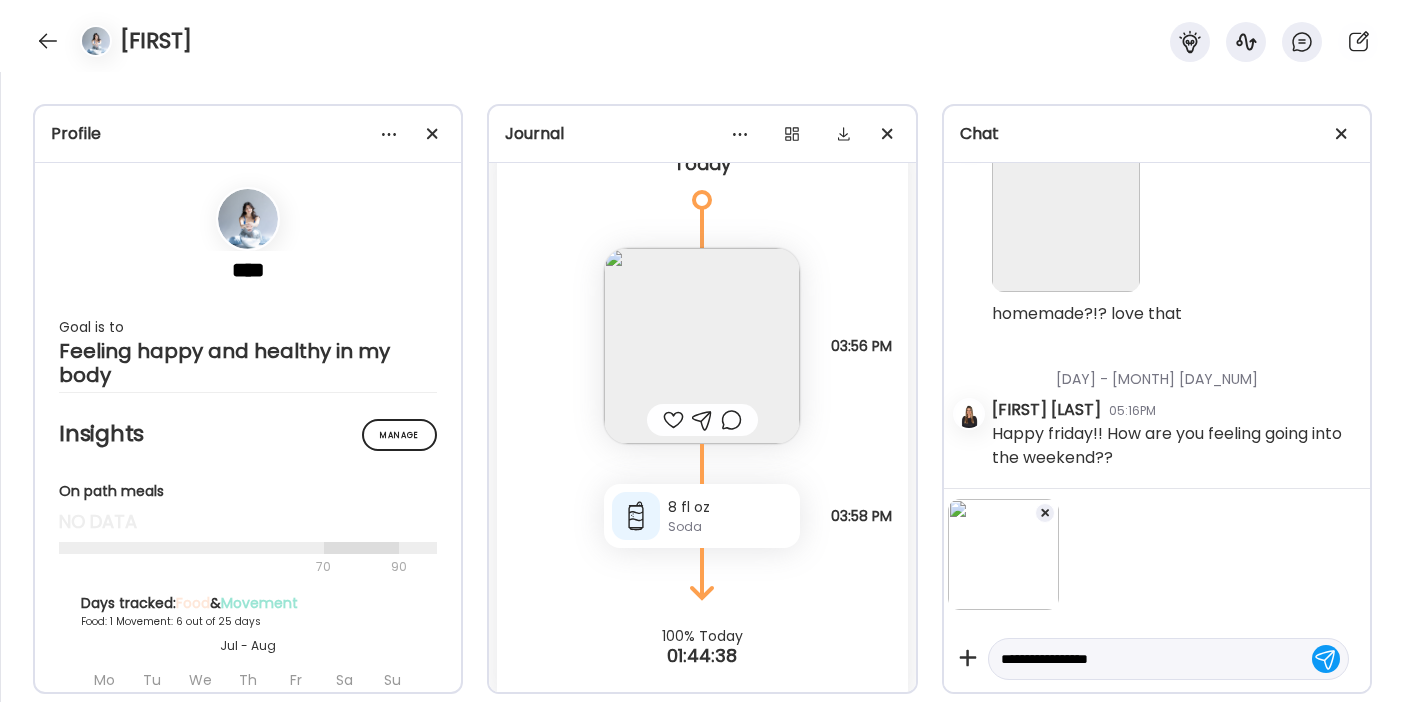 scroll, scrollTop: 449, scrollLeft: 0, axis: vertical 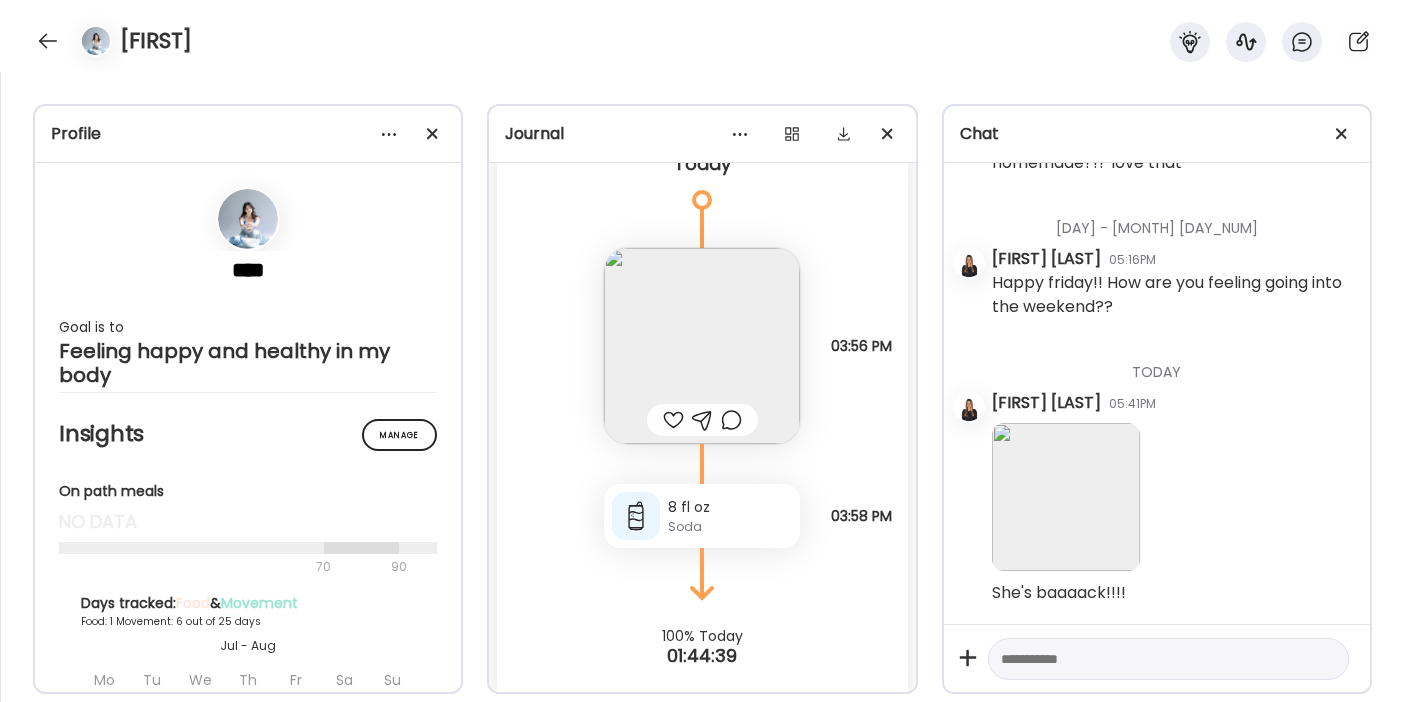 click at bounding box center [1150, 659] 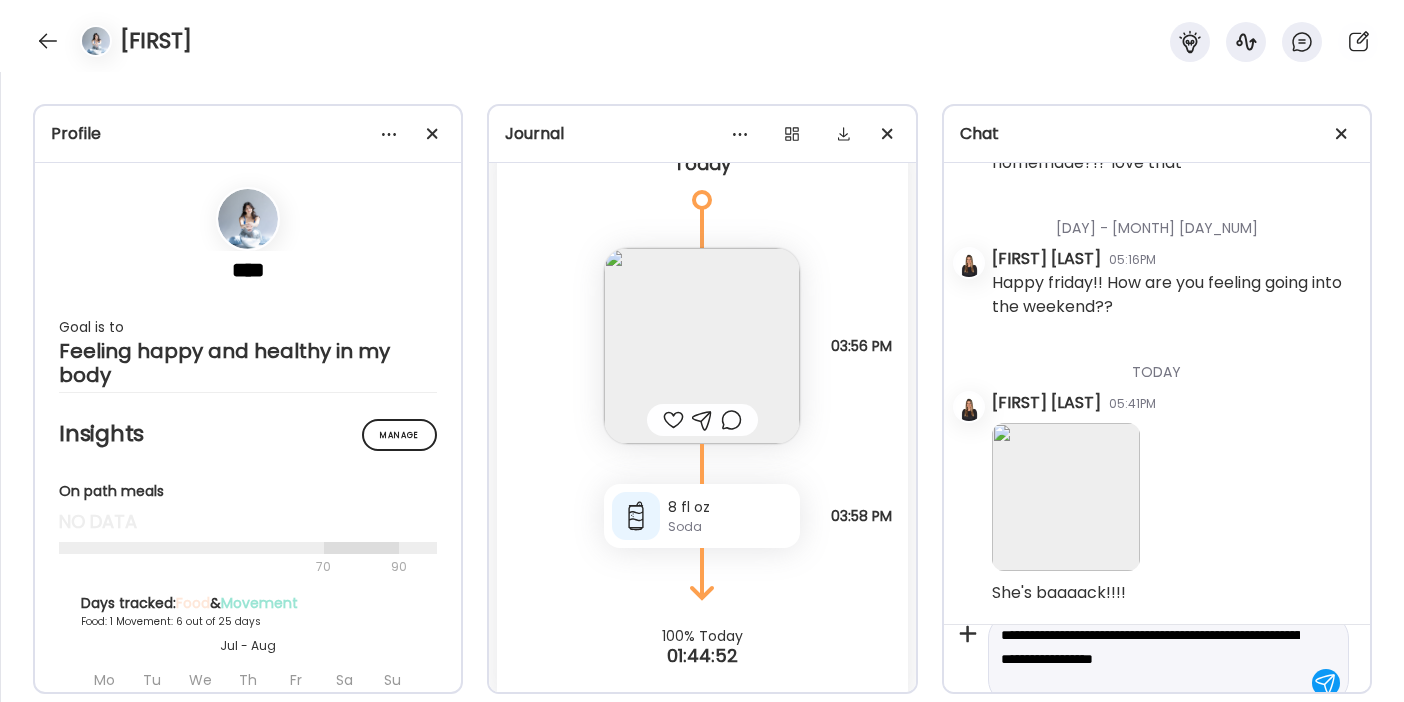 scroll, scrollTop: 47, scrollLeft: 0, axis: vertical 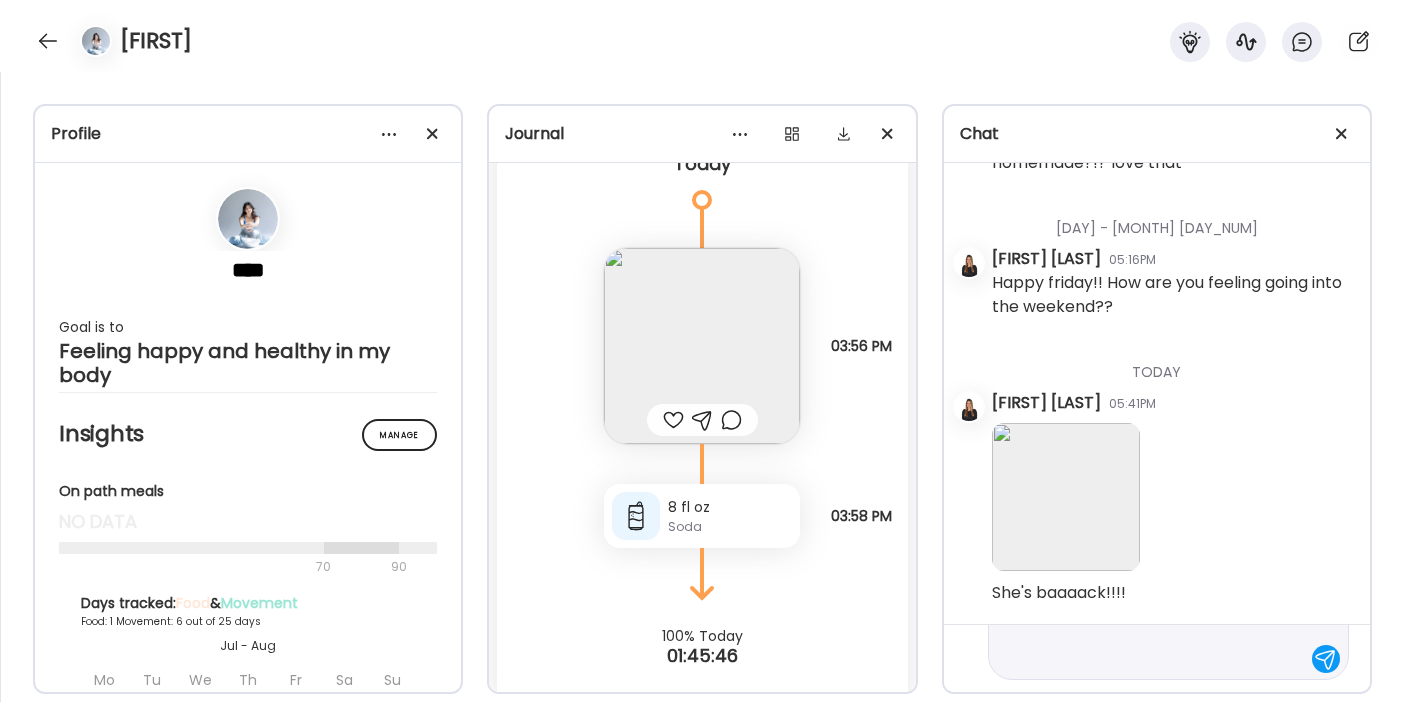 type on "**********" 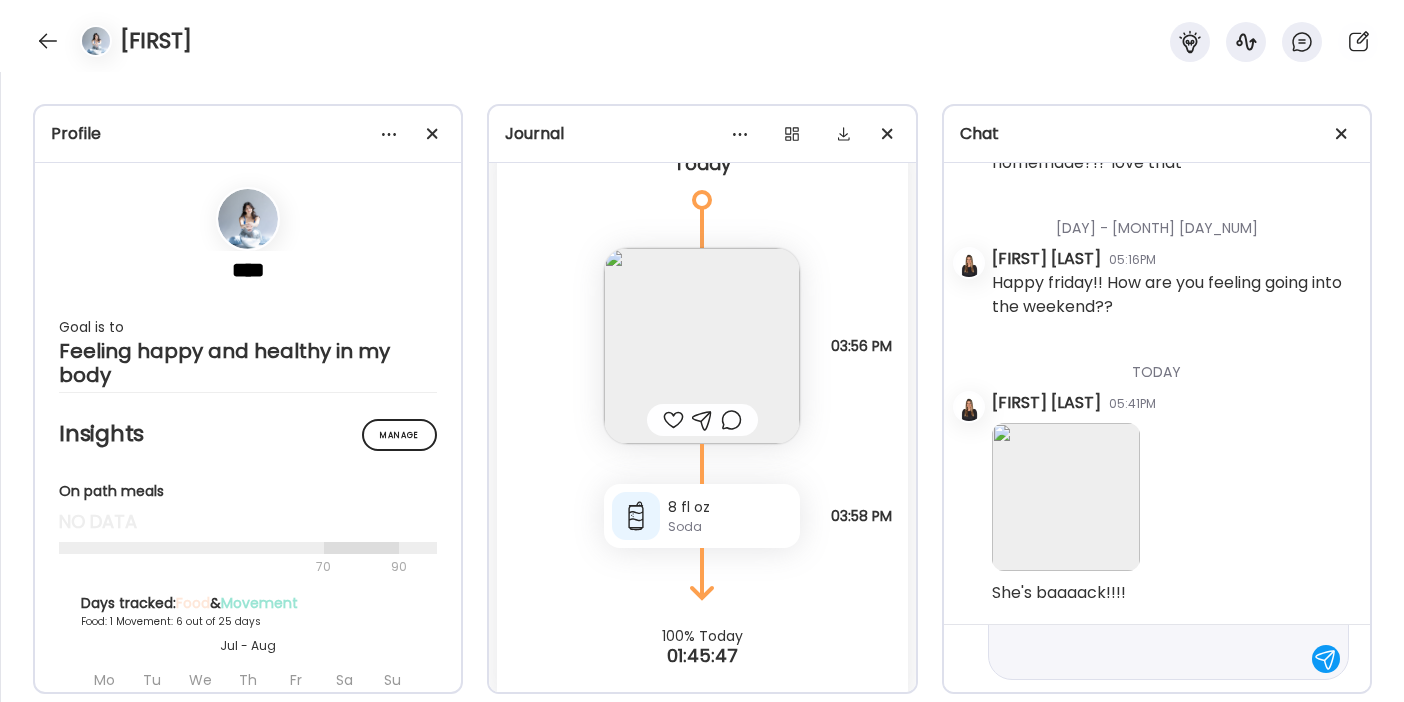 scroll, scrollTop: 0, scrollLeft: 0, axis: both 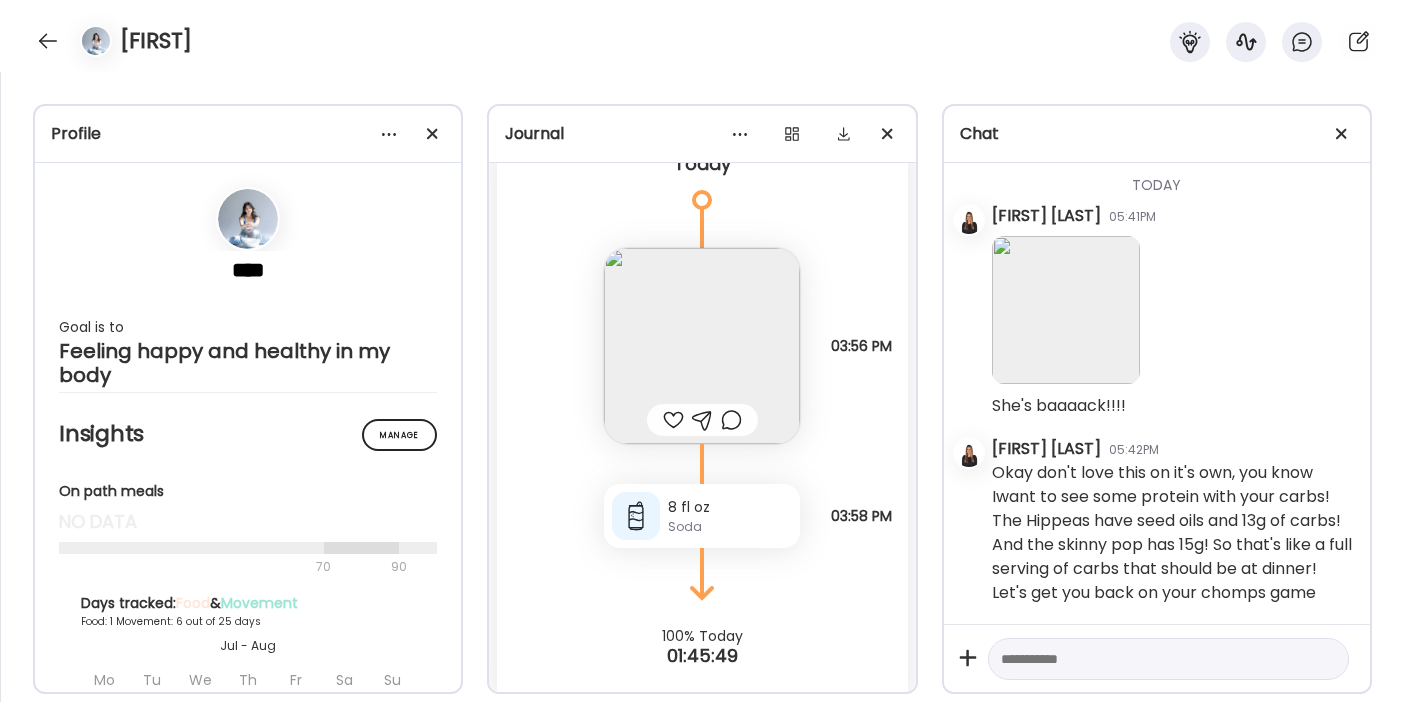 click at bounding box center (1150, 659) 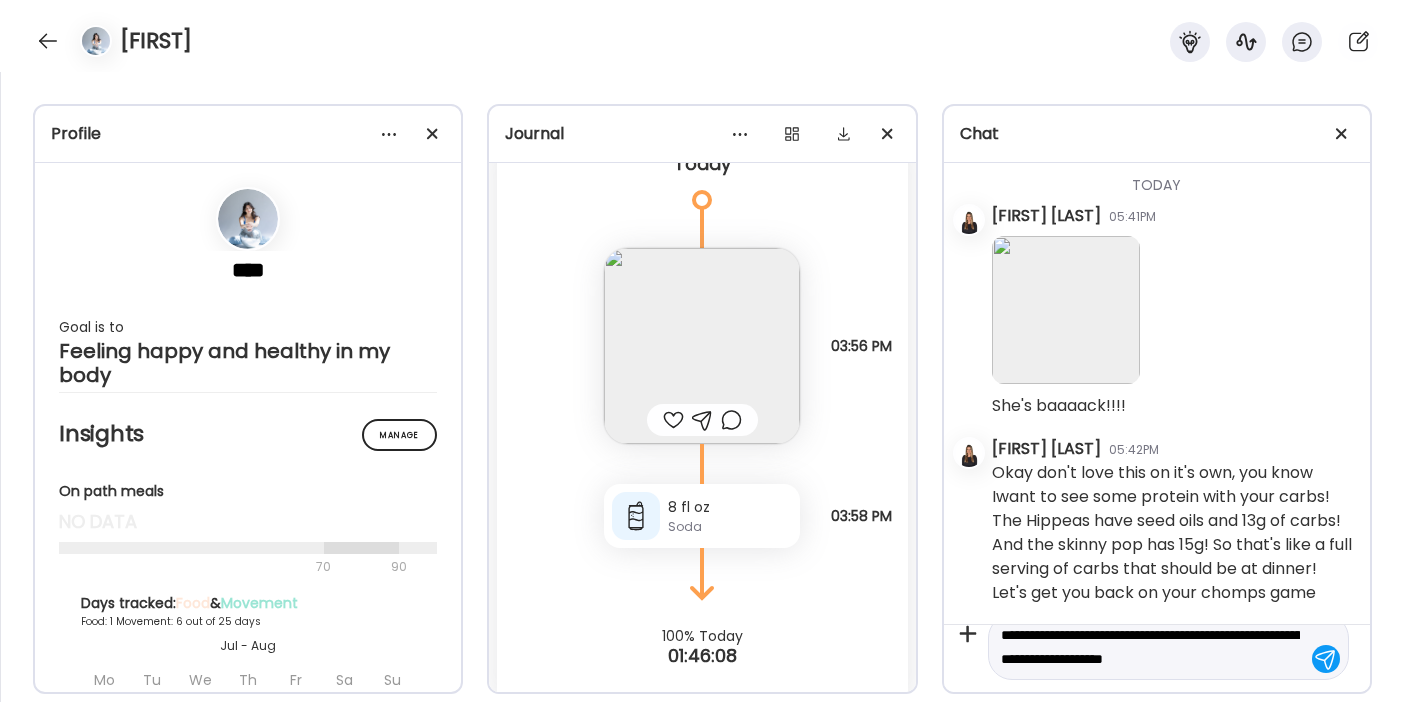 scroll, scrollTop: 23, scrollLeft: 0, axis: vertical 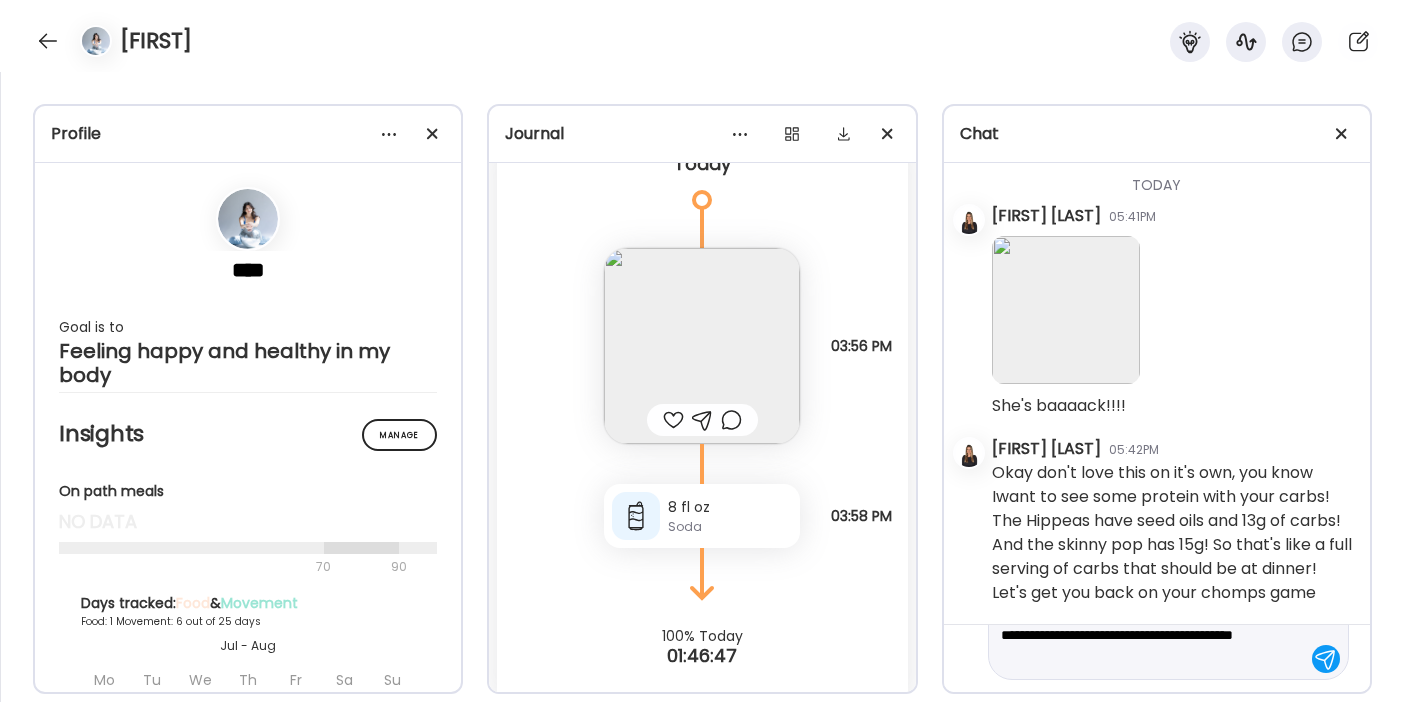 type on "**********" 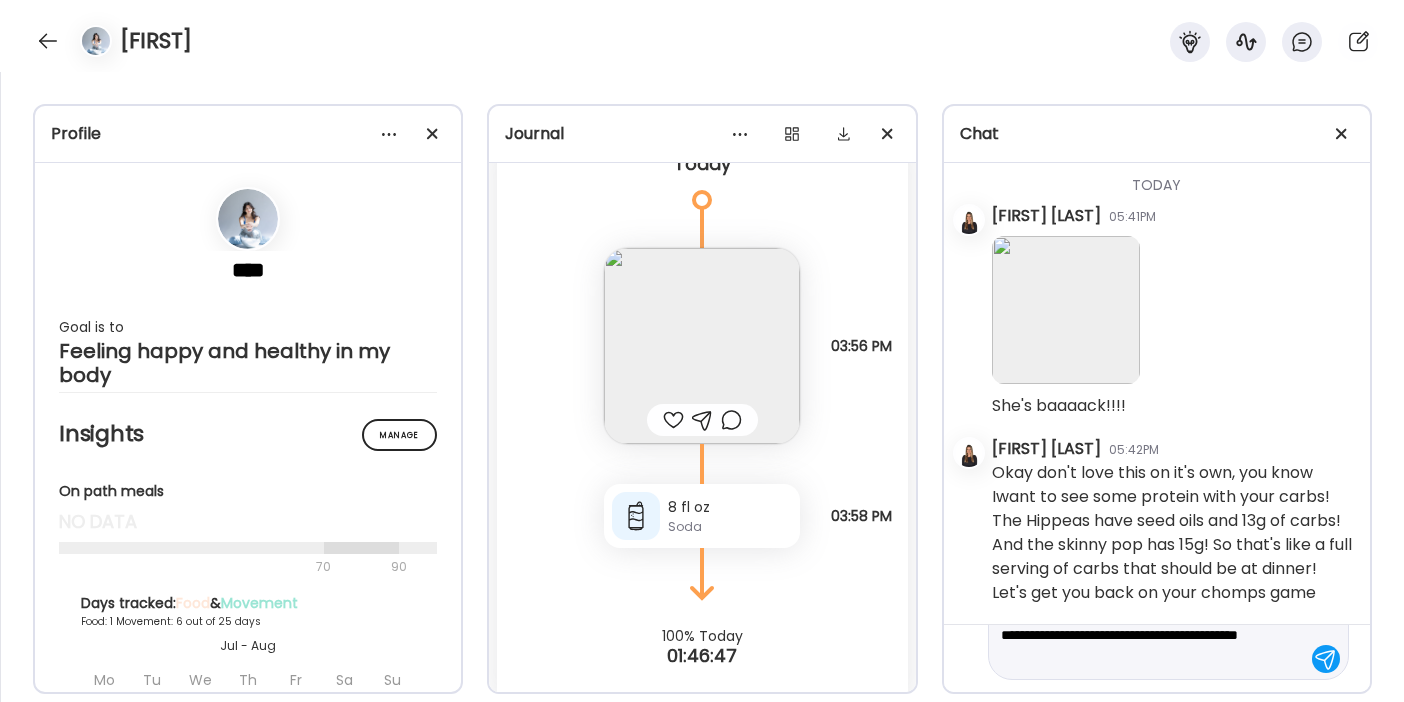 type 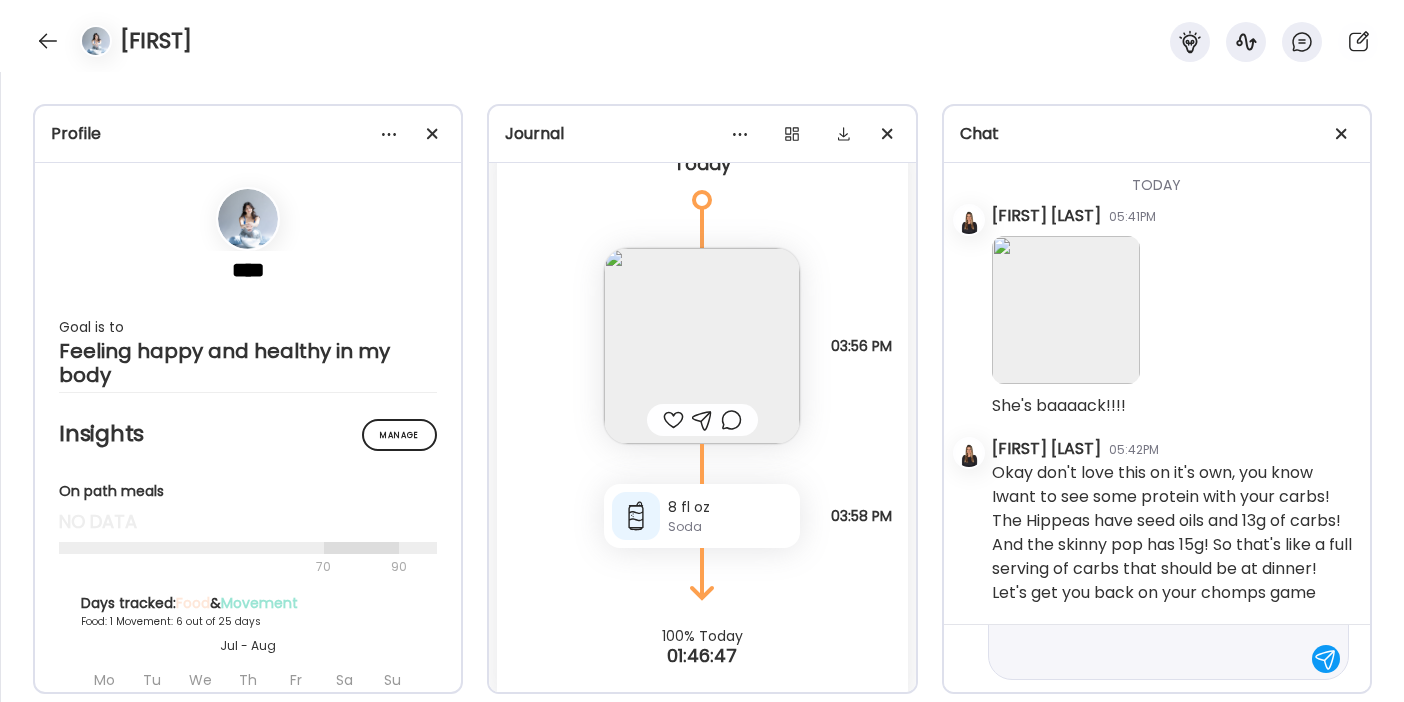 scroll, scrollTop: 0, scrollLeft: 0, axis: both 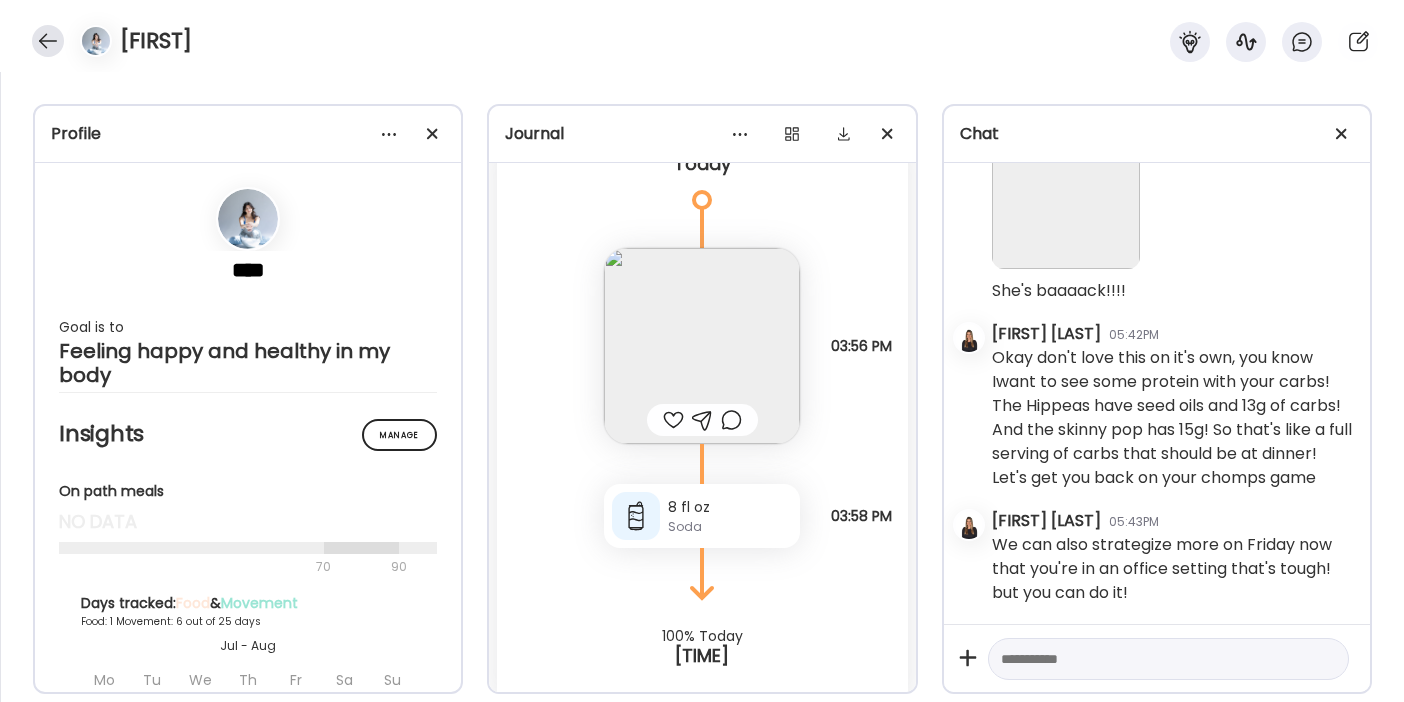 click at bounding box center (48, 41) 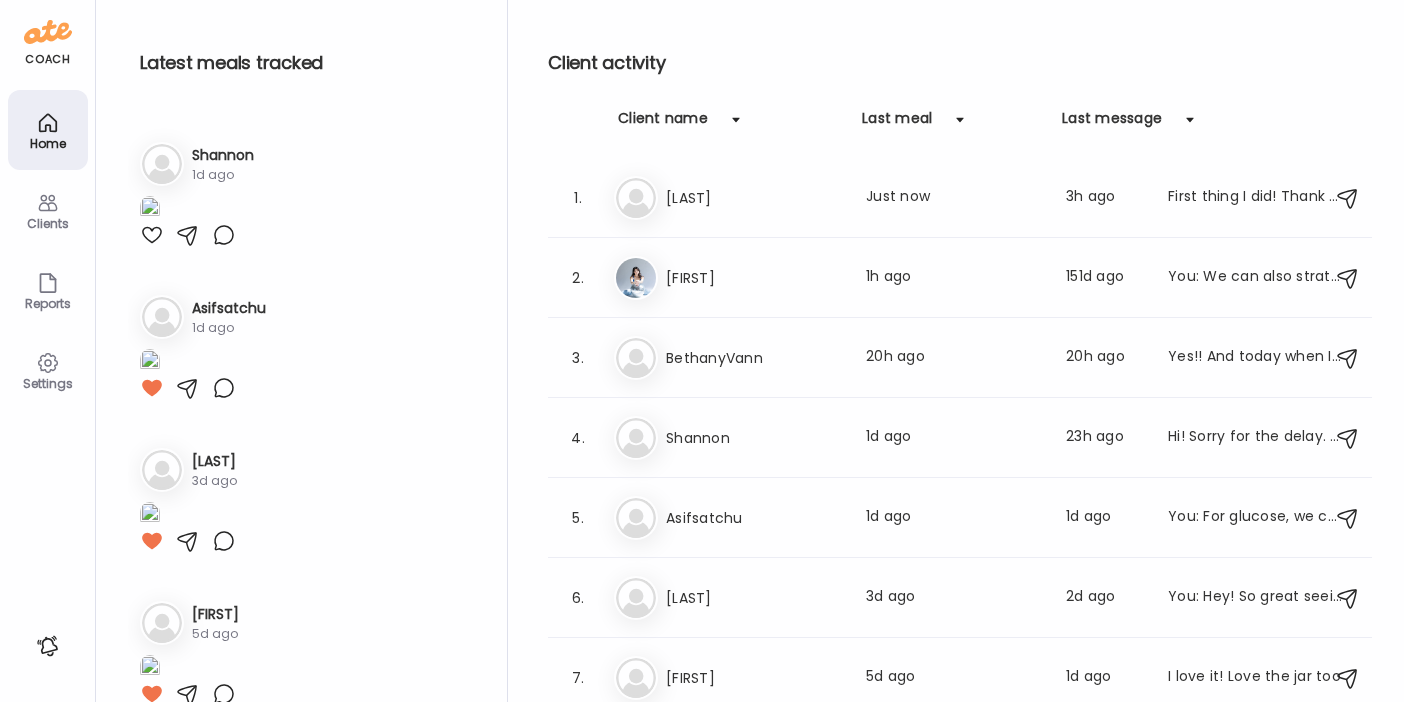 scroll, scrollTop: 440, scrollLeft: 0, axis: vertical 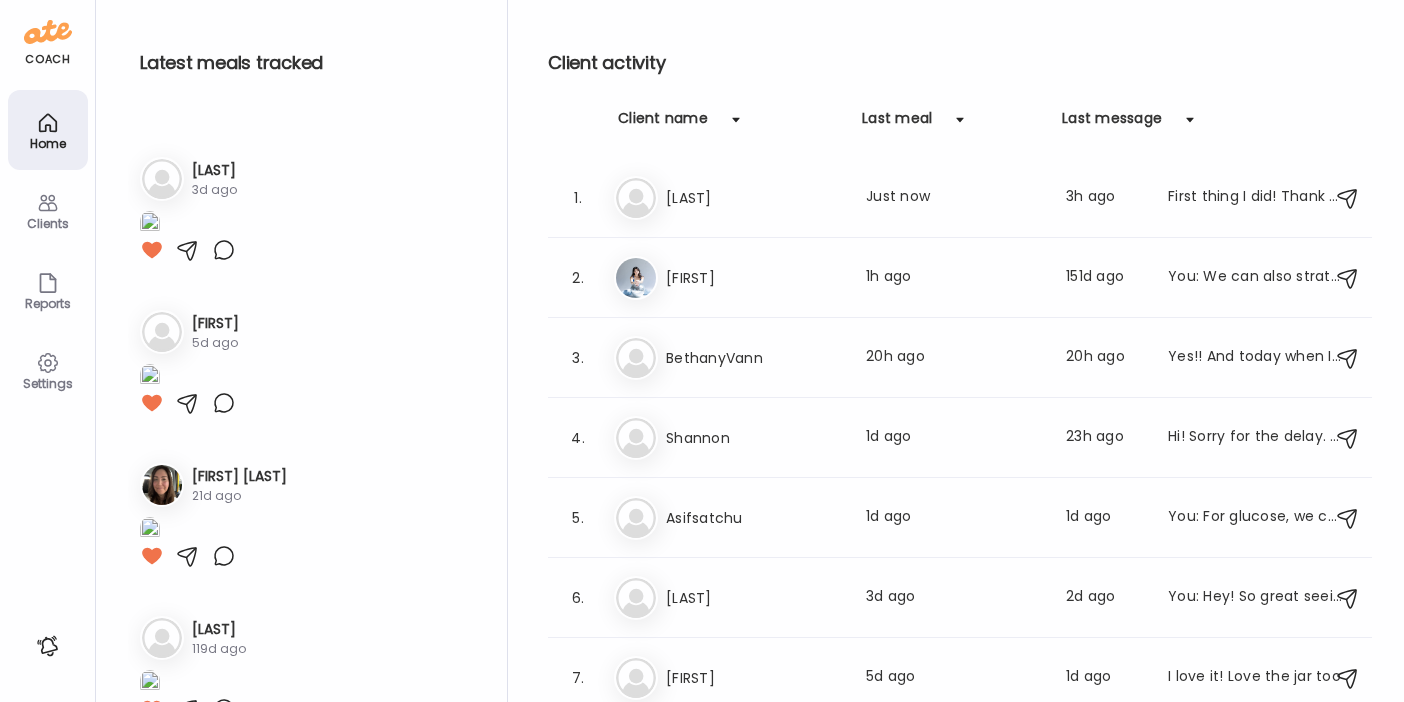 click at bounding box center (48, 32) 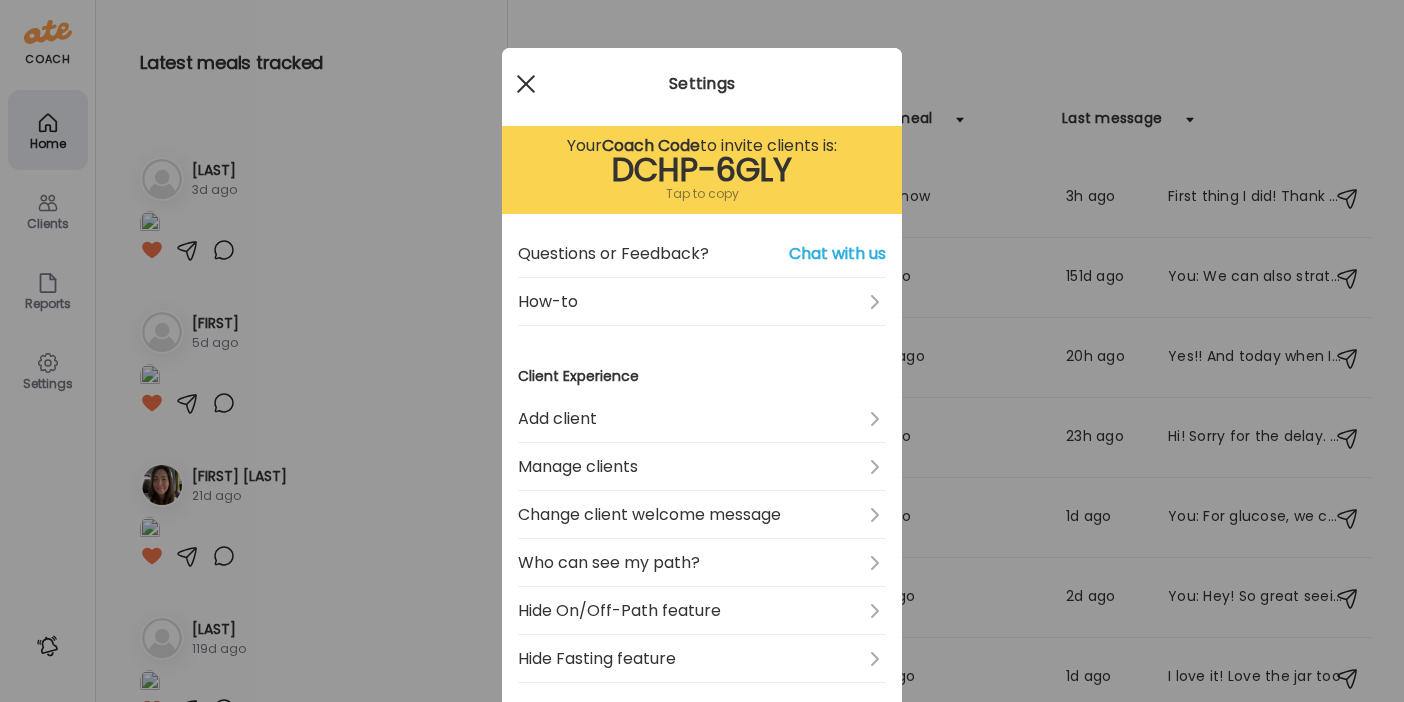 click at bounding box center (526, 84) 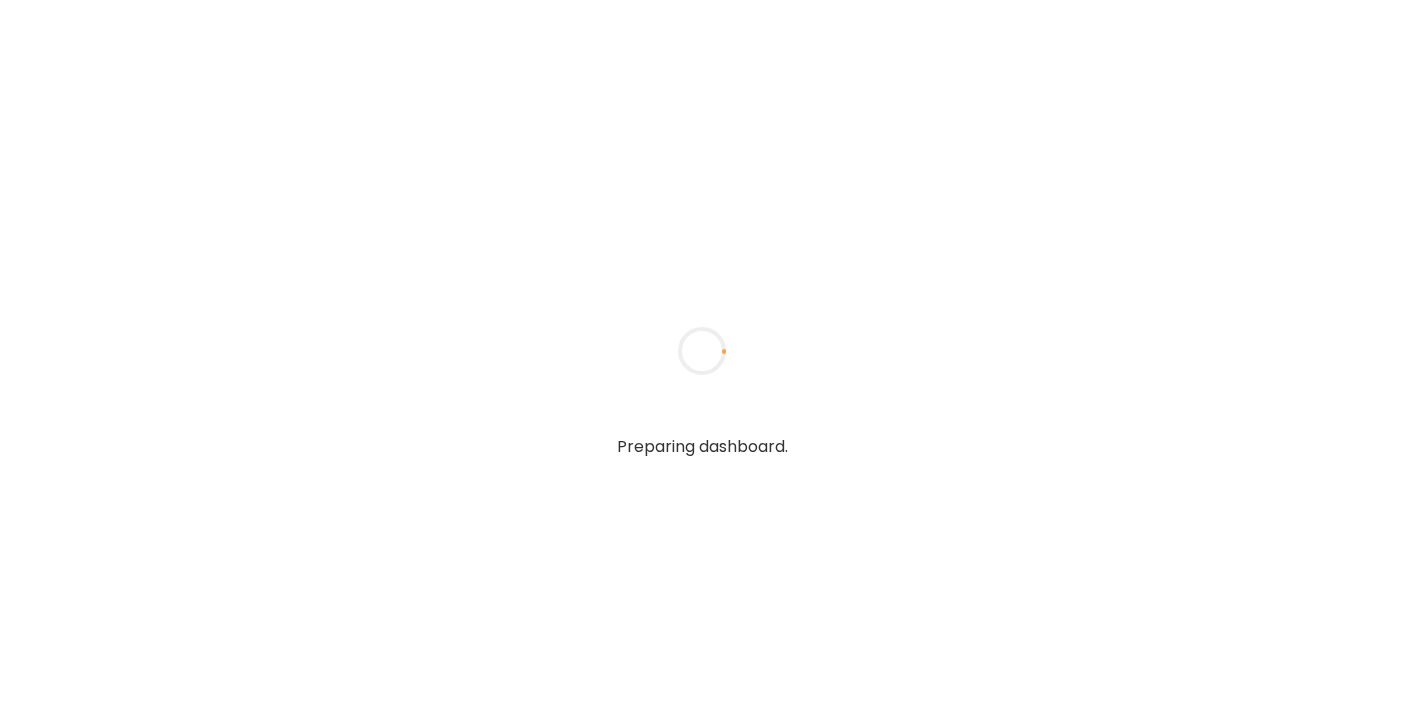 scroll, scrollTop: 0, scrollLeft: 0, axis: both 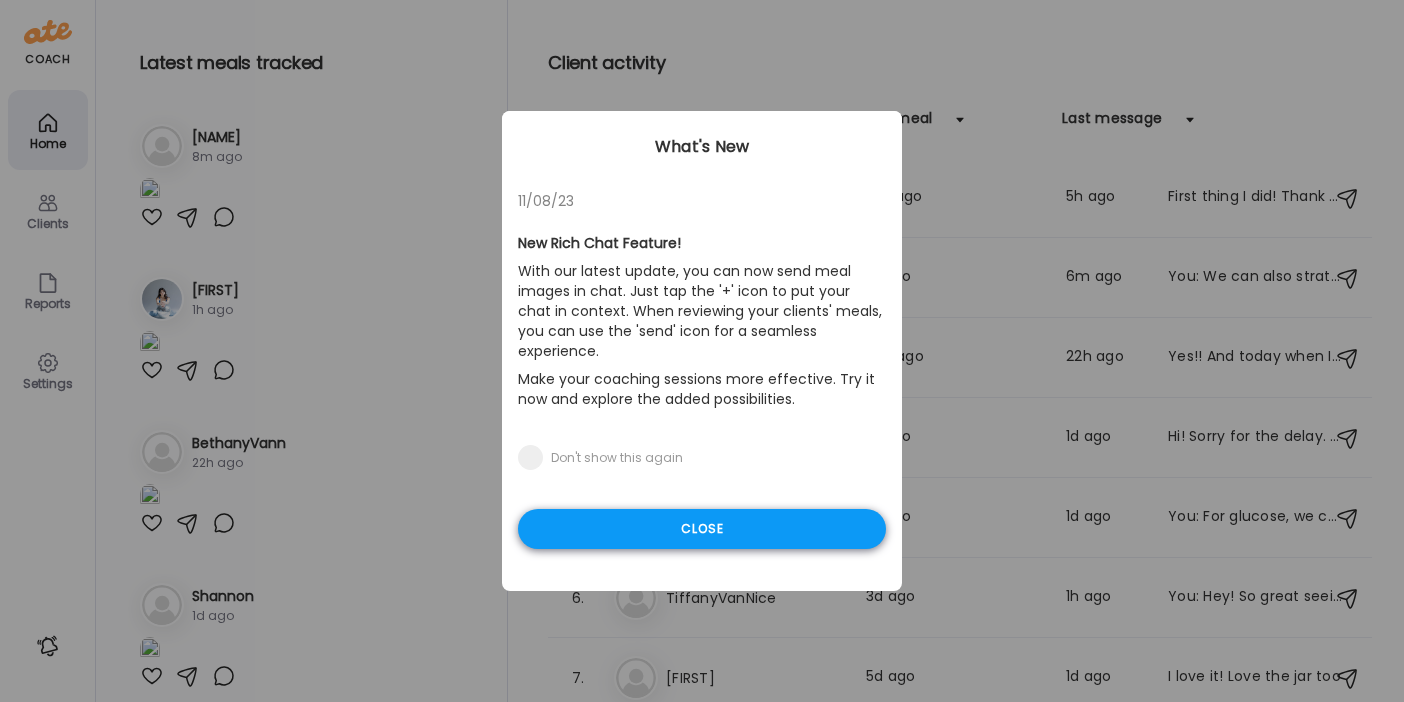 type on "**********" 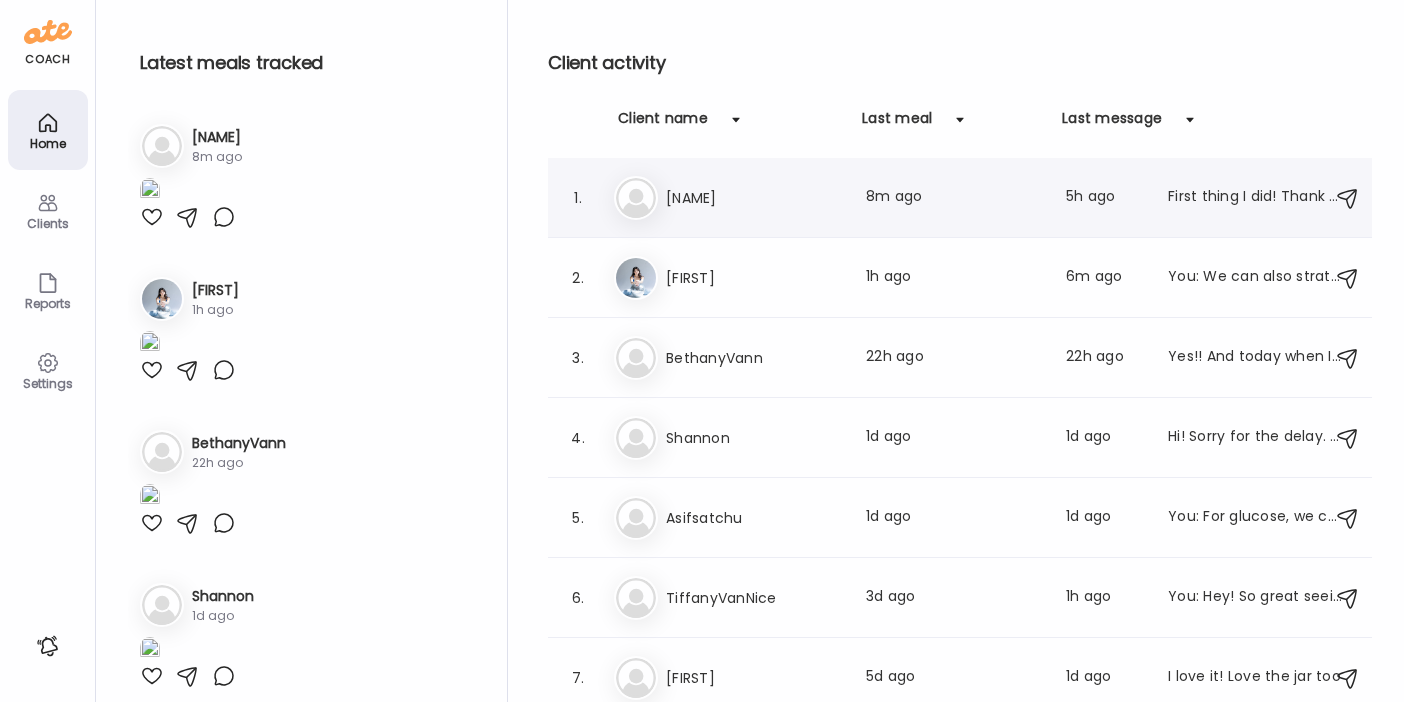 click on "[NAME]" at bounding box center [754, 198] 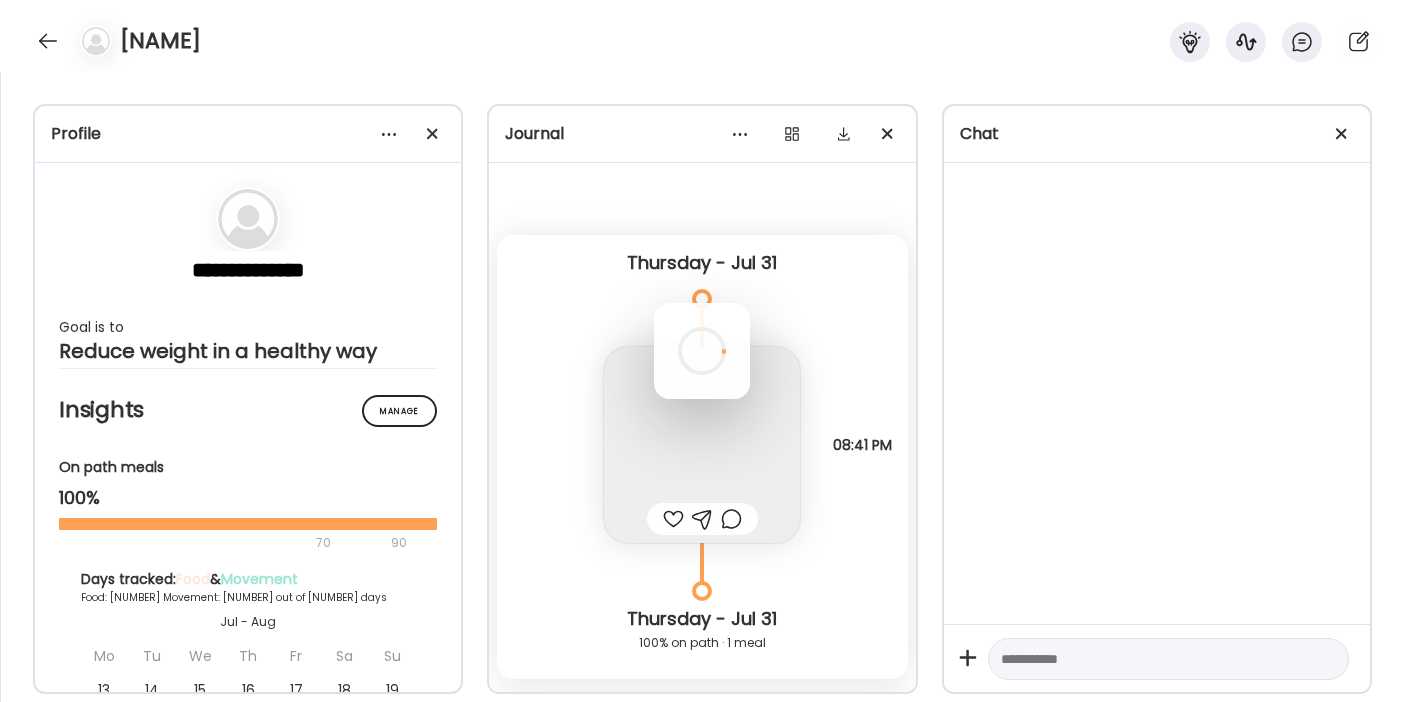 scroll, scrollTop: 0, scrollLeft: 0, axis: both 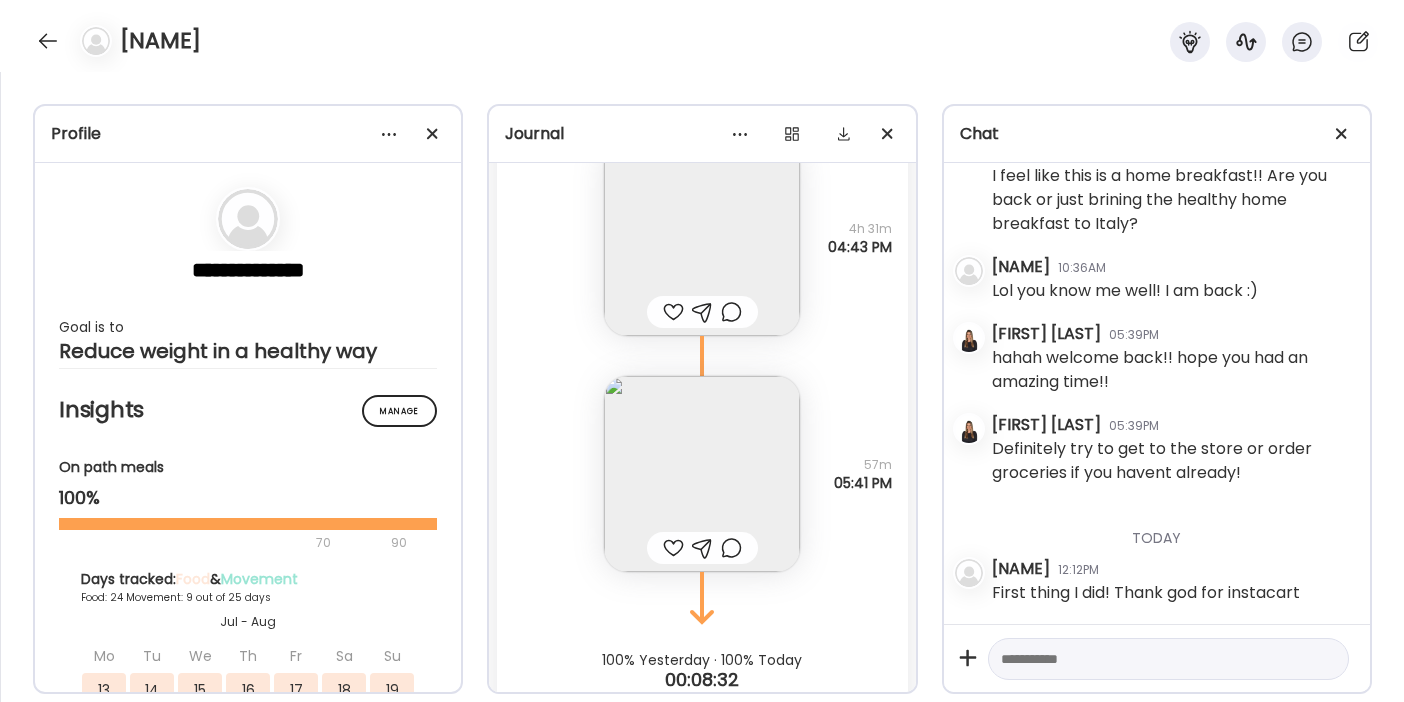 click at bounding box center (1150, 659) 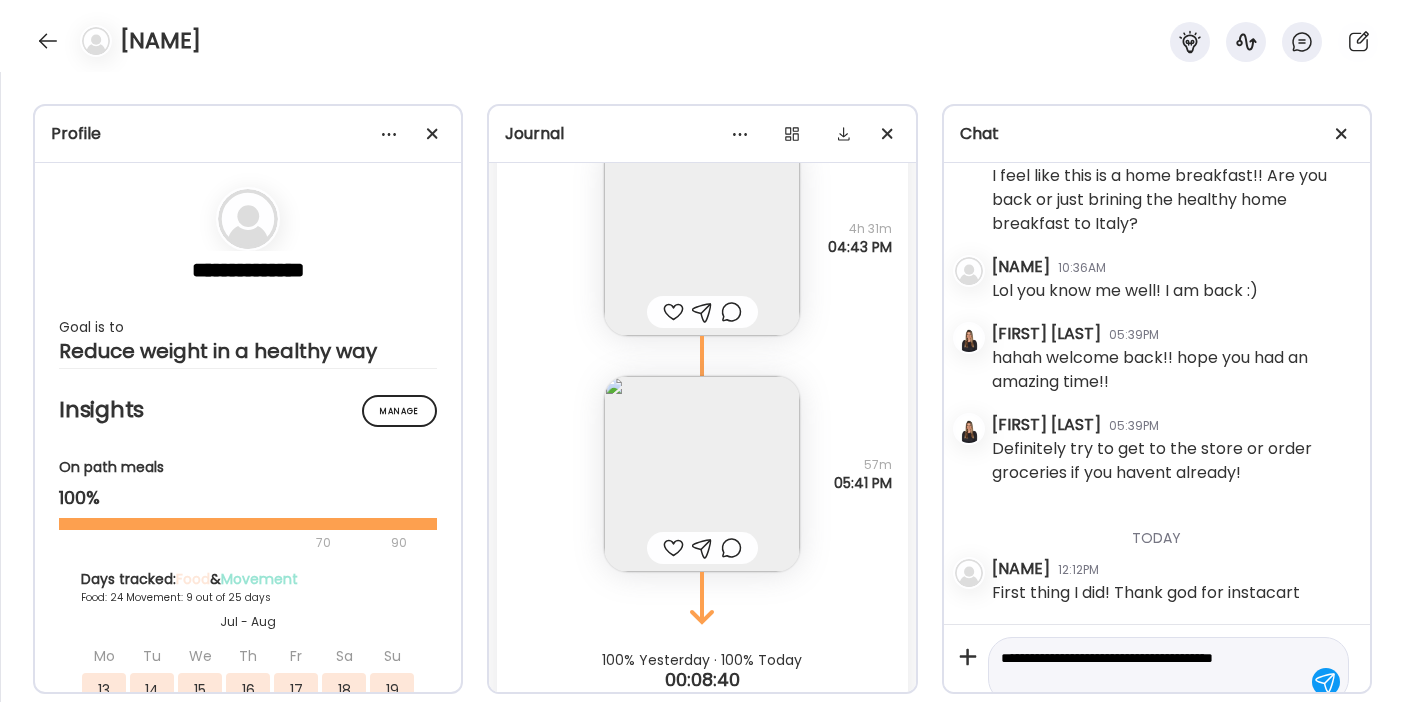 scroll, scrollTop: 23, scrollLeft: 0, axis: vertical 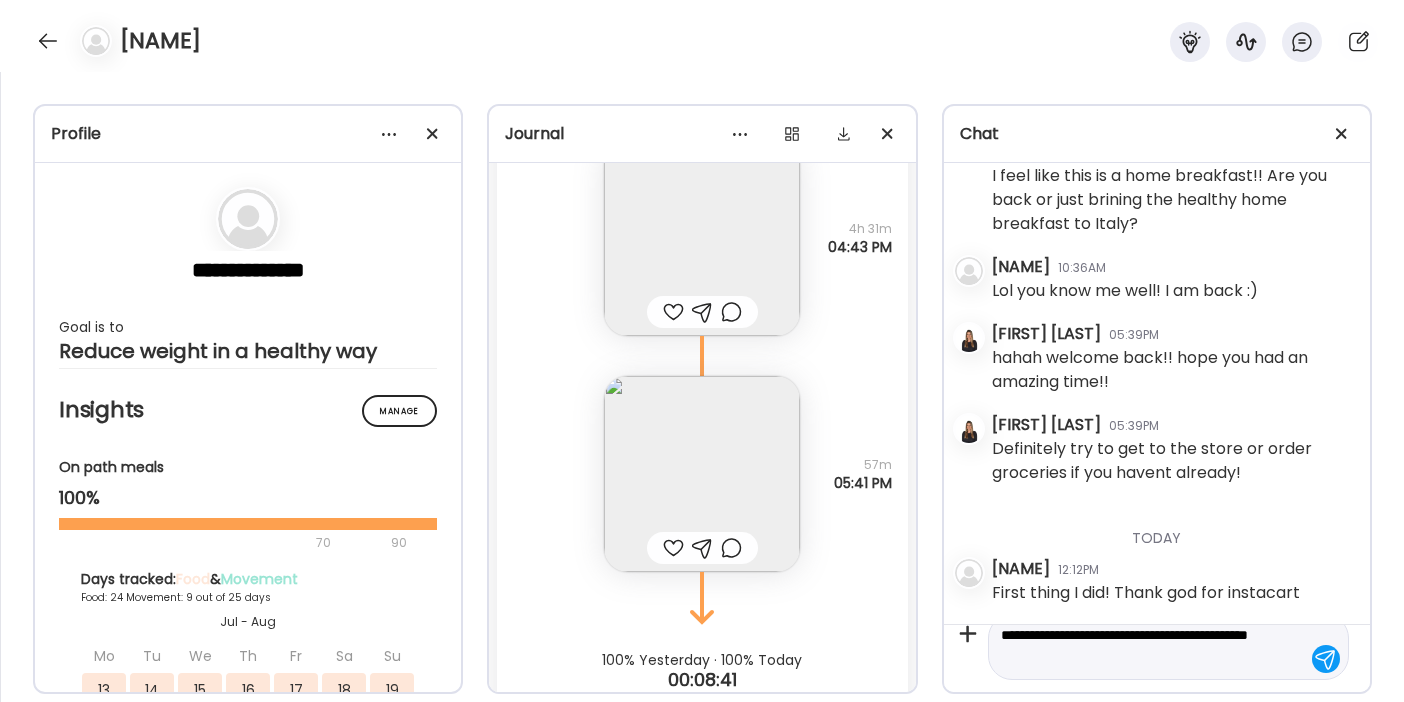 type on "**********" 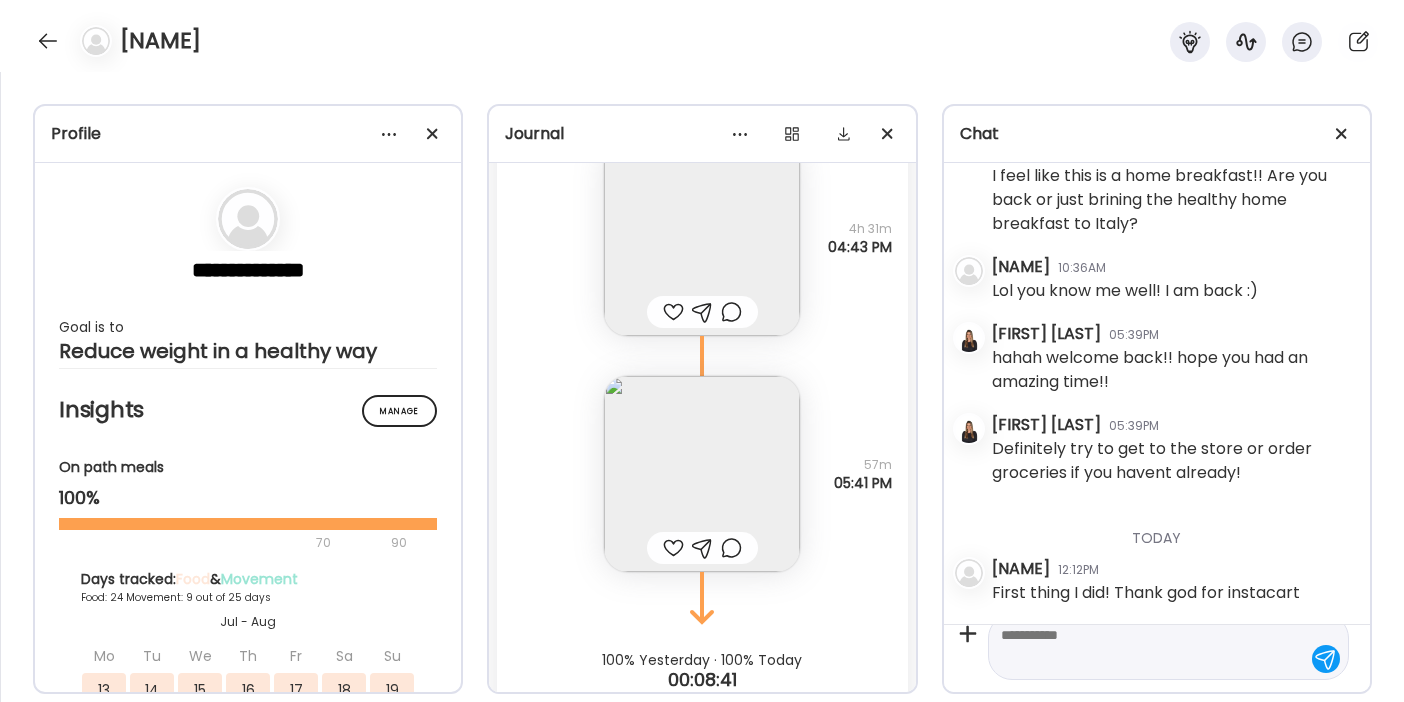 scroll, scrollTop: 0, scrollLeft: 0, axis: both 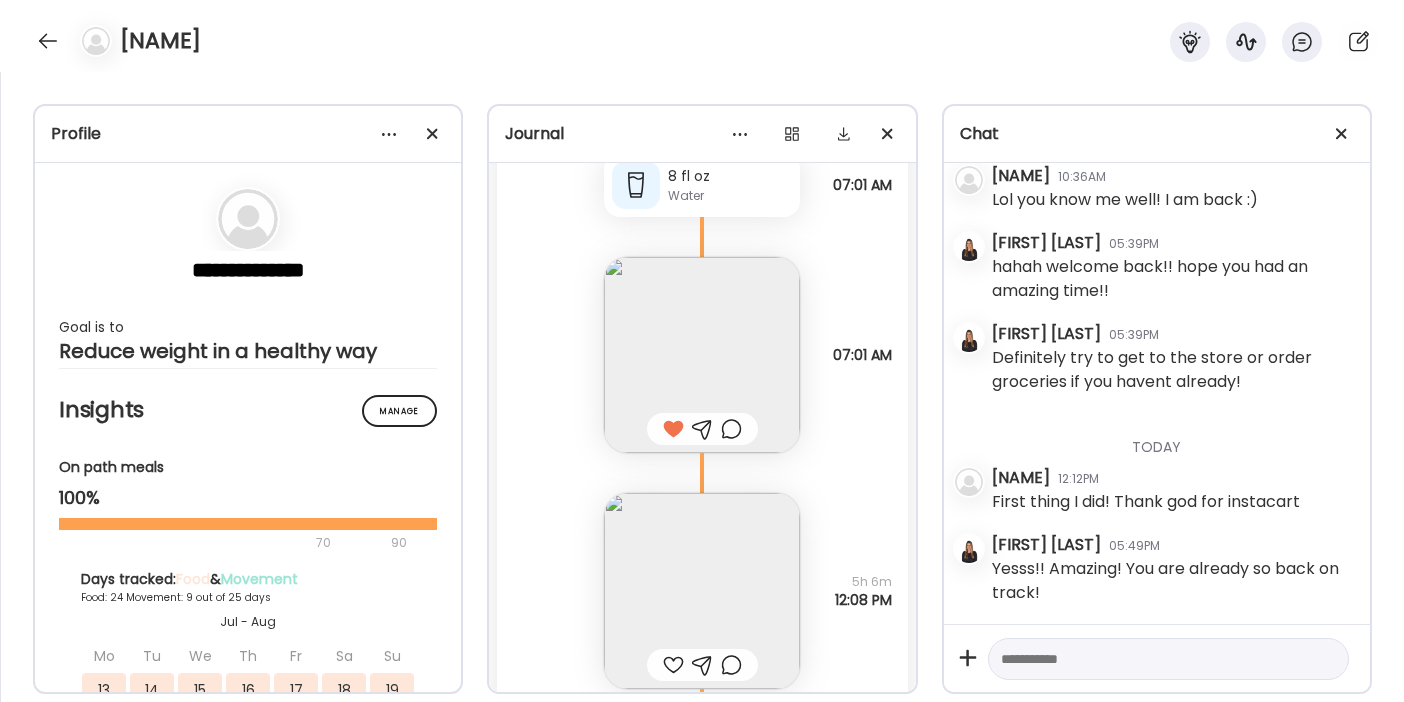 click at bounding box center (702, 591) 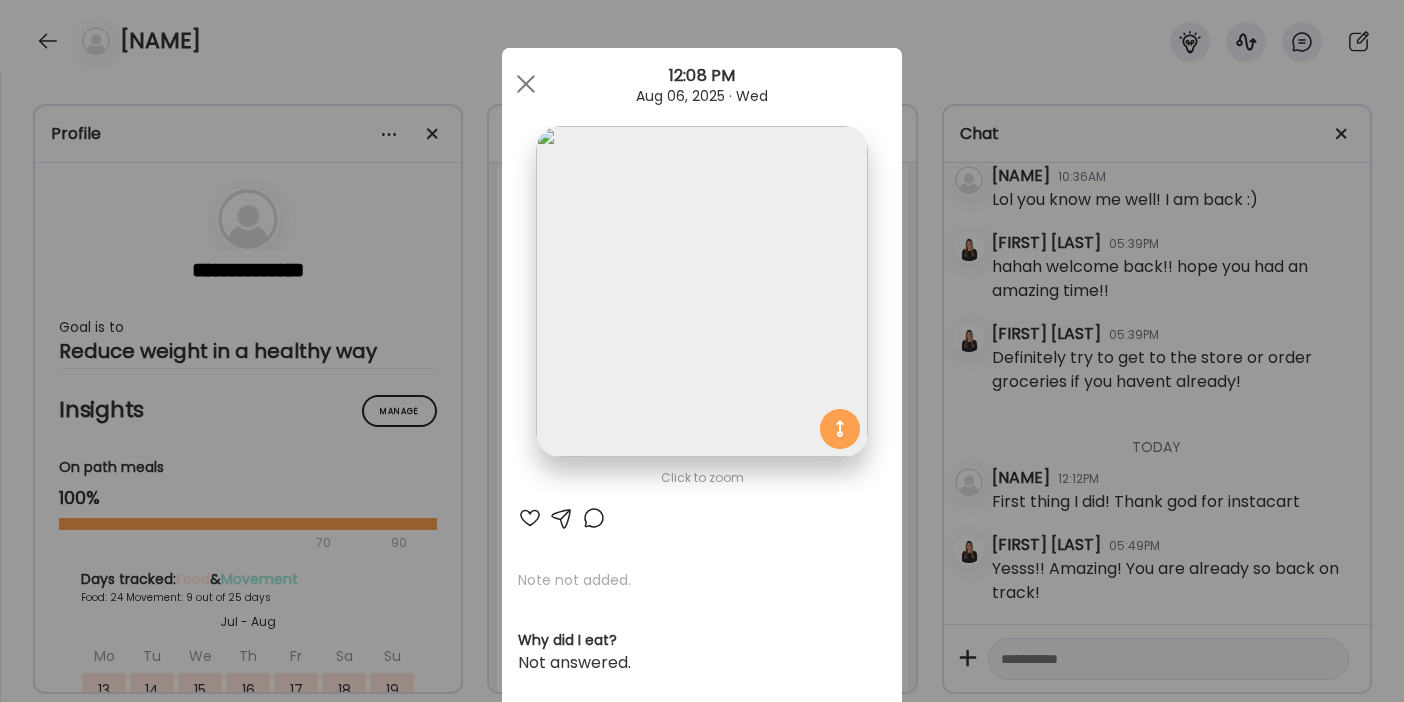 click at bounding box center (530, 518) 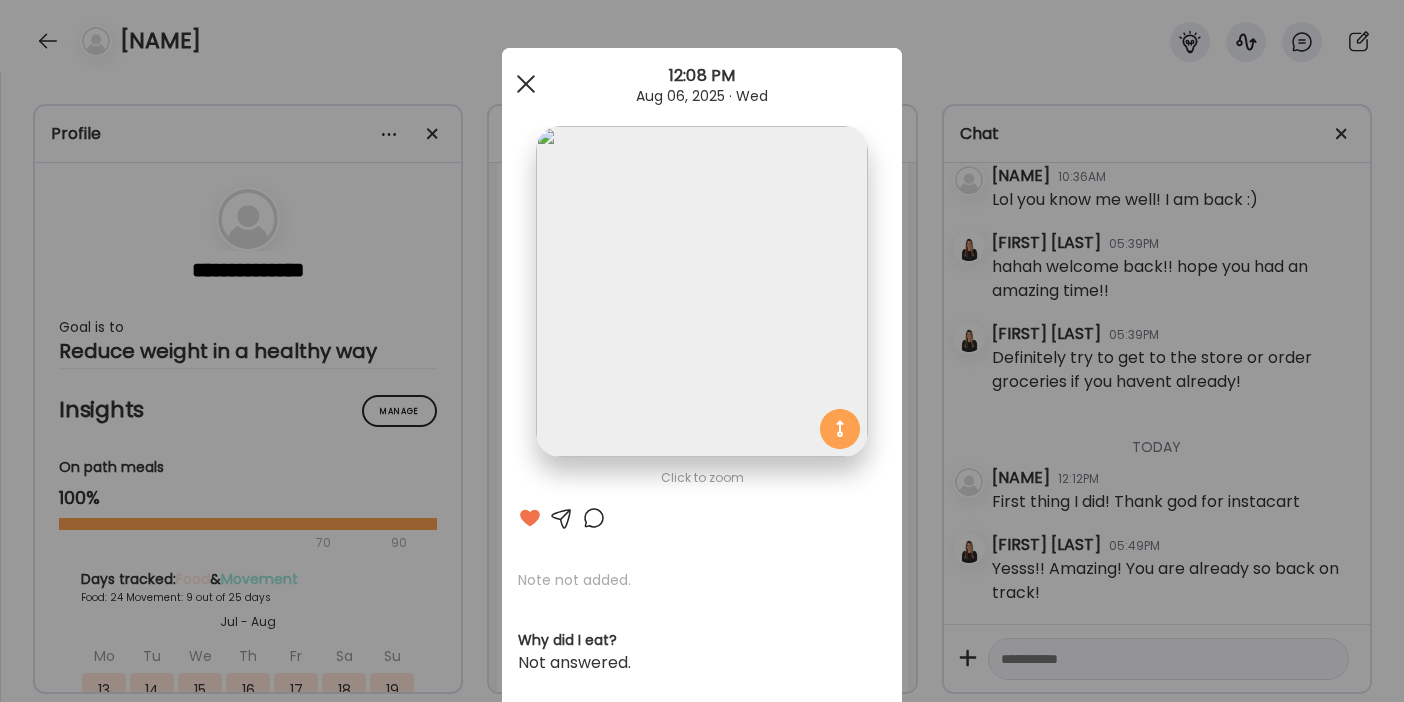 click at bounding box center (526, 84) 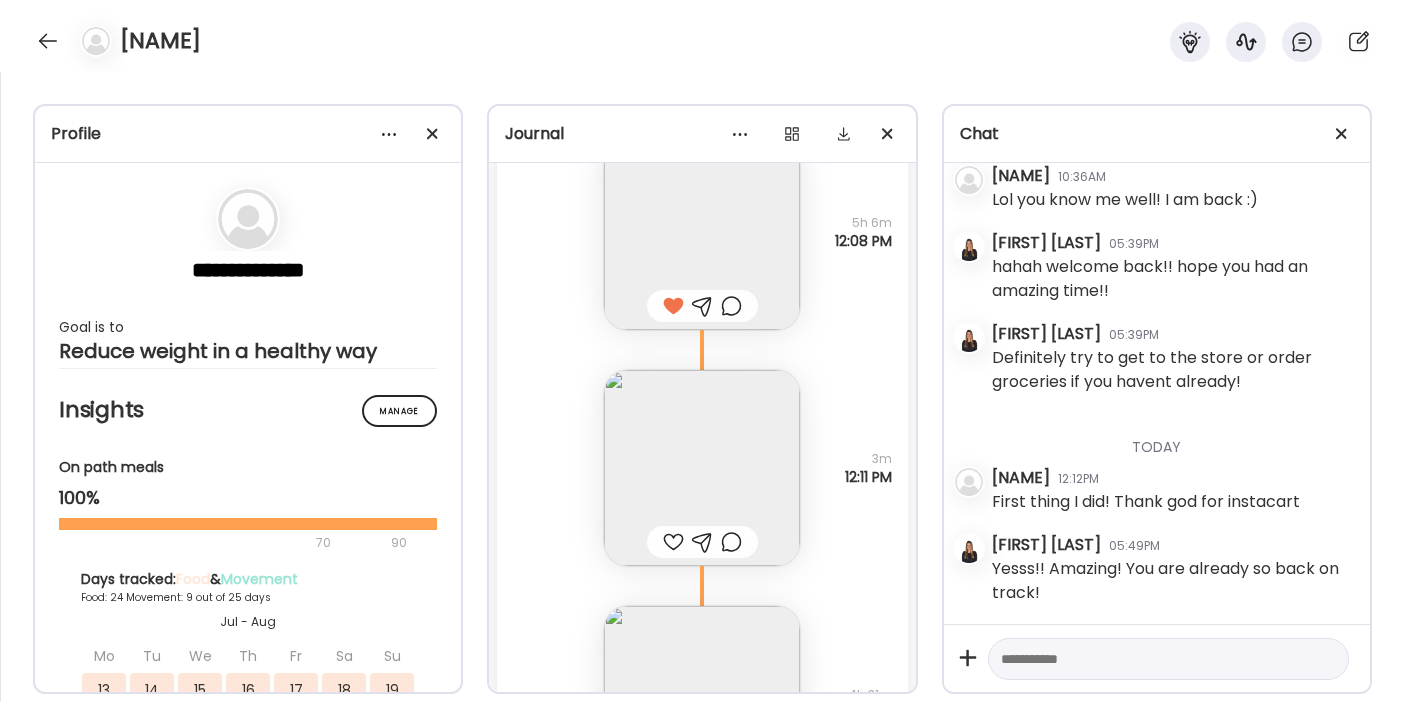 scroll, scrollTop: 41490, scrollLeft: 0, axis: vertical 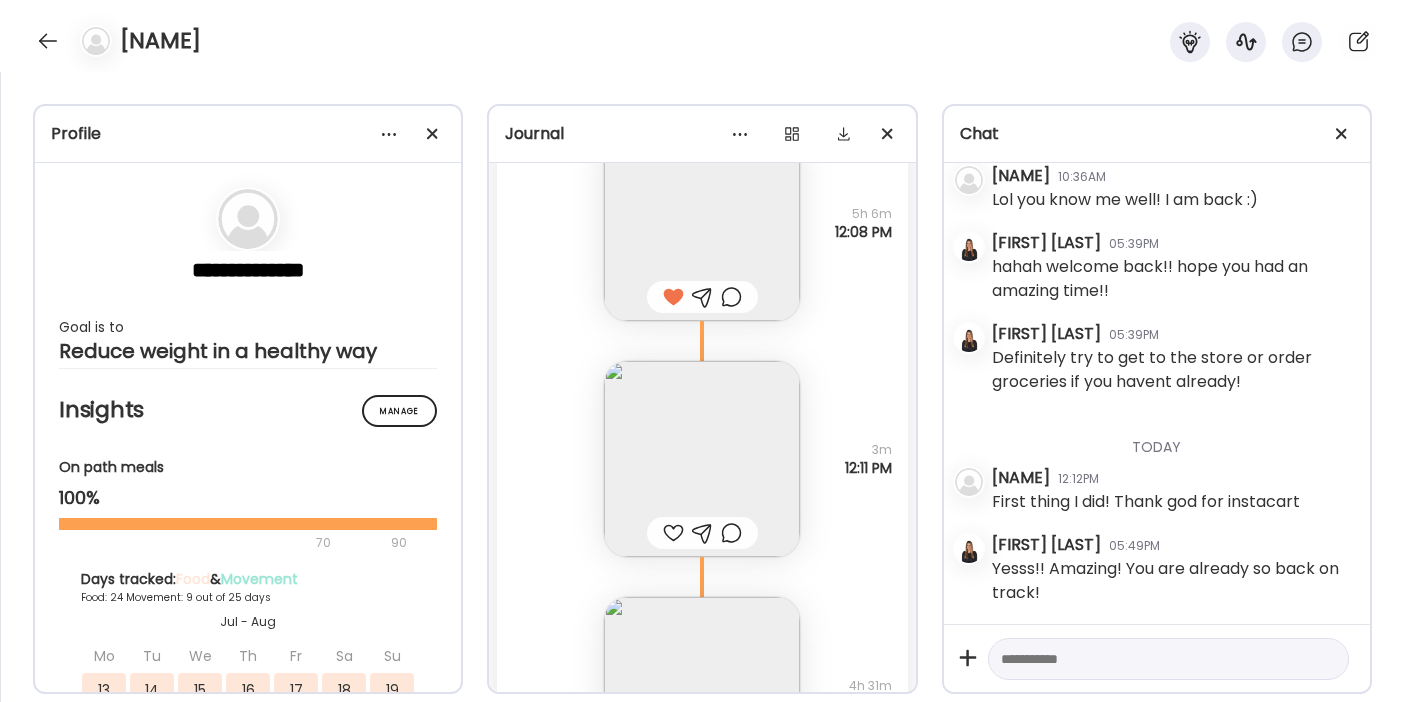 click at bounding box center (673, 533) 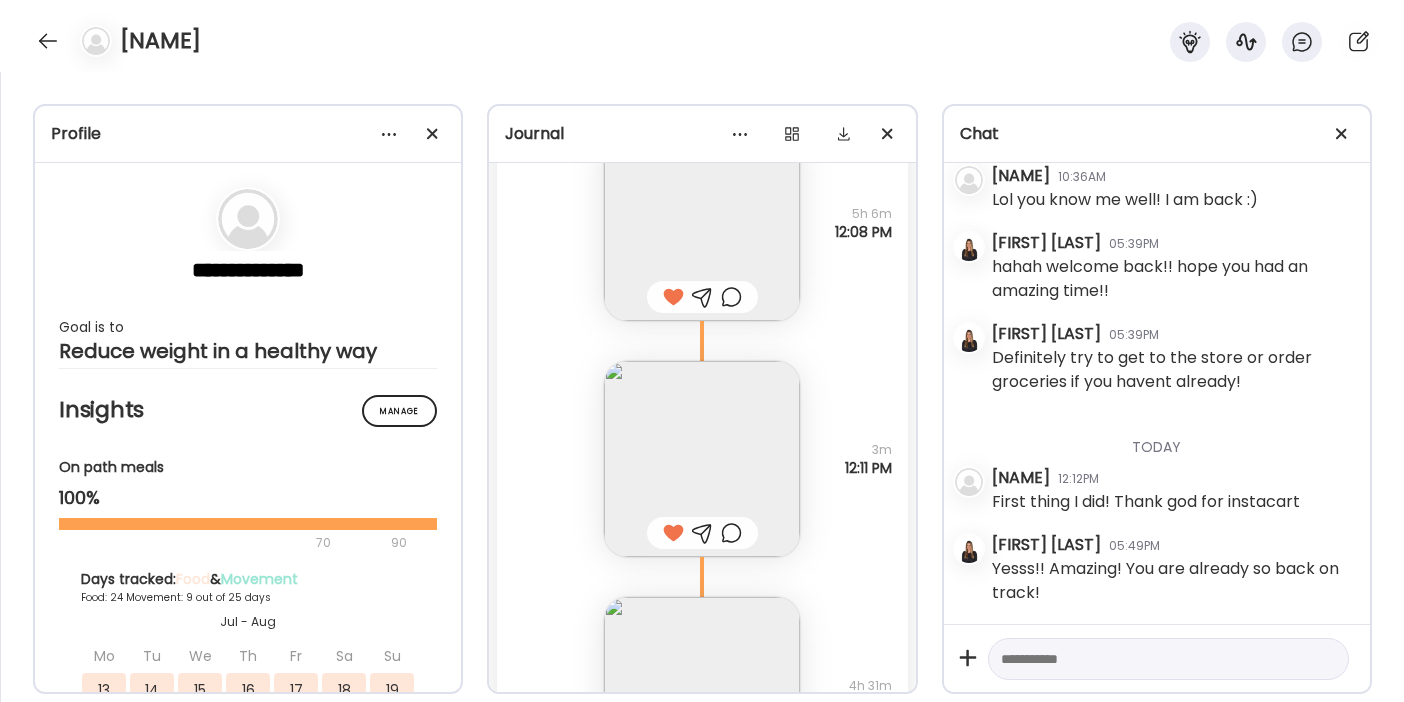 scroll, scrollTop: 41678, scrollLeft: 0, axis: vertical 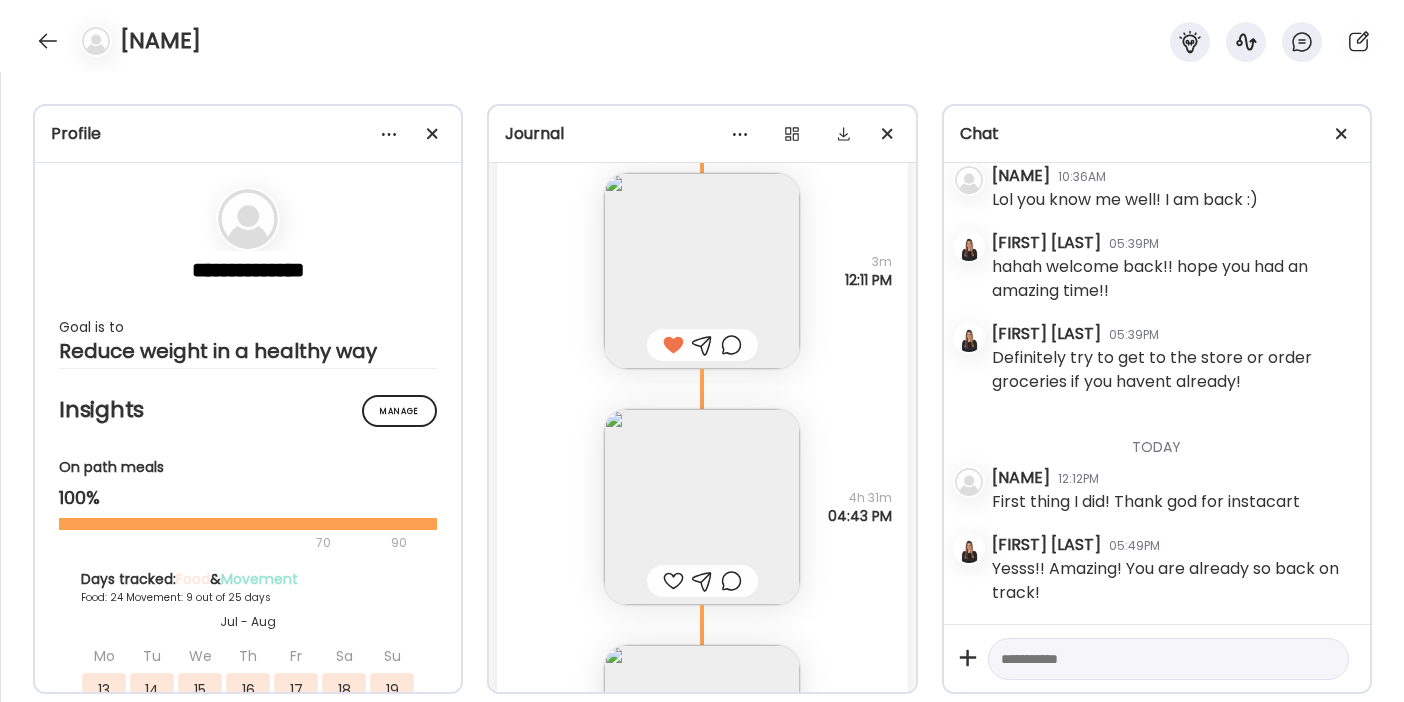 click at bounding box center [673, 581] 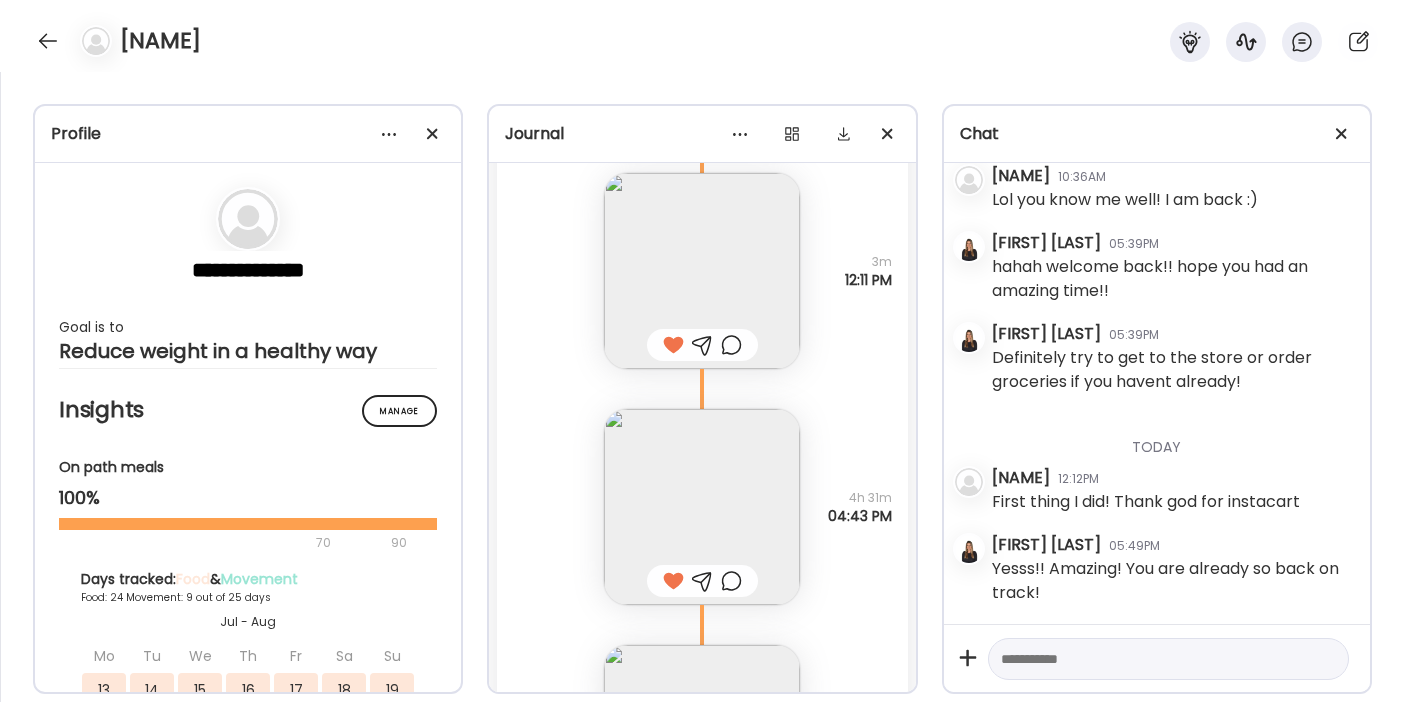 scroll, scrollTop: 41865, scrollLeft: 0, axis: vertical 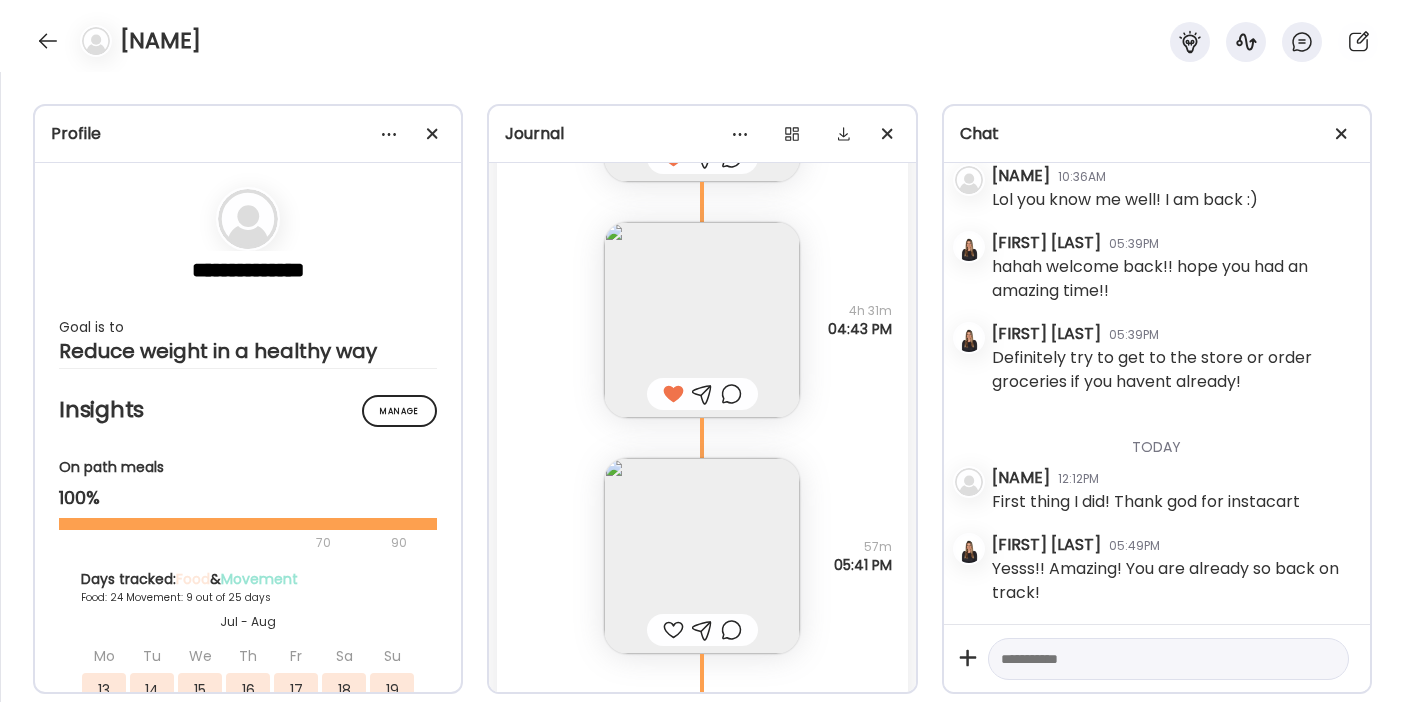 click at bounding box center [673, 630] 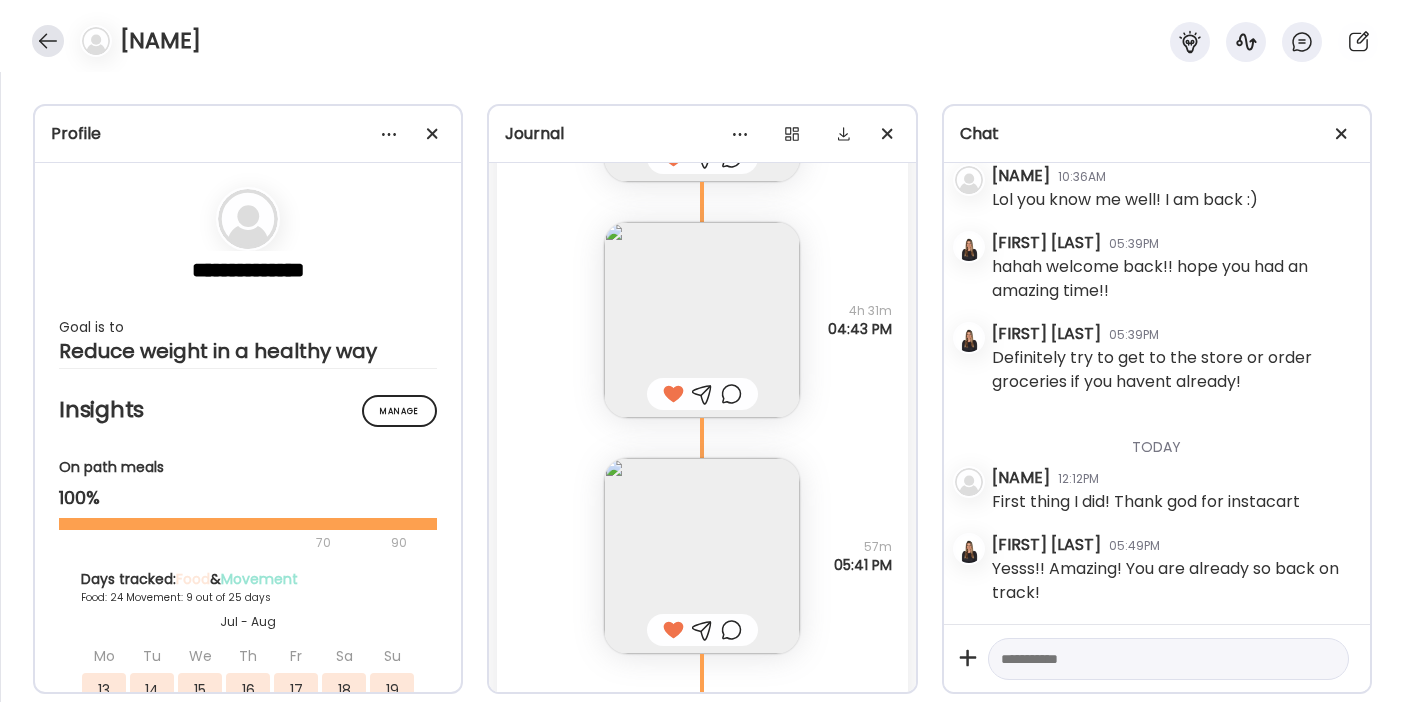 click at bounding box center (48, 41) 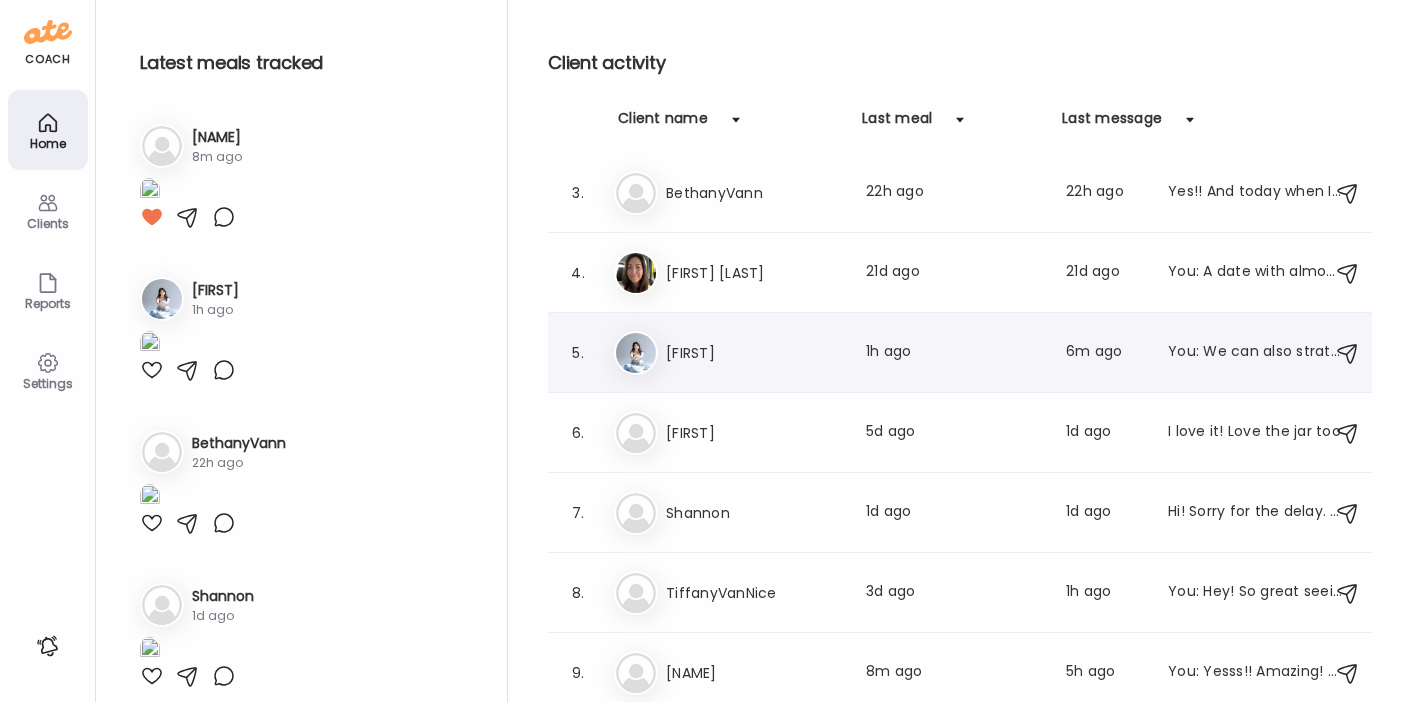 scroll, scrollTop: 166, scrollLeft: 0, axis: vertical 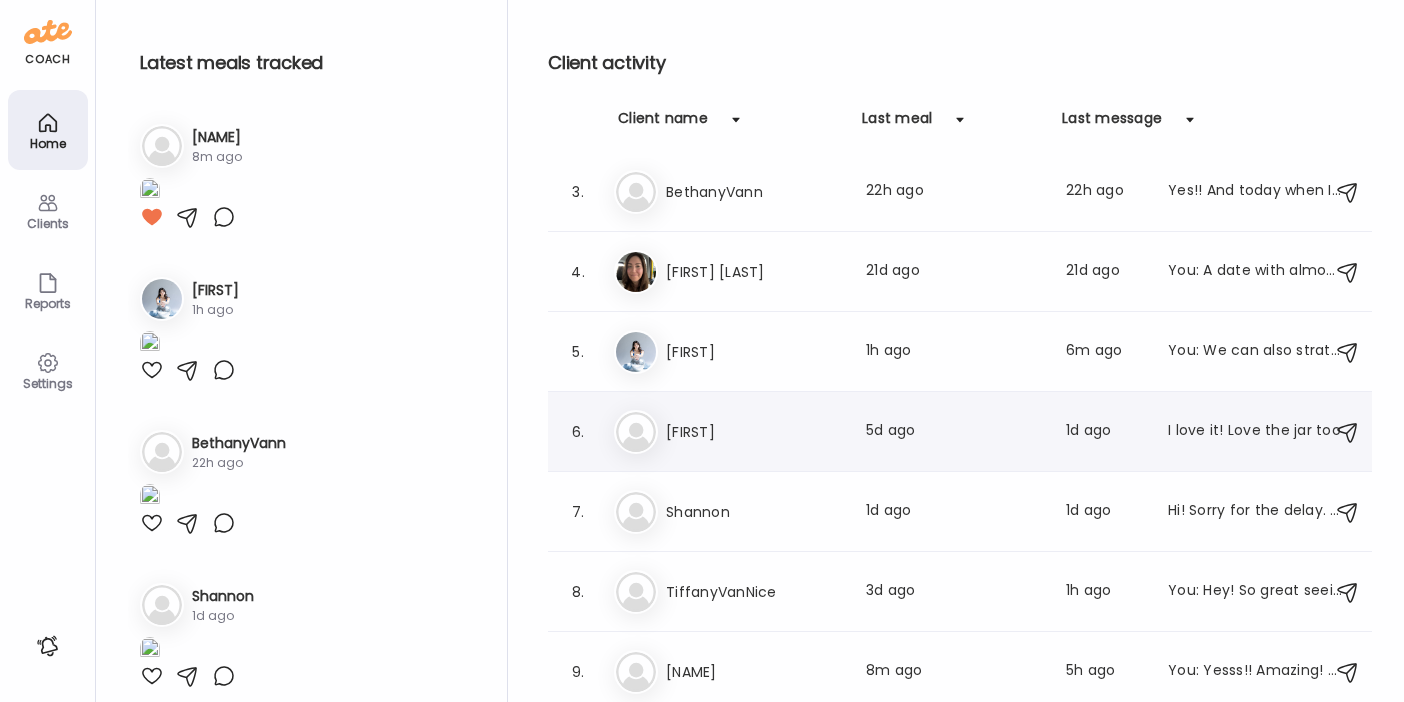 click on "[FIRST]" at bounding box center [754, 432] 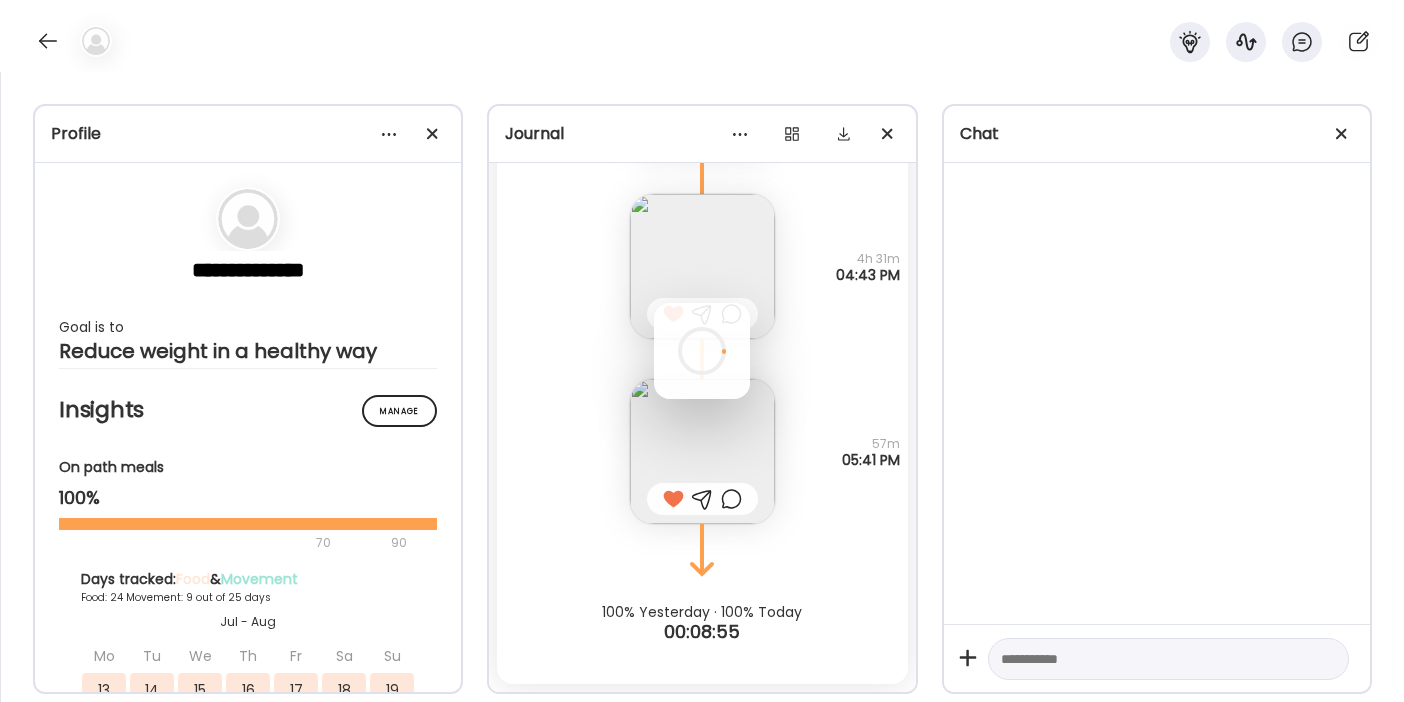 scroll, scrollTop: 35674, scrollLeft: 0, axis: vertical 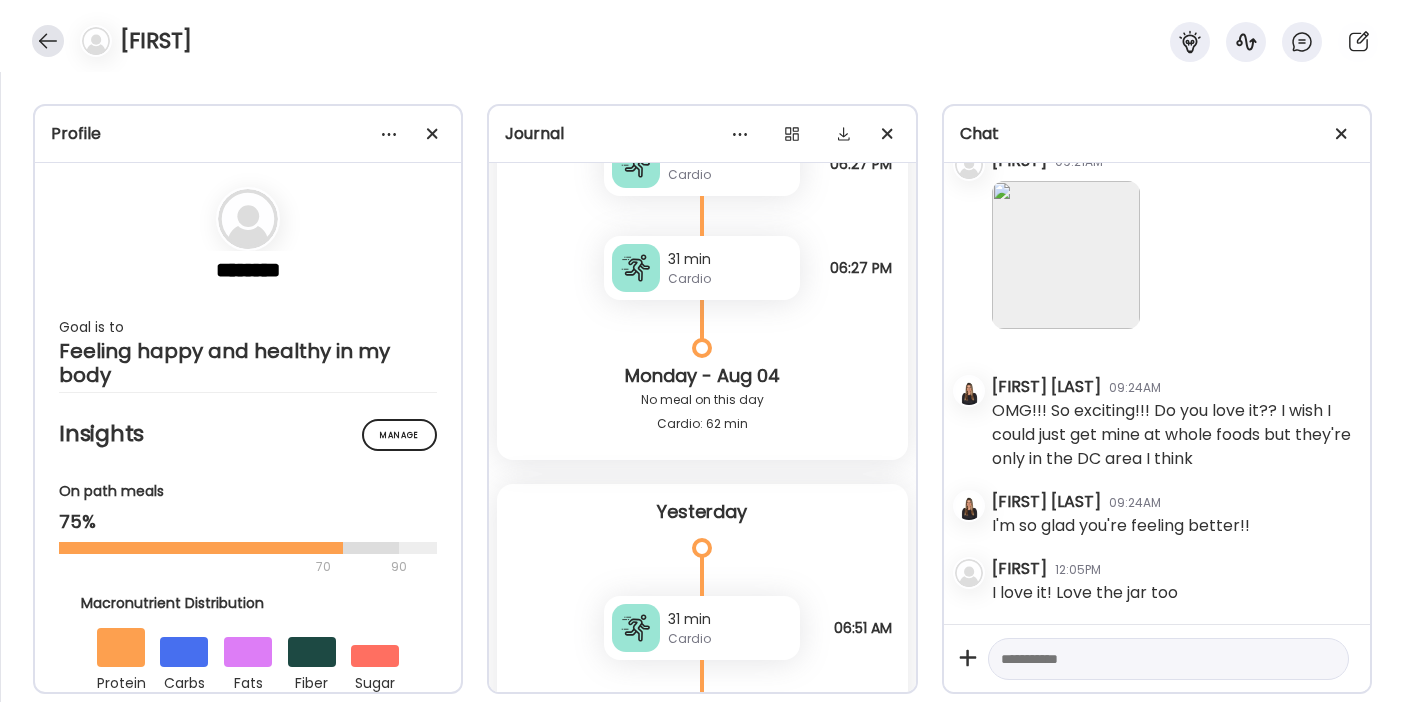click at bounding box center [48, 41] 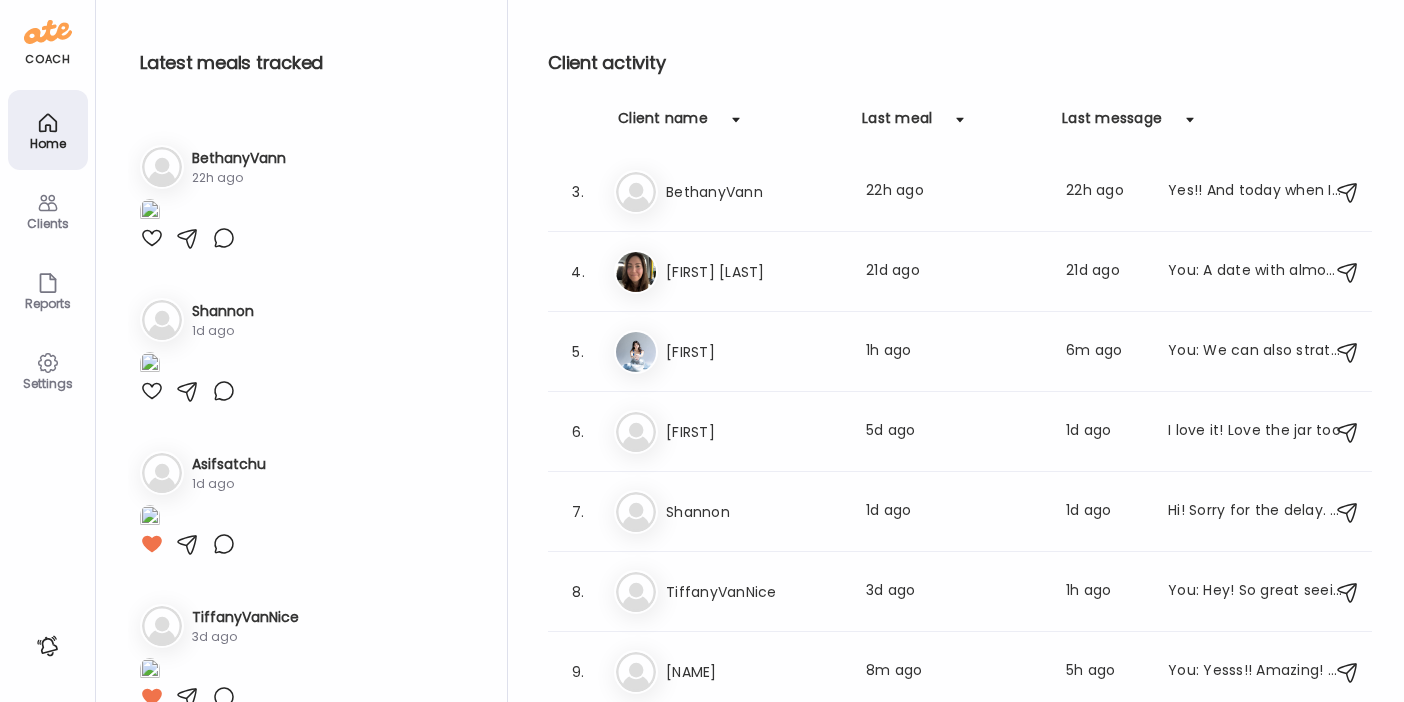 scroll, scrollTop: 287, scrollLeft: 0, axis: vertical 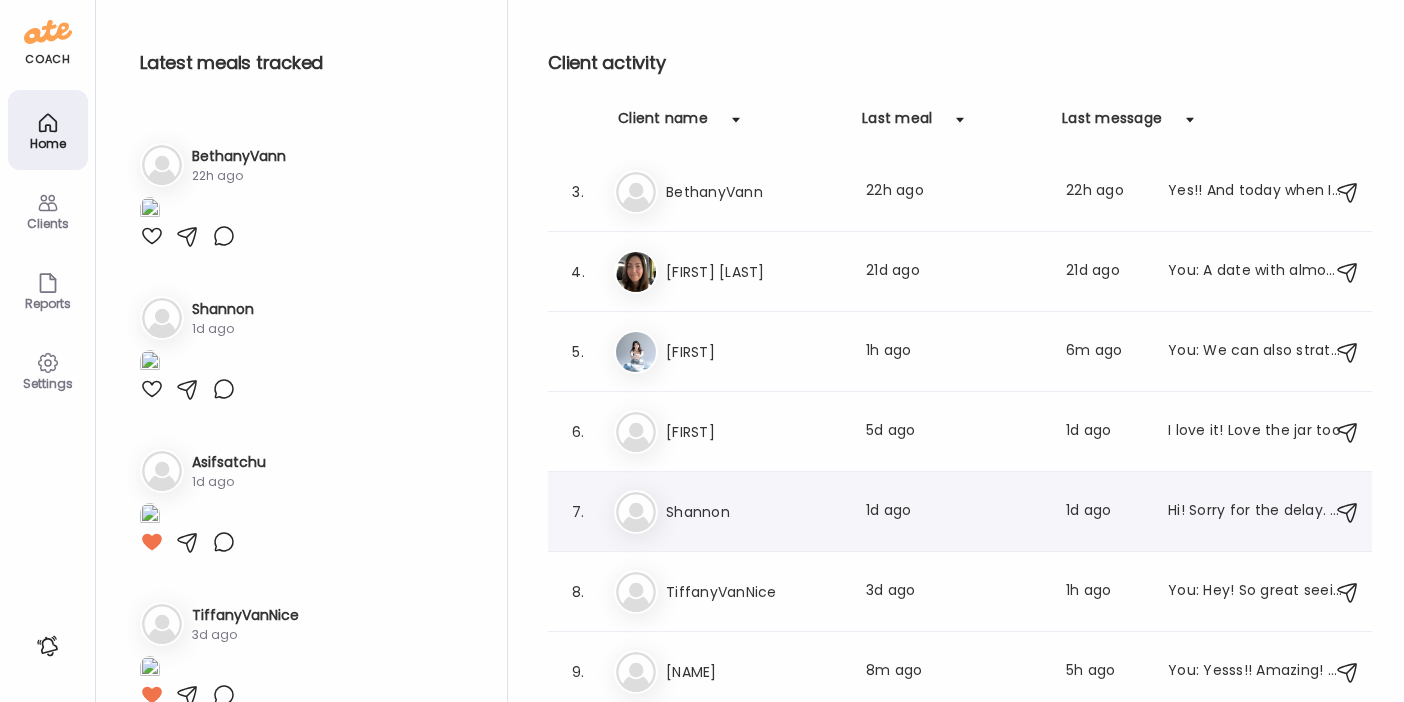 click on "Shannon" at bounding box center (754, 512) 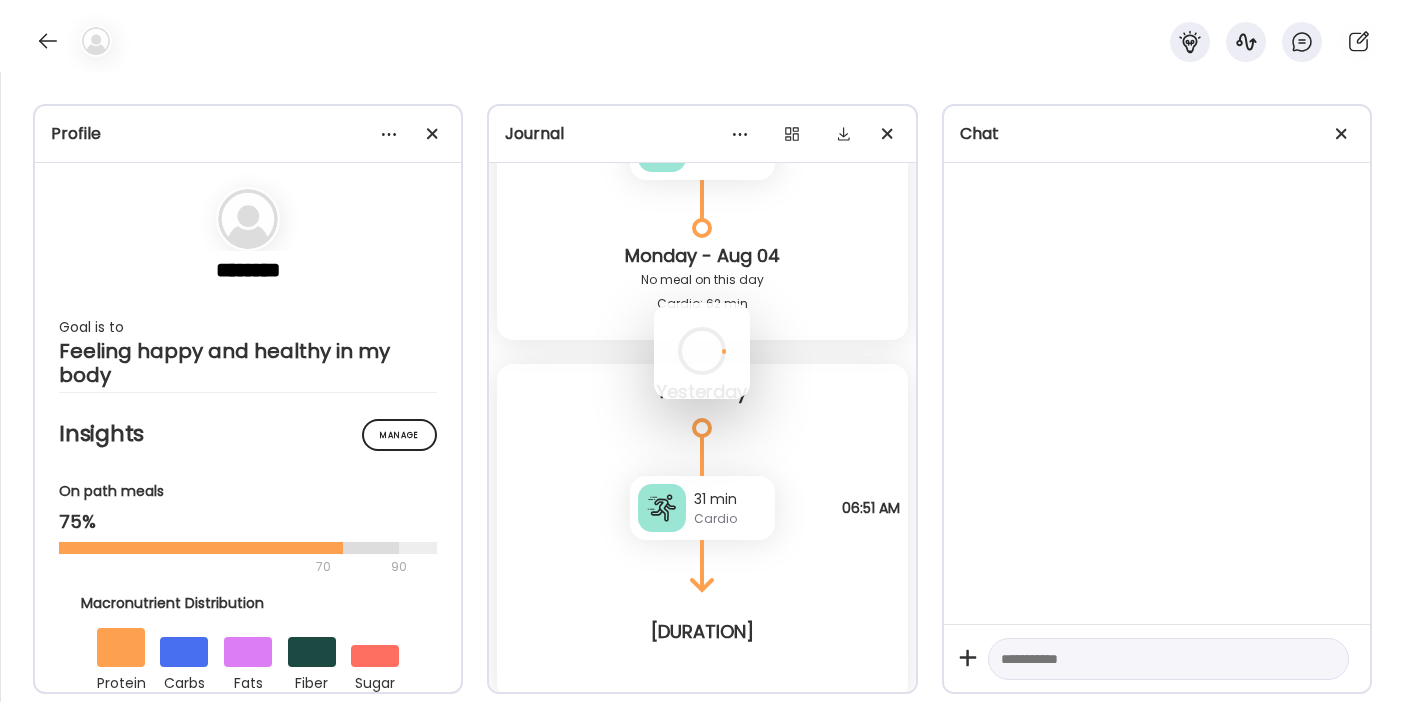 scroll, scrollTop: 49210, scrollLeft: 0, axis: vertical 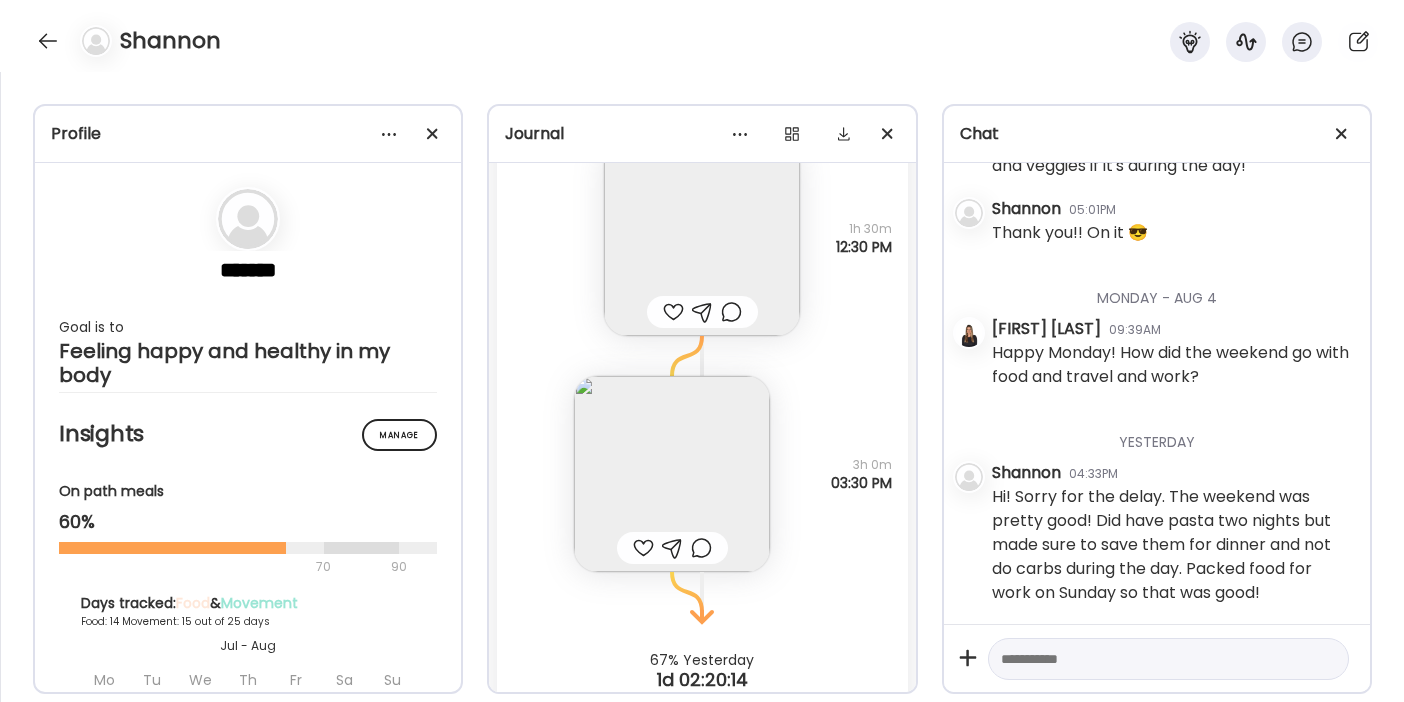 click at bounding box center (1150, 659) 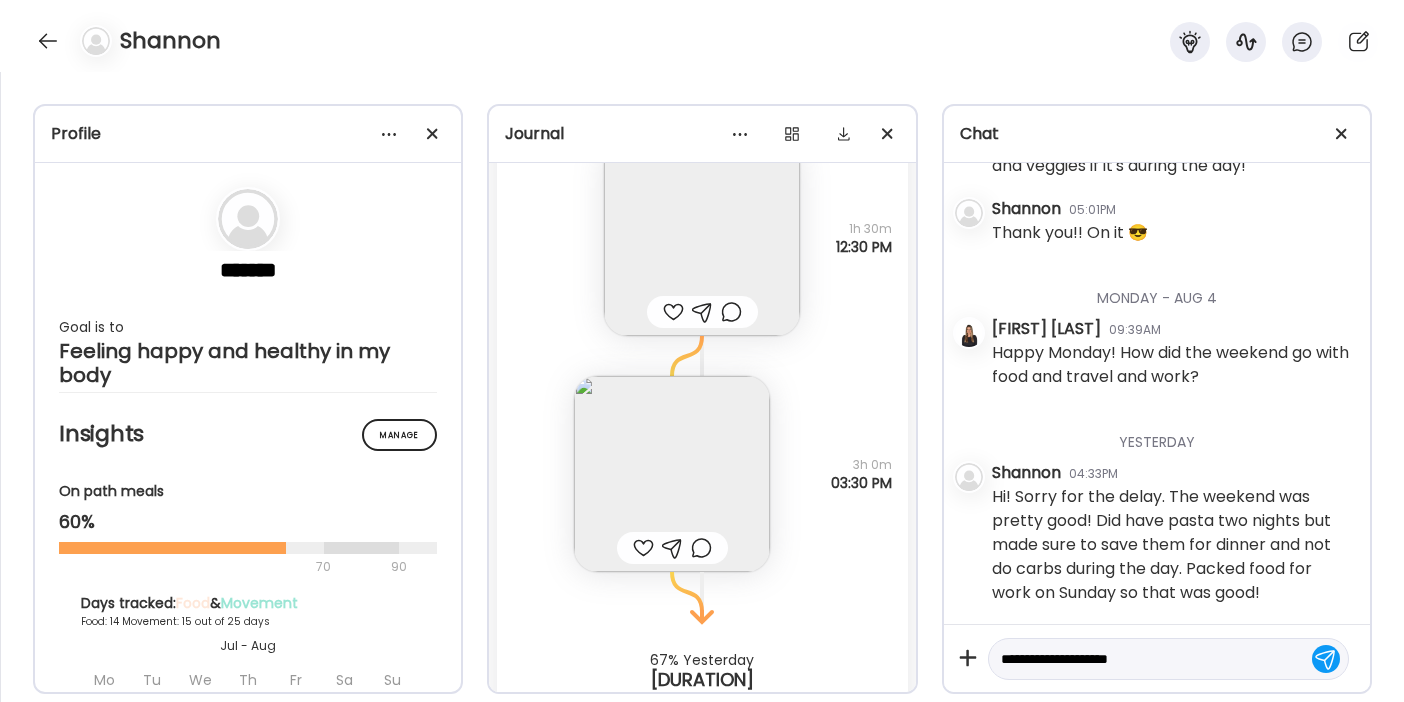 type on "**********" 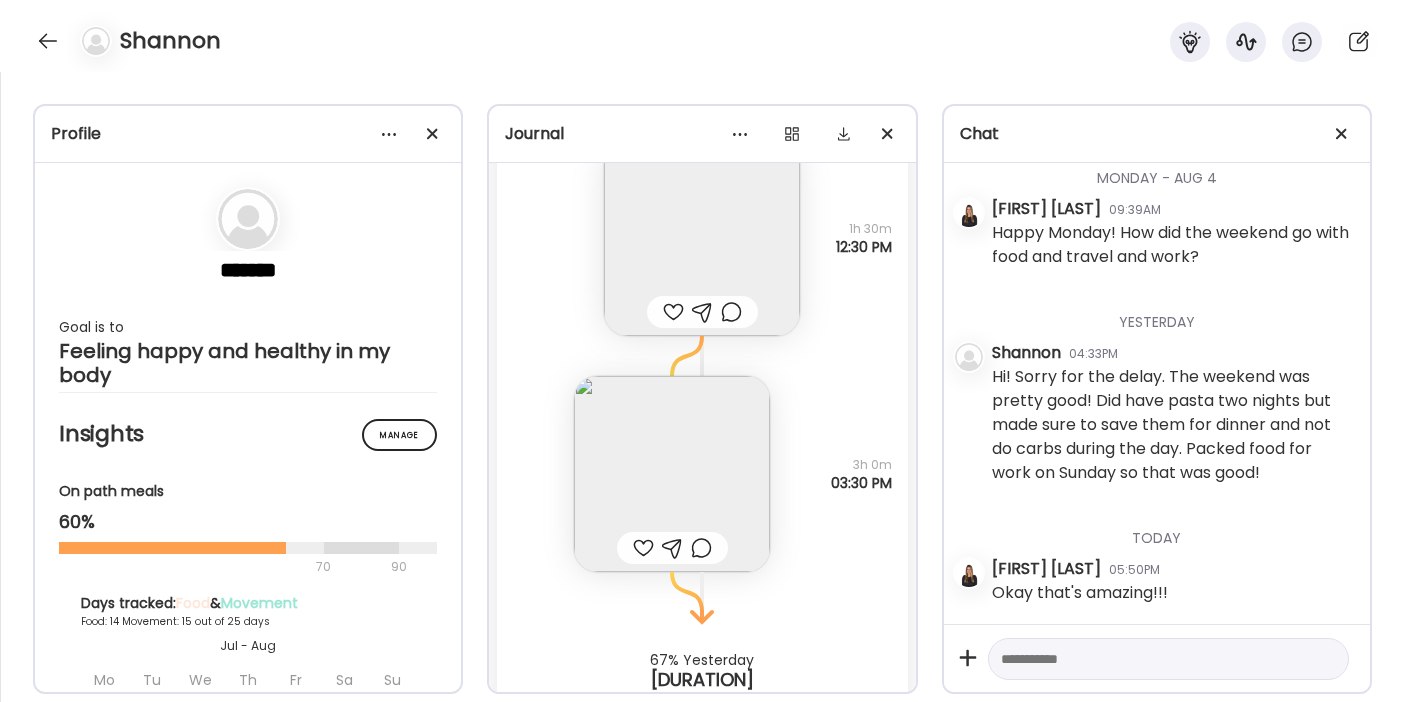 scroll, scrollTop: 32812, scrollLeft: 0, axis: vertical 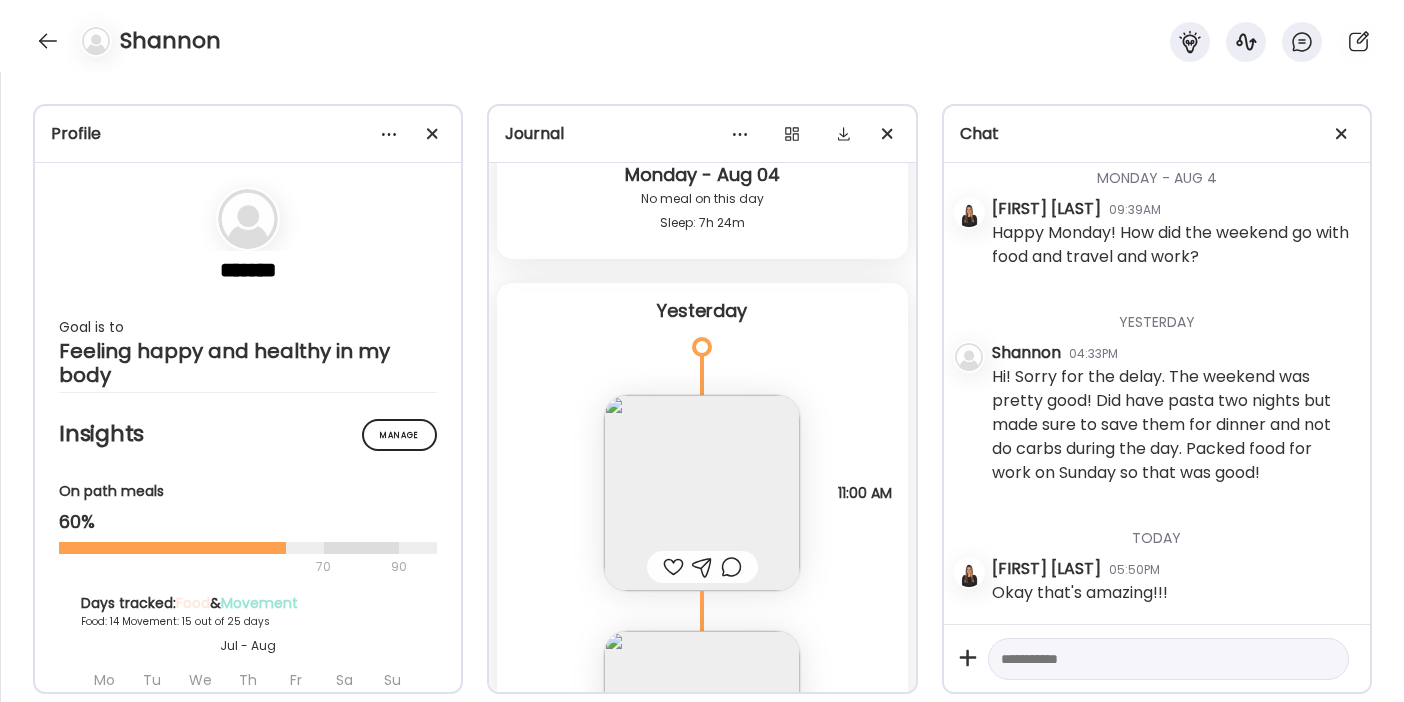 click at bounding box center [673, 567] 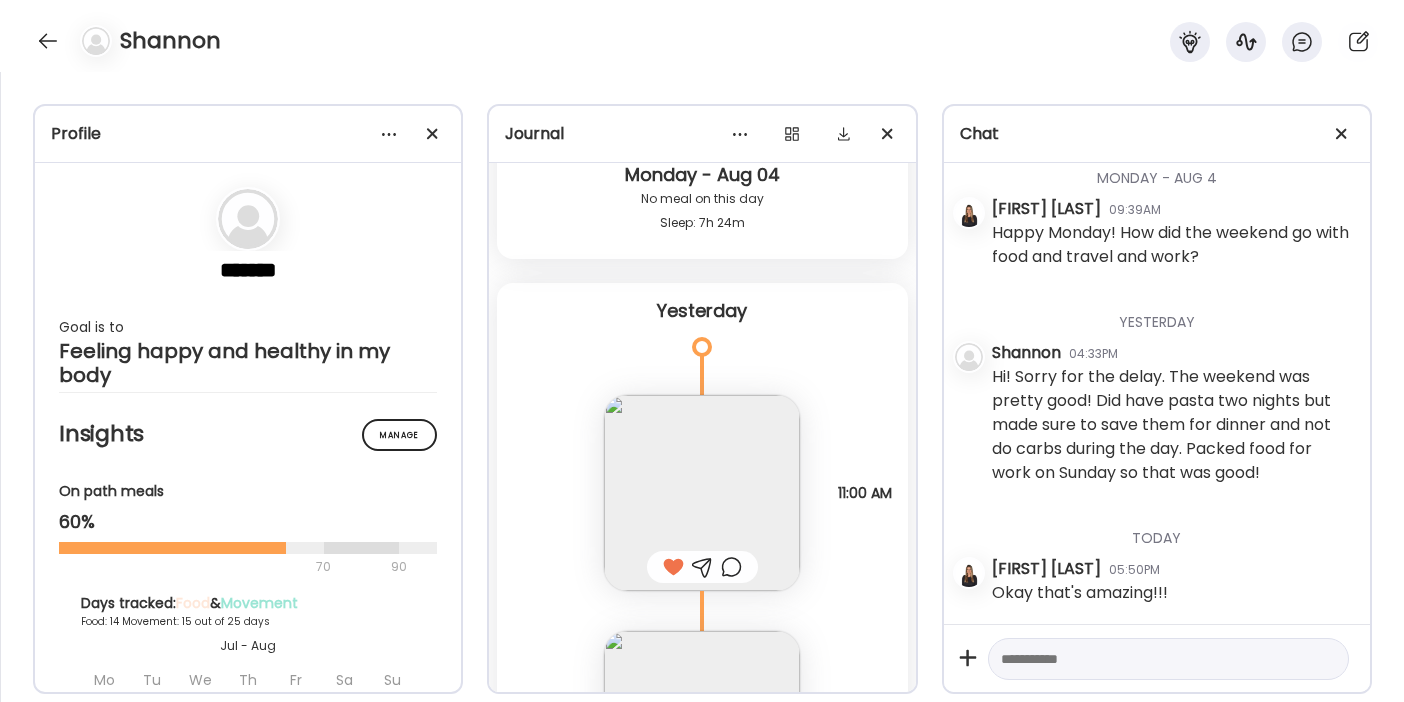 click at bounding box center (702, 567) 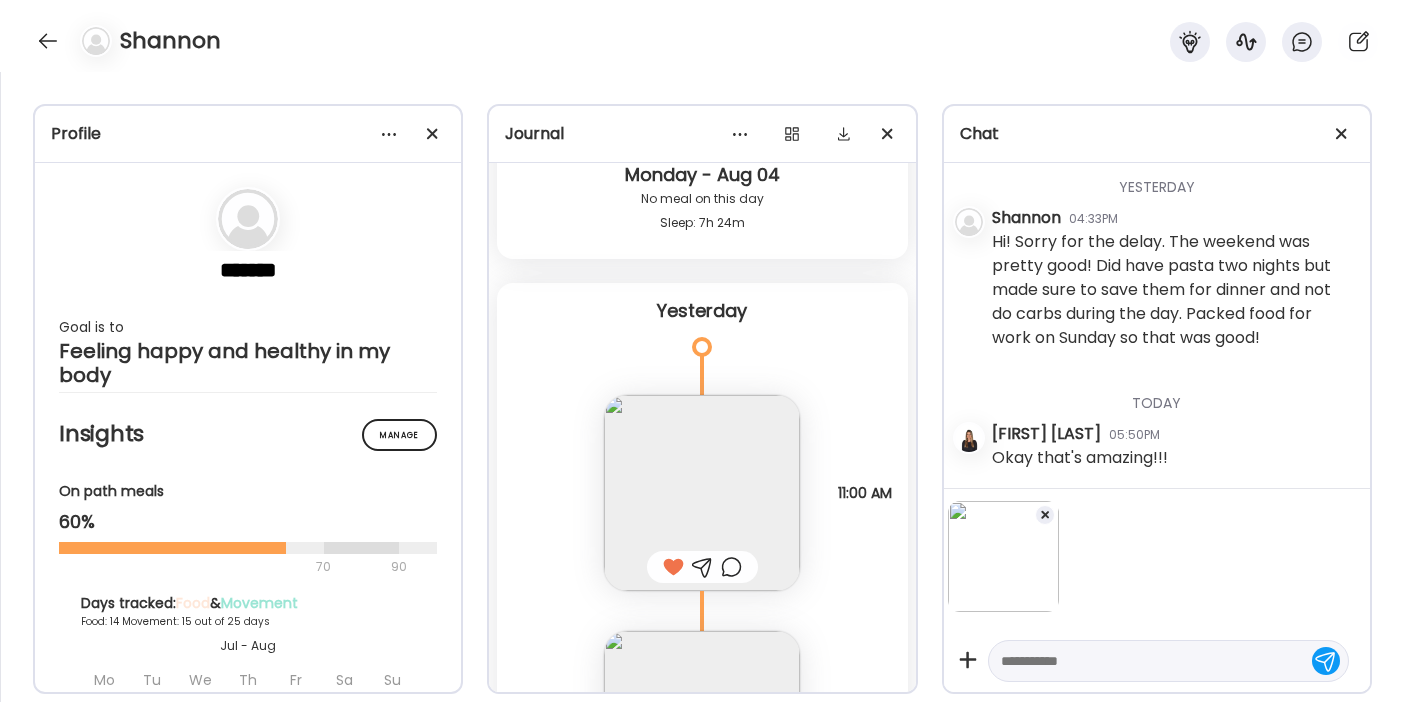 click at bounding box center [1150, 661] 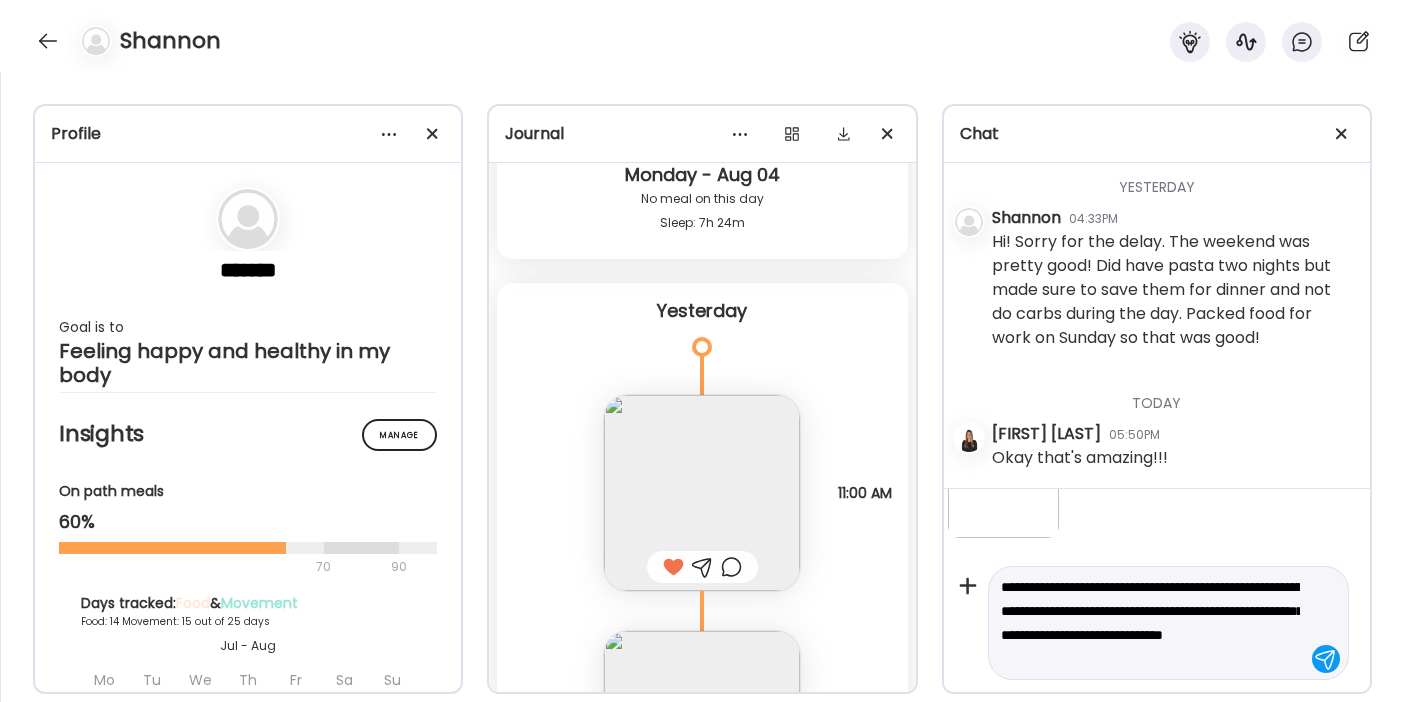 scroll, scrollTop: 98, scrollLeft: 0, axis: vertical 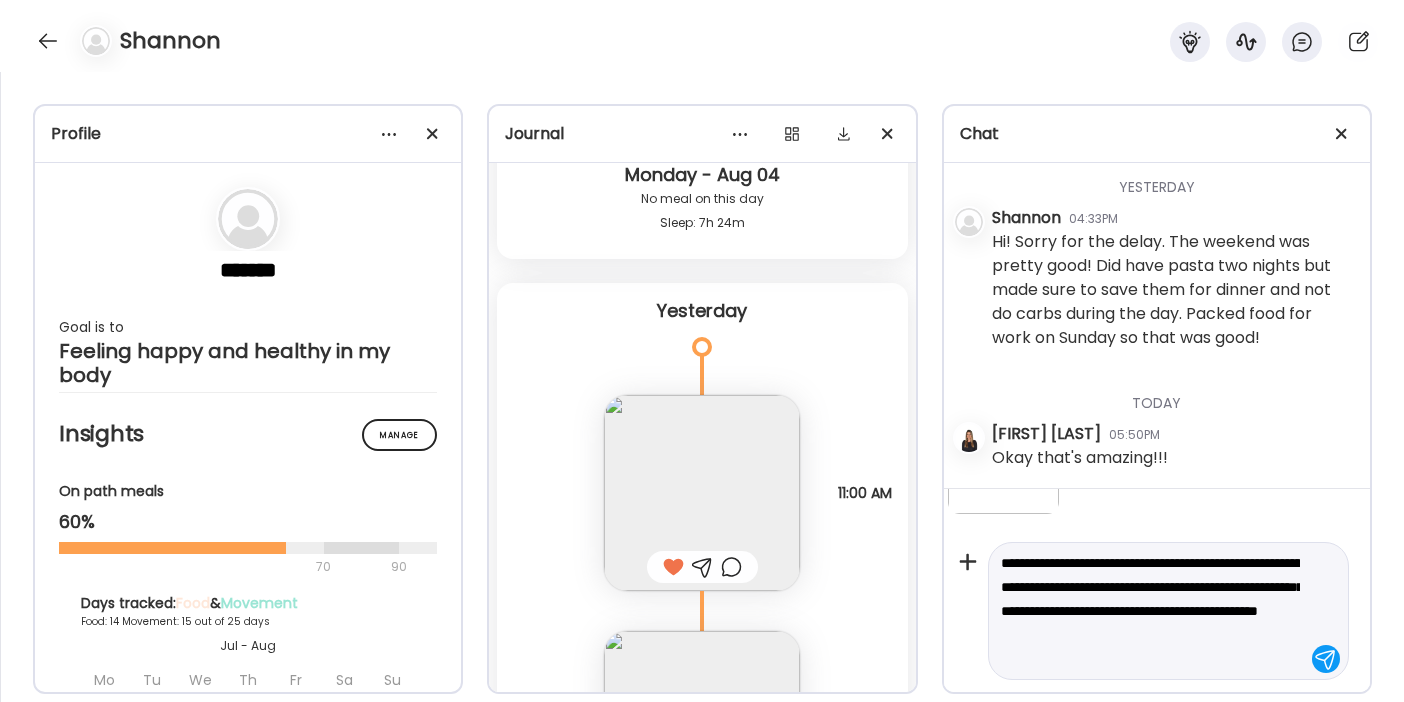 type on "**********" 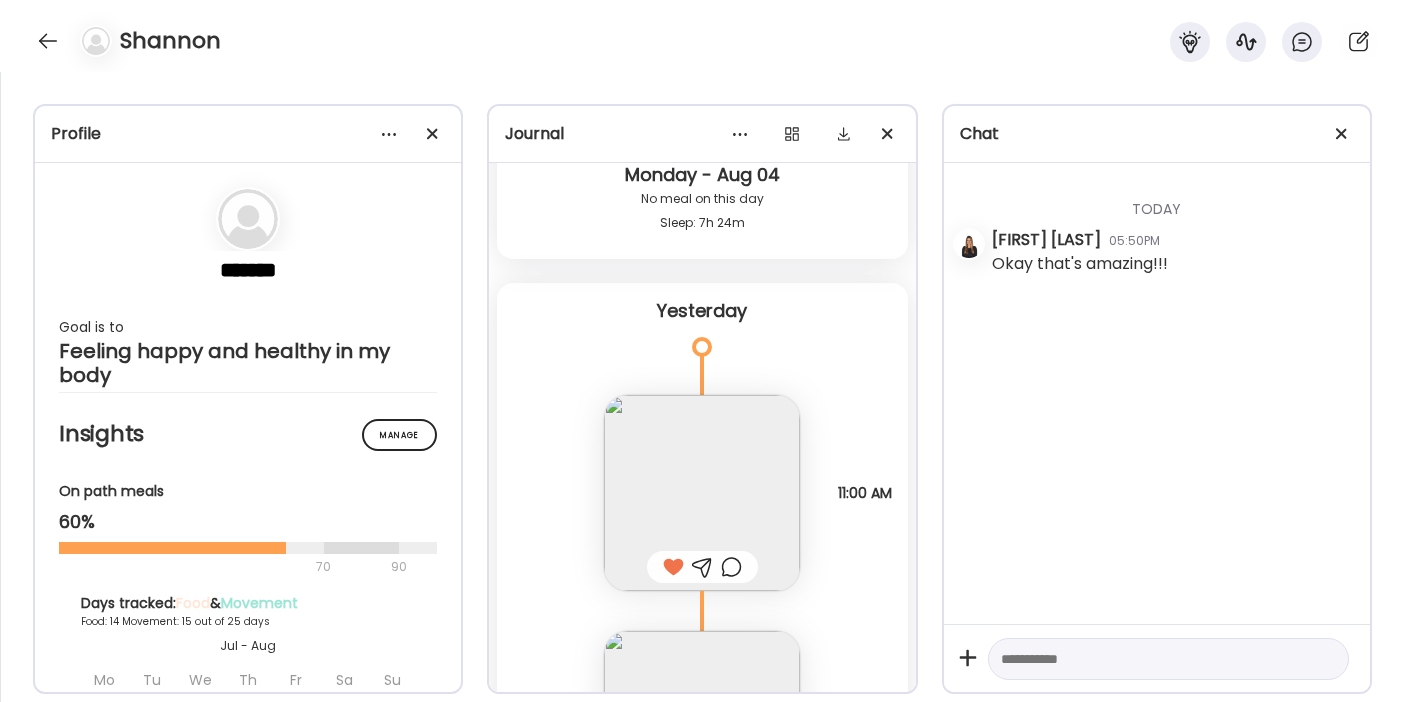 scroll, scrollTop: 32814, scrollLeft: 0, axis: vertical 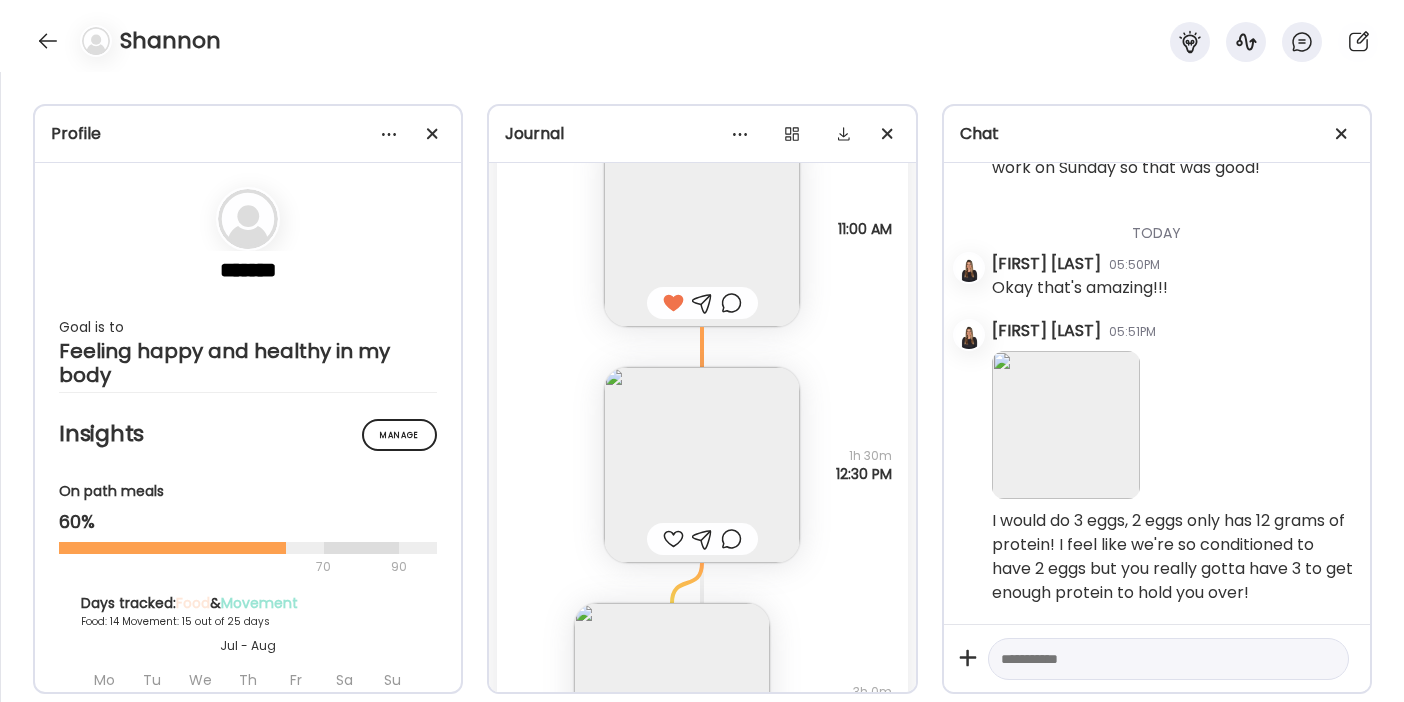 click at bounding box center [673, 539] 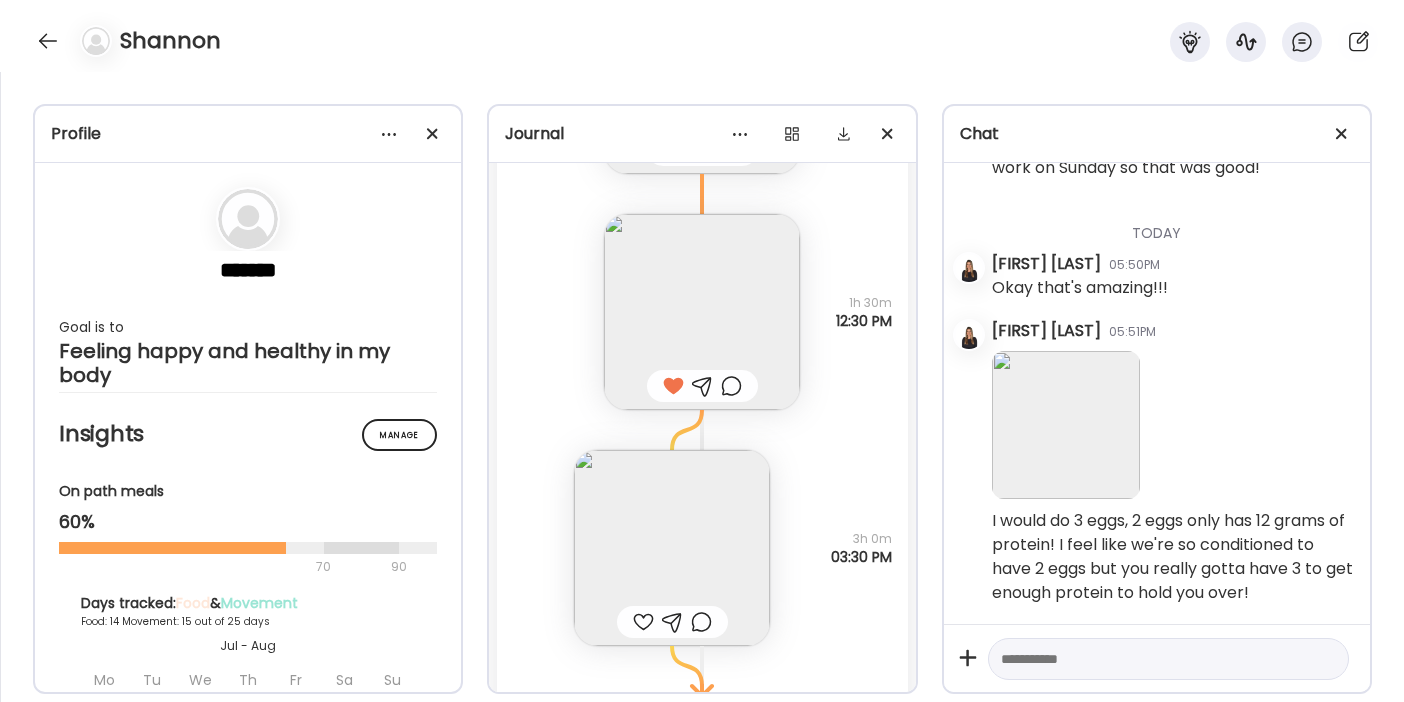 scroll, scrollTop: 33282, scrollLeft: 0, axis: vertical 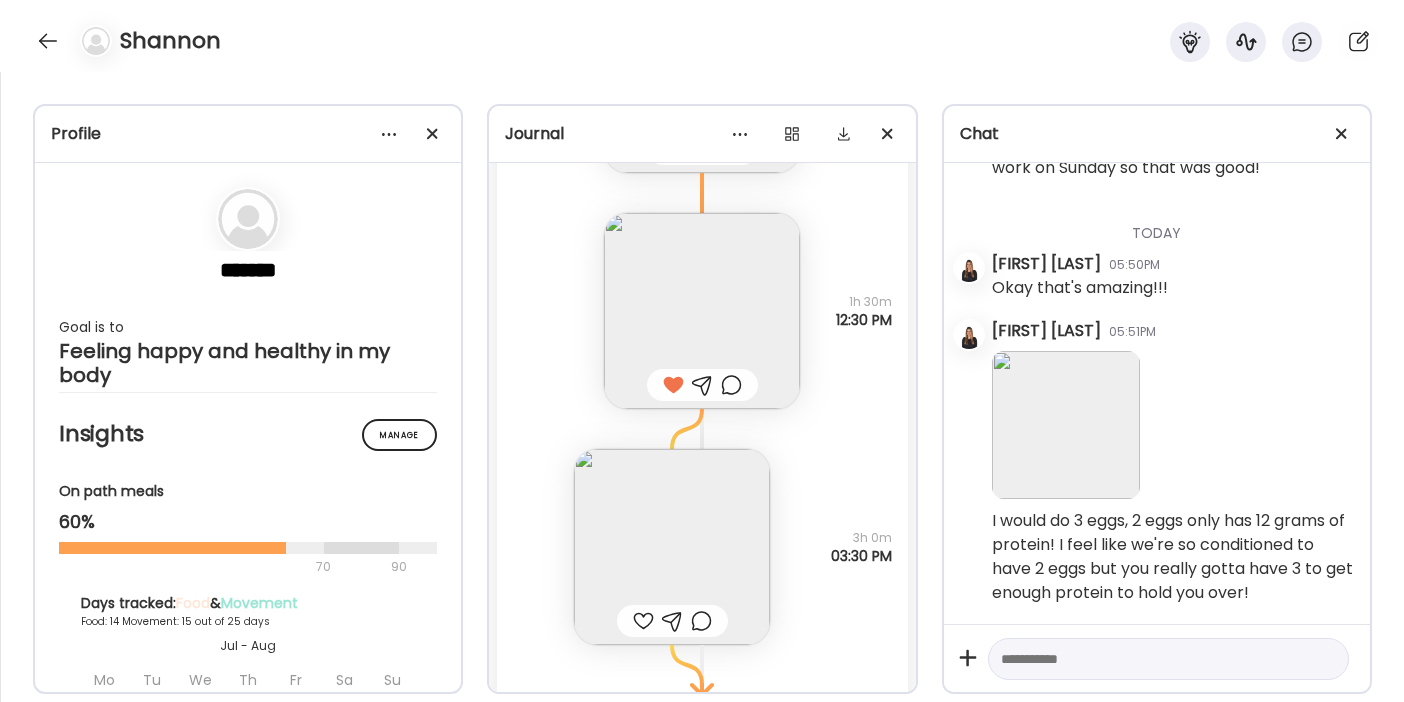 click at bounding box center [643, 621] 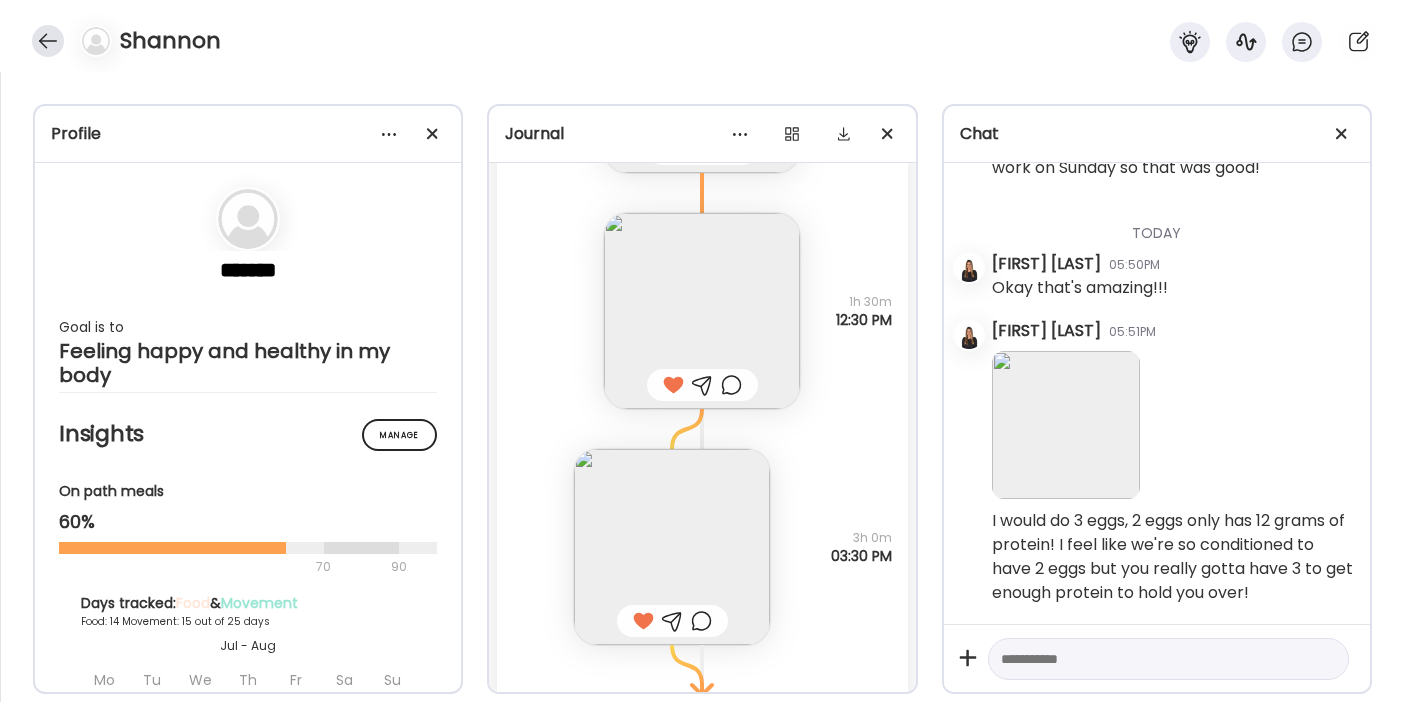 click at bounding box center [48, 41] 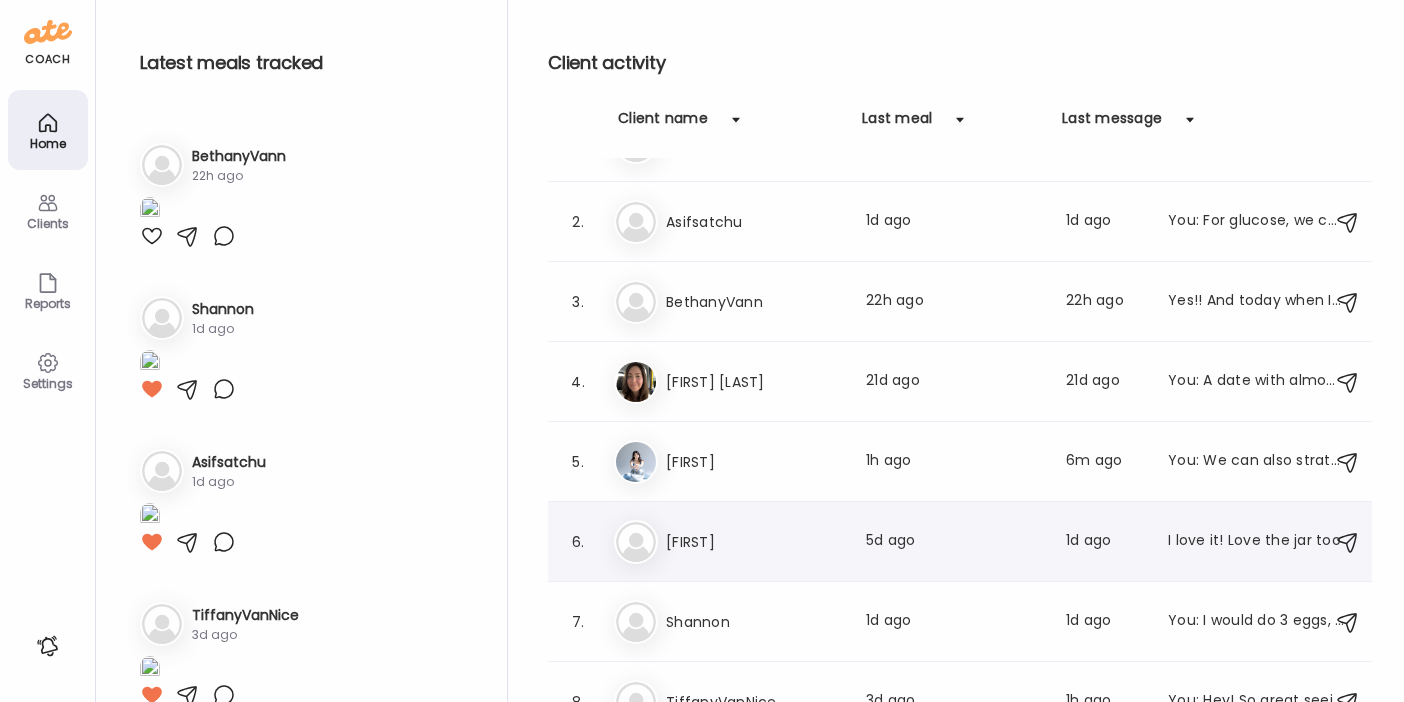 scroll, scrollTop: 0, scrollLeft: 0, axis: both 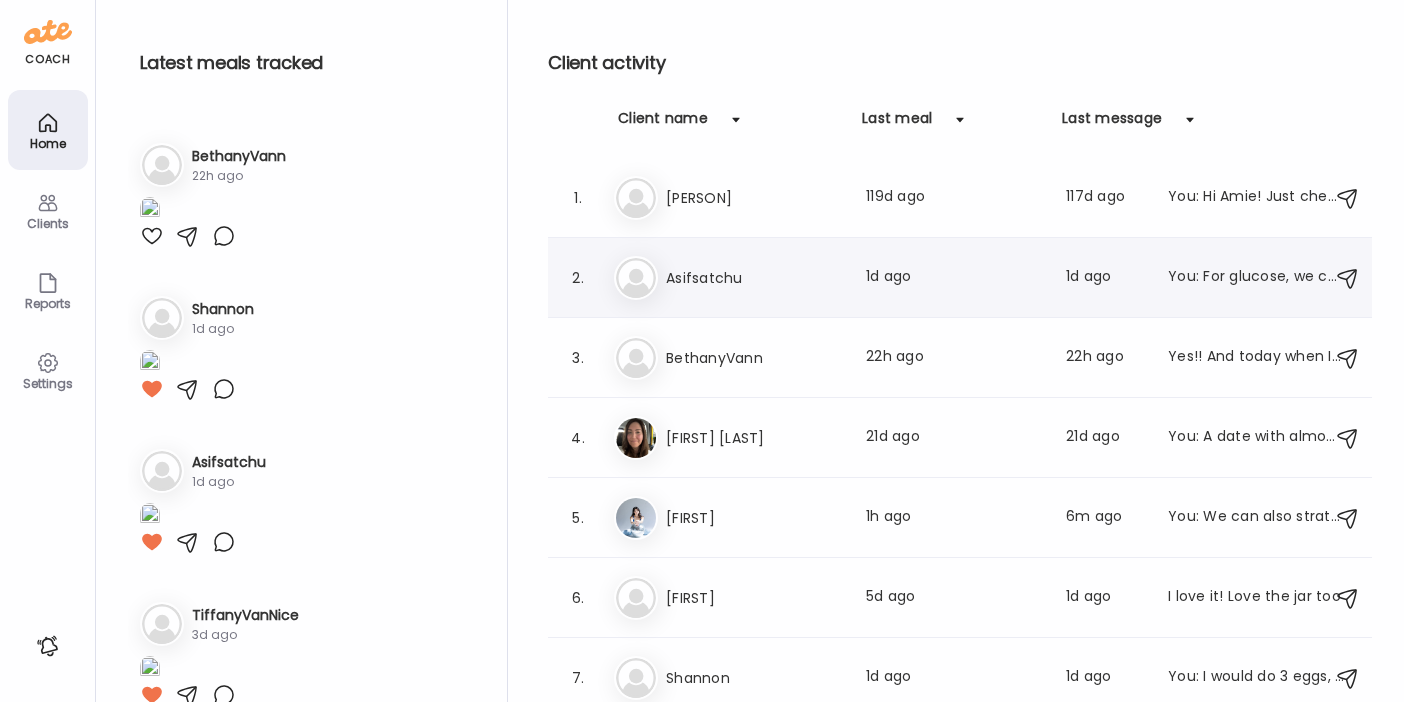 click on "As
Asifsatchu
Last meal:  [TIME] Last message:  [TIME] You: For glucose, we can talk more this afternoon but if it’s fasting glucose we want you to stay around 99 or lower. If it’s post-meal, 118 as a peak is totally fine. As long as you don’t go above 140 post meal that’s good" at bounding box center [963, 278] 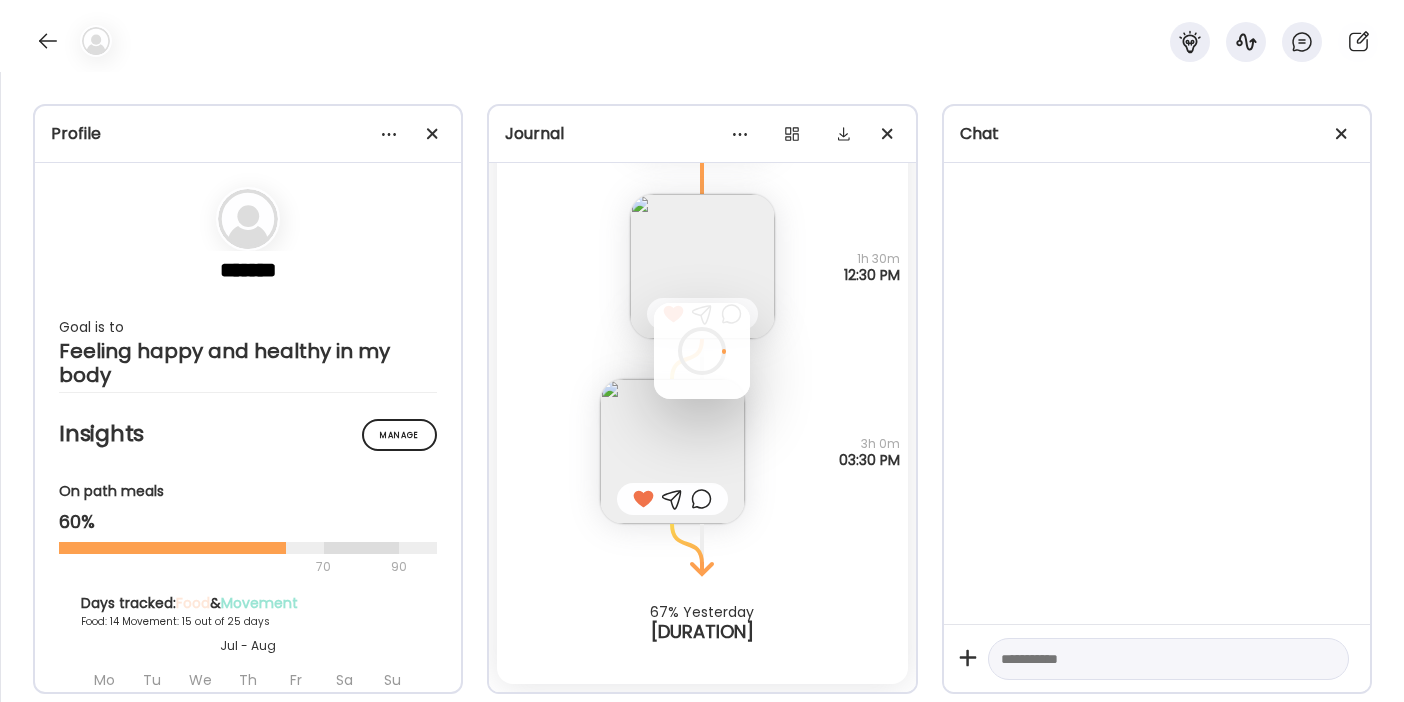 scroll, scrollTop: 29836, scrollLeft: 0, axis: vertical 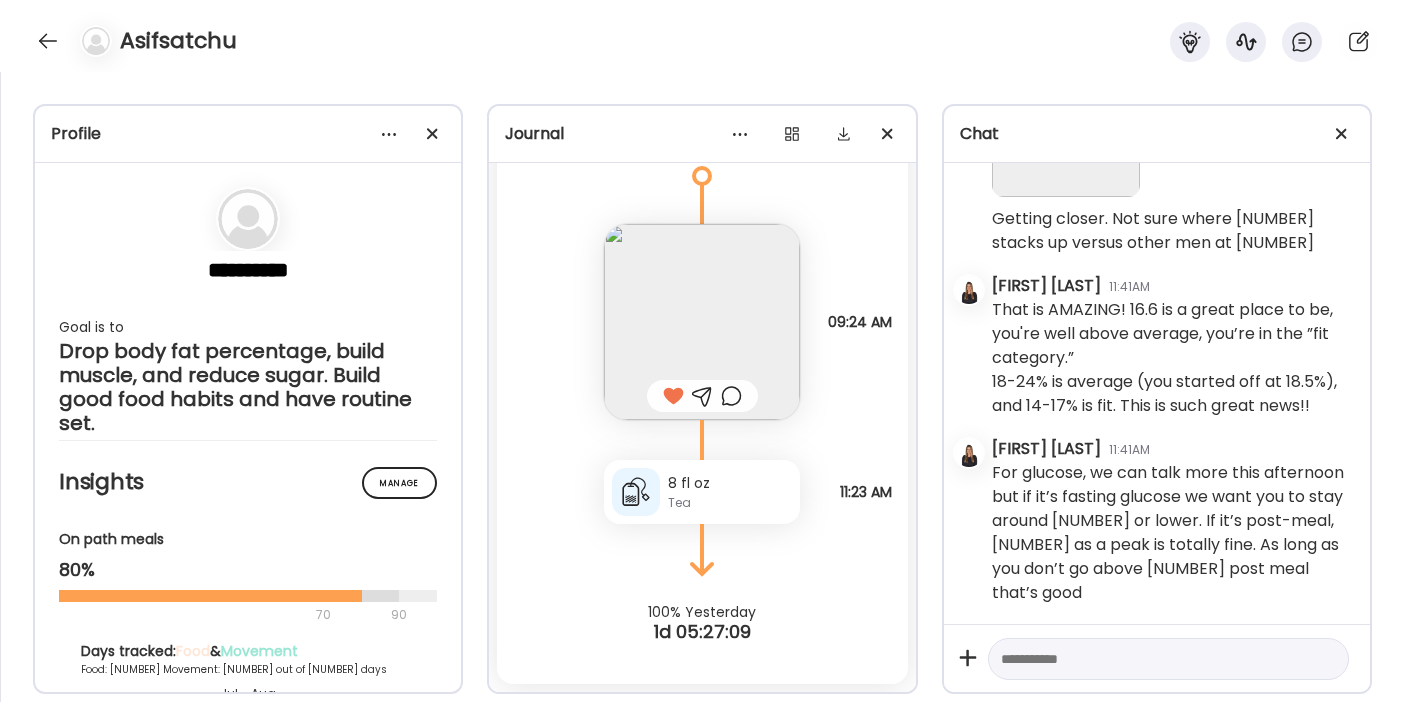 click at bounding box center (1150, 659) 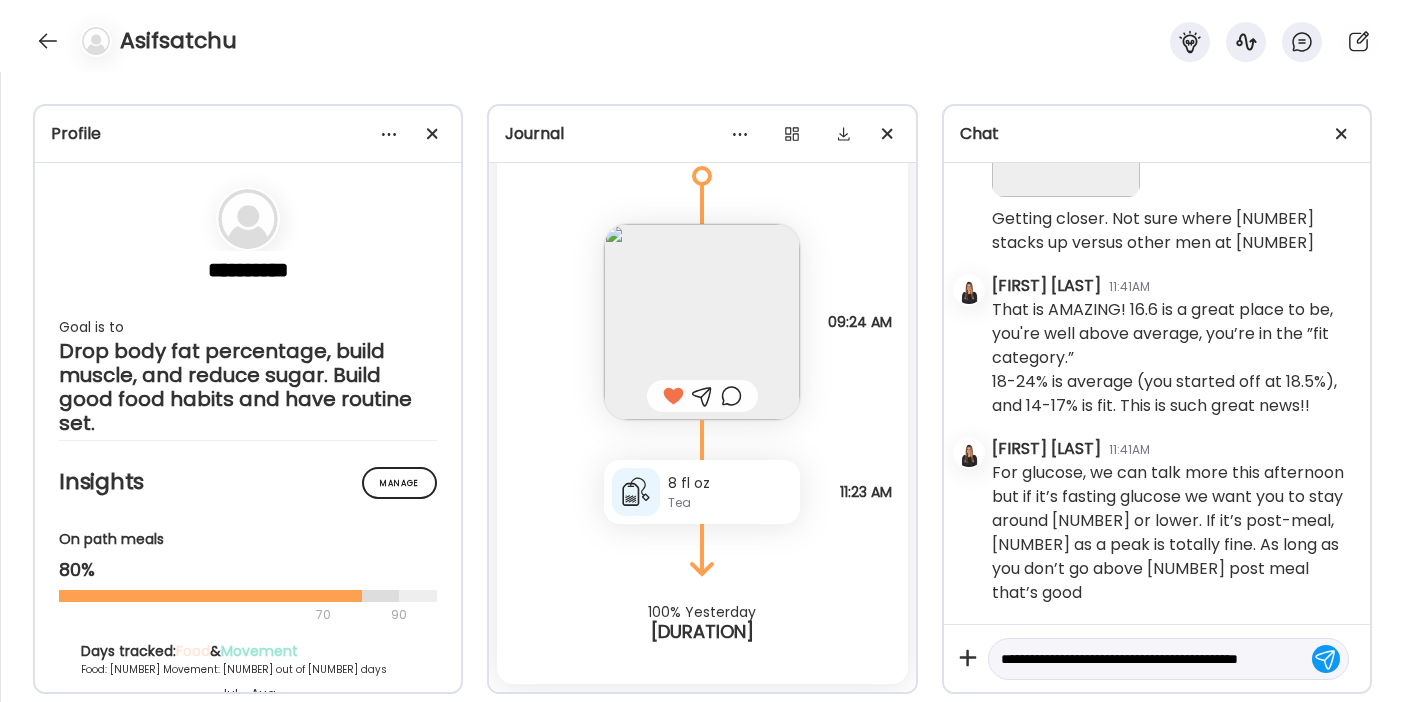 scroll, scrollTop: 23, scrollLeft: 0, axis: vertical 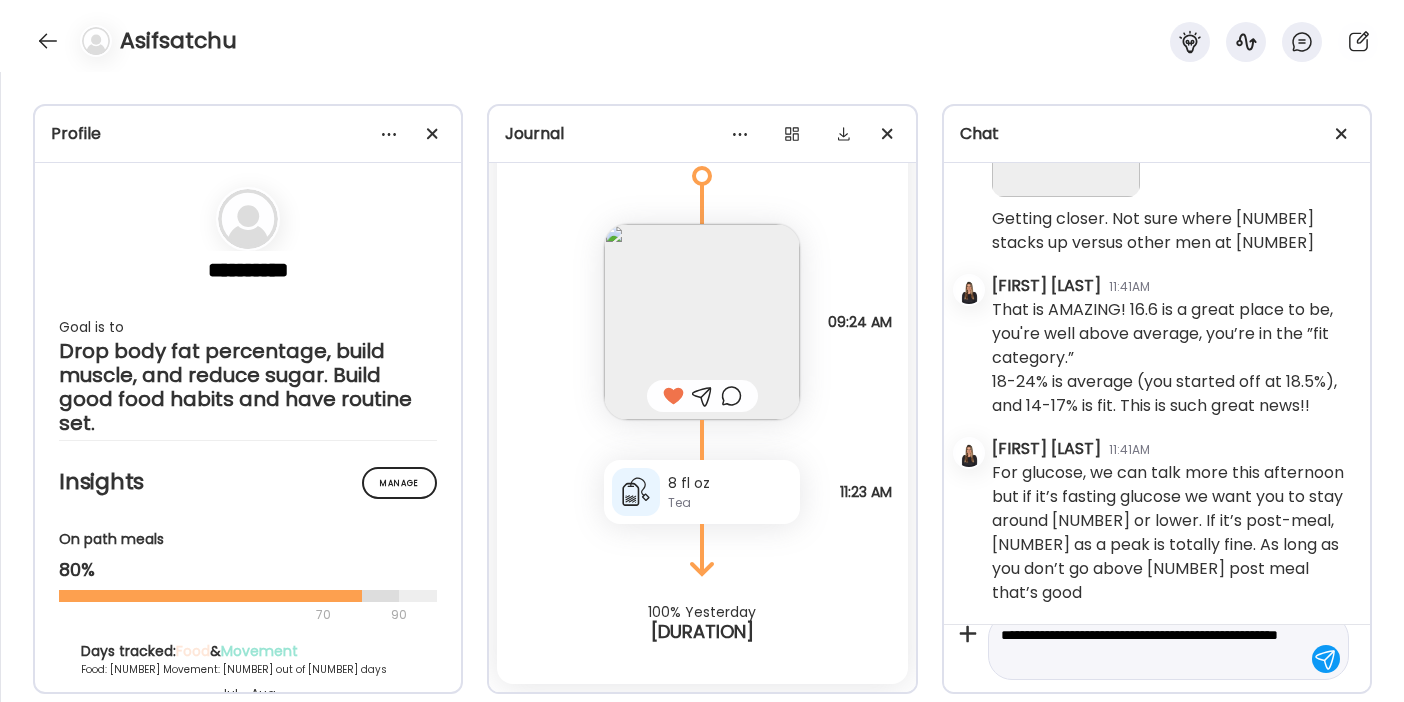 type on "**********" 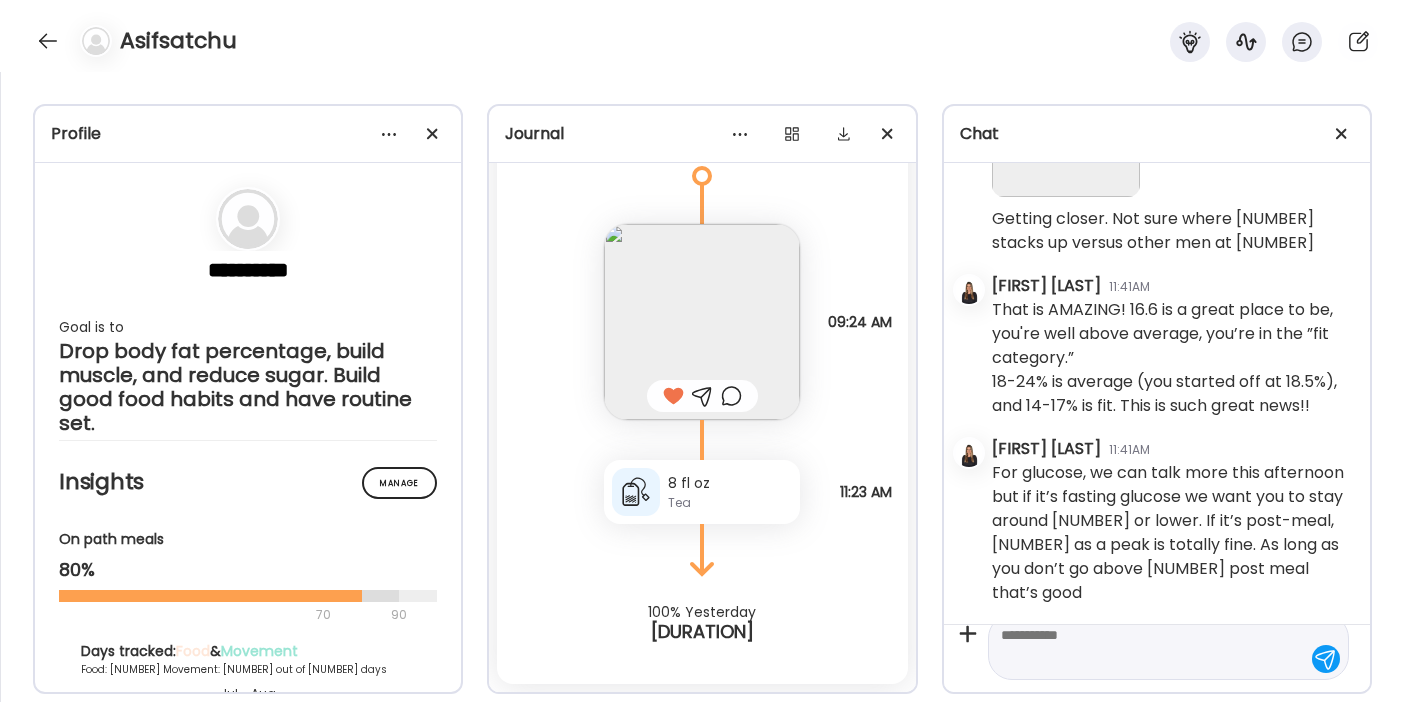 scroll, scrollTop: 0, scrollLeft: 0, axis: both 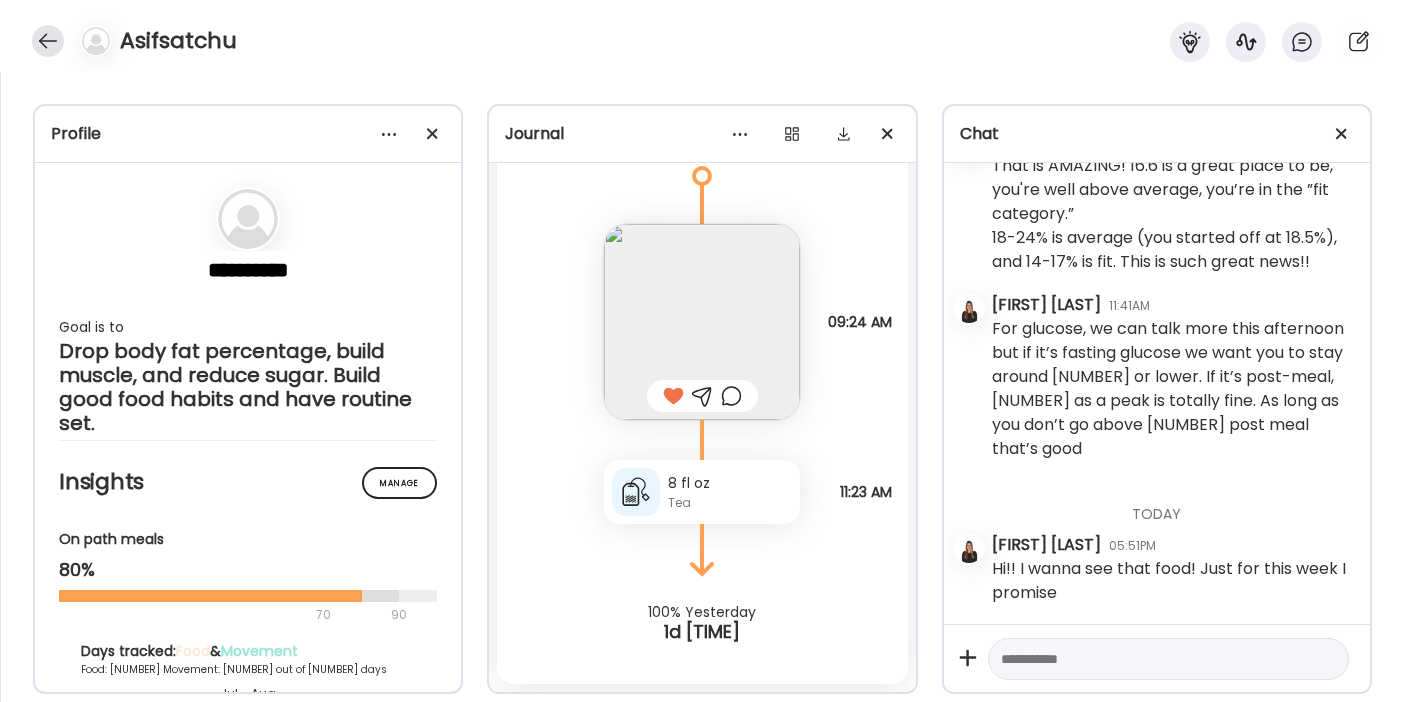 click at bounding box center [48, 41] 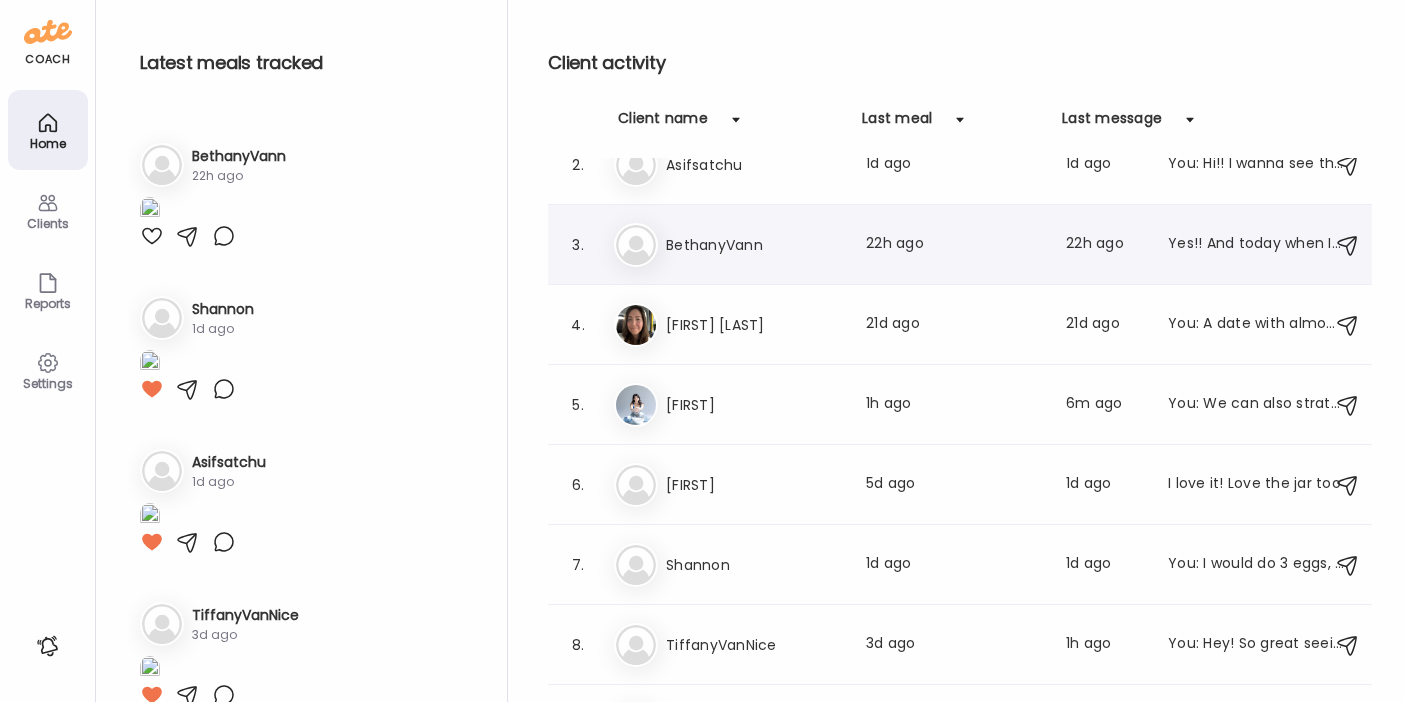 scroll, scrollTop: 100, scrollLeft: 0, axis: vertical 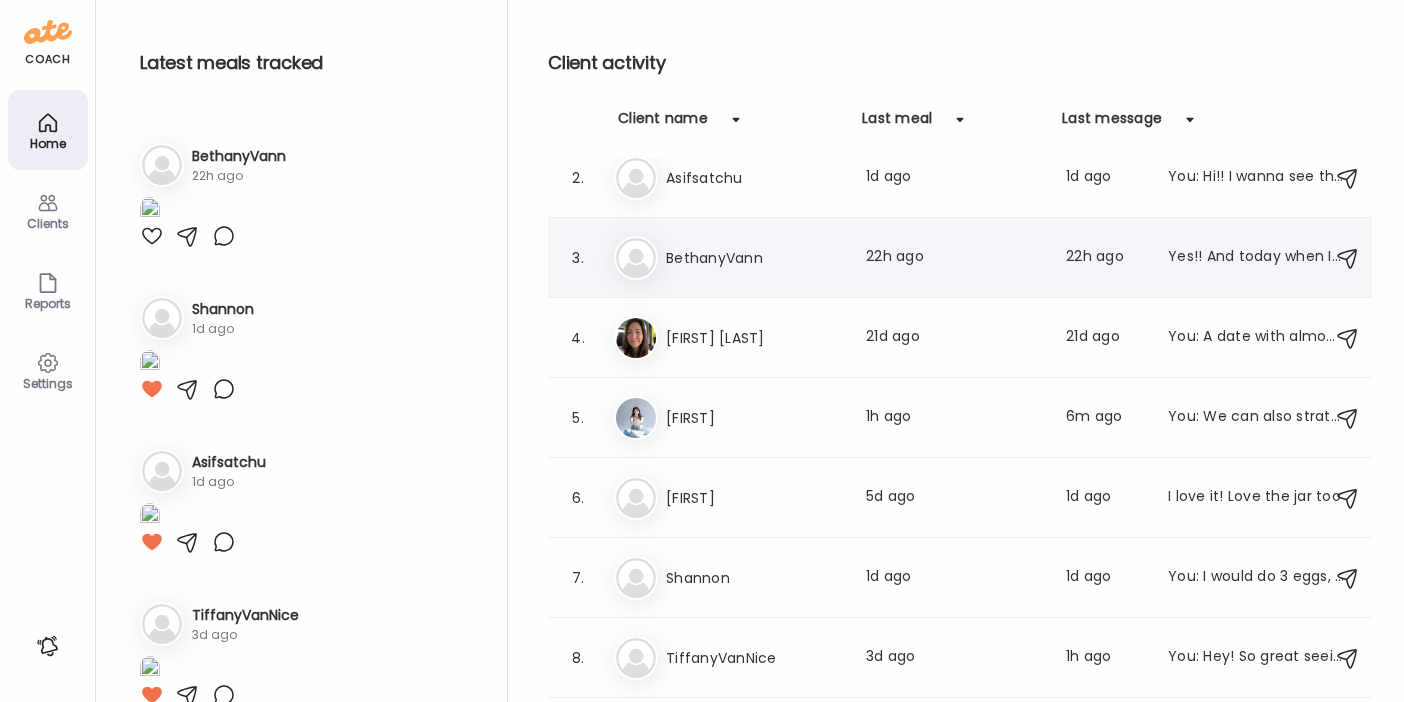 click on "BethanyVann" at bounding box center [754, 258] 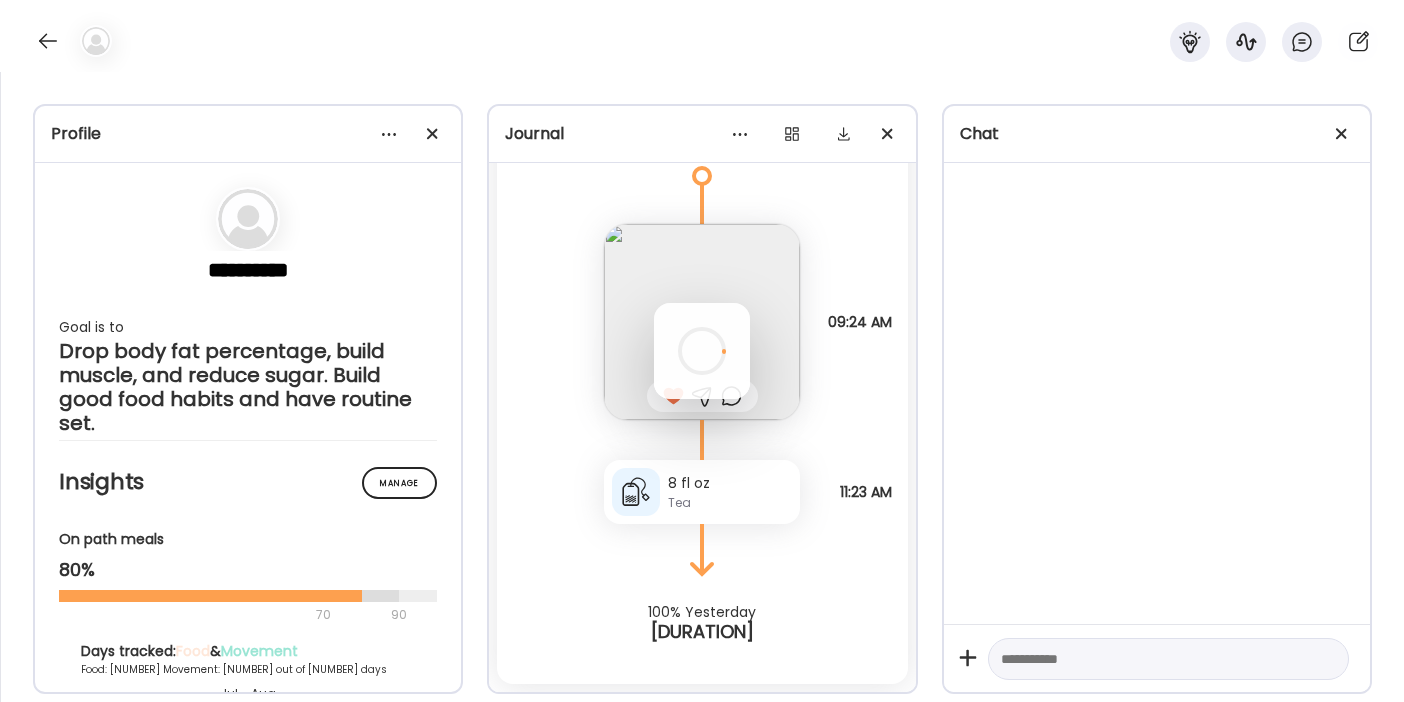 scroll, scrollTop: 2349, scrollLeft: 0, axis: vertical 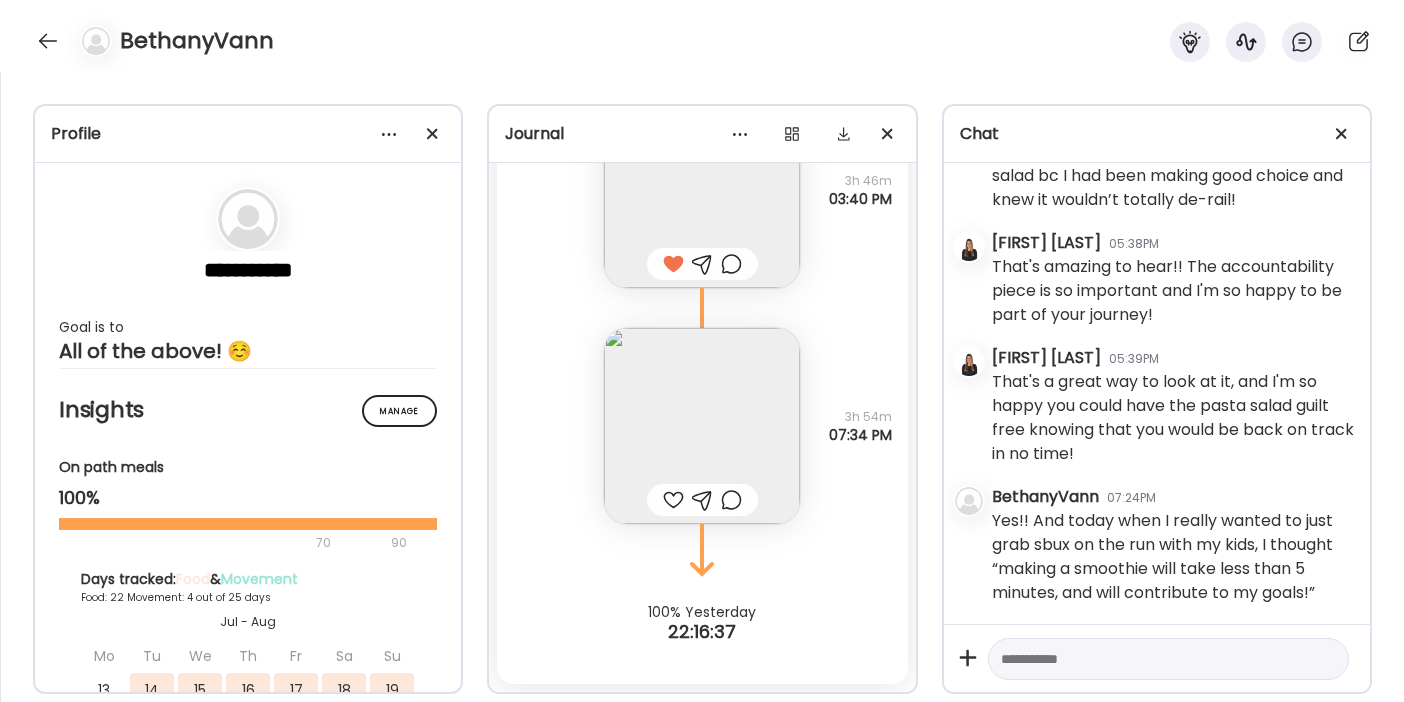 click at bounding box center [1150, 659] 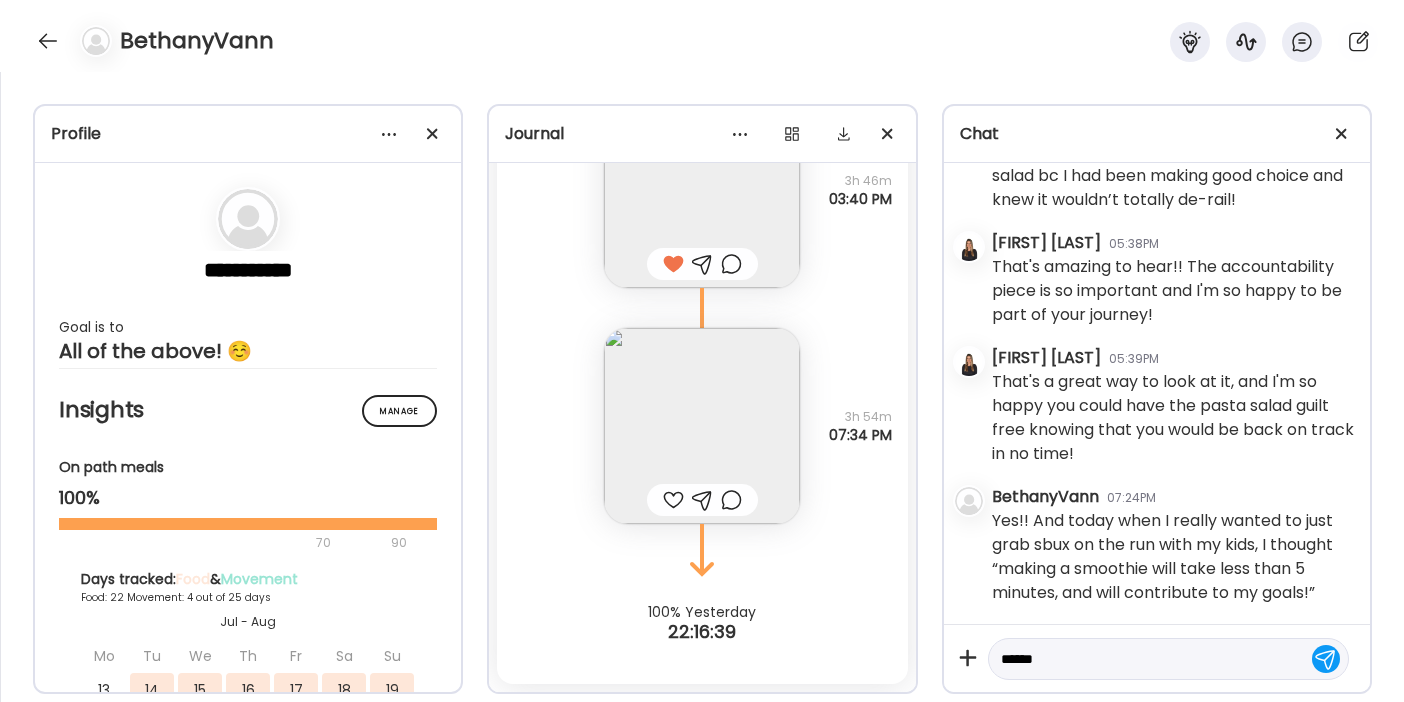 type on "*******" 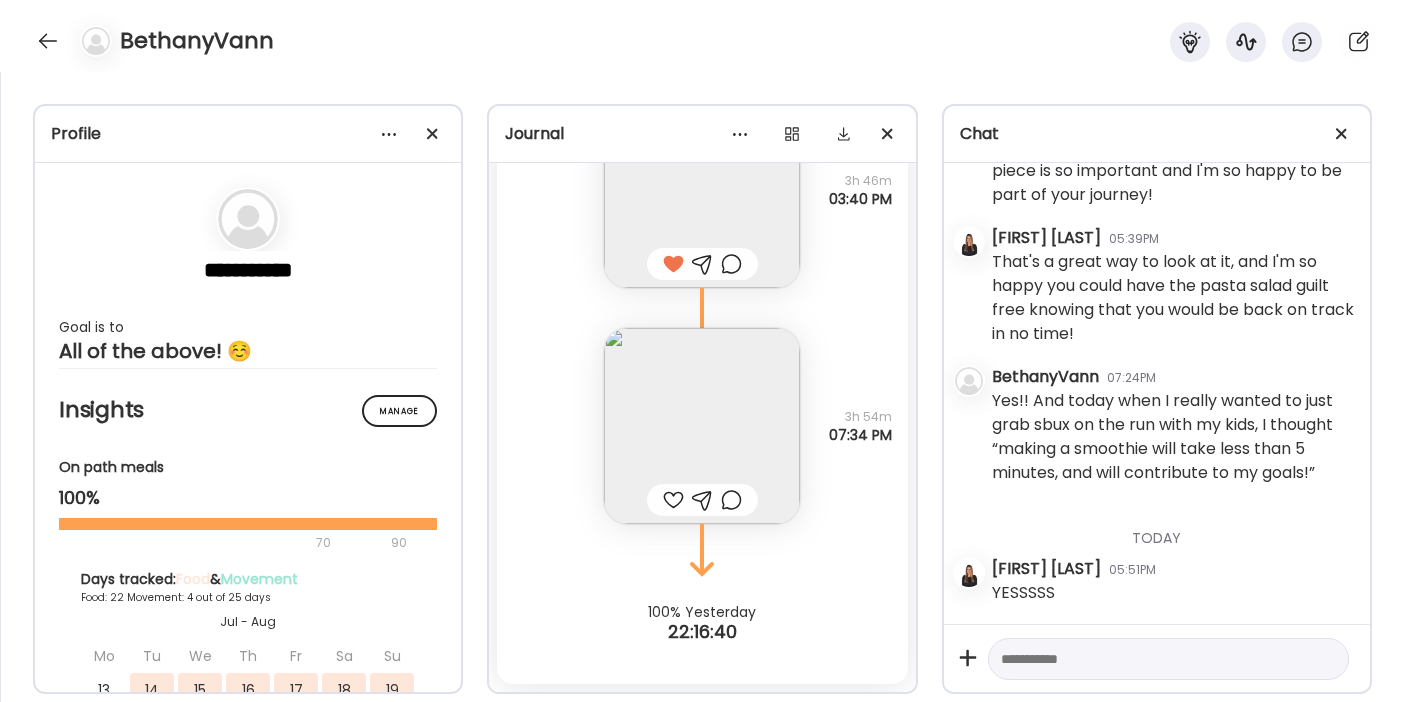 scroll, scrollTop: 38233, scrollLeft: 0, axis: vertical 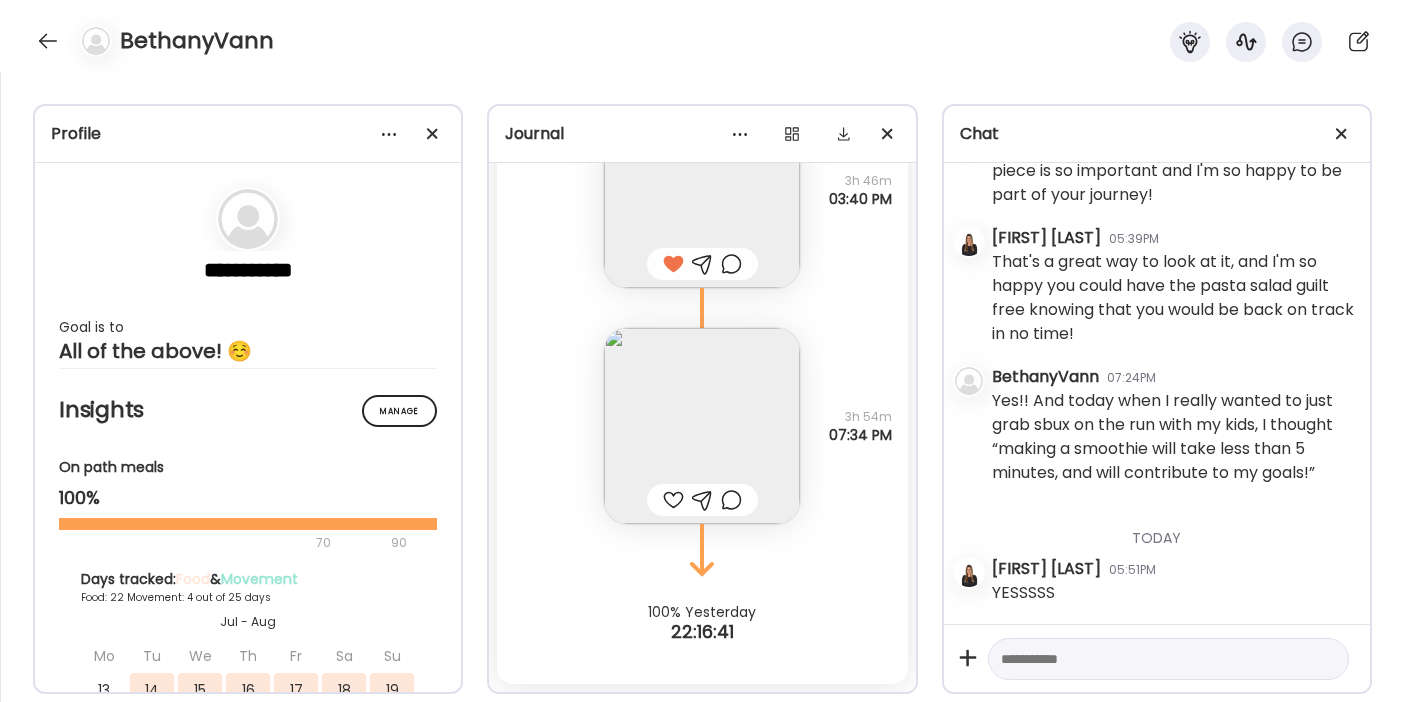 click at bounding box center [1150, 659] 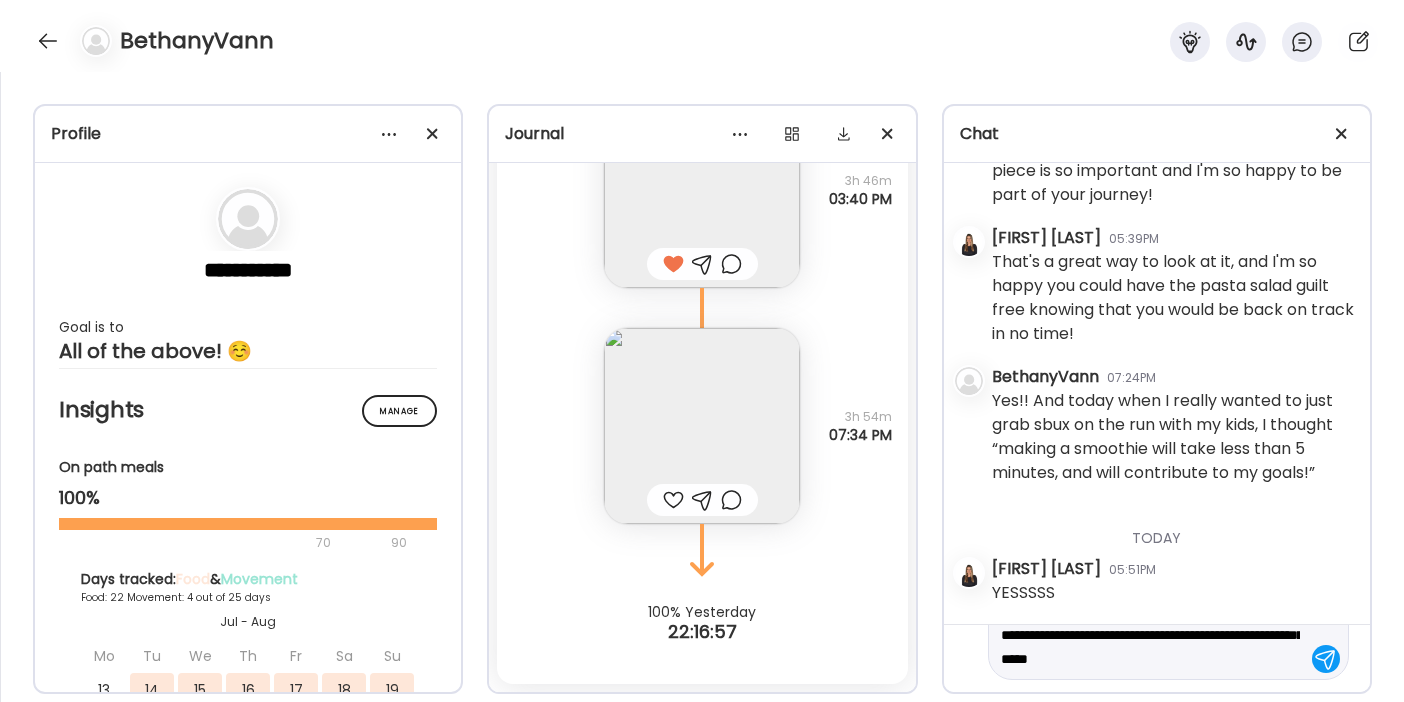 scroll, scrollTop: 71, scrollLeft: 0, axis: vertical 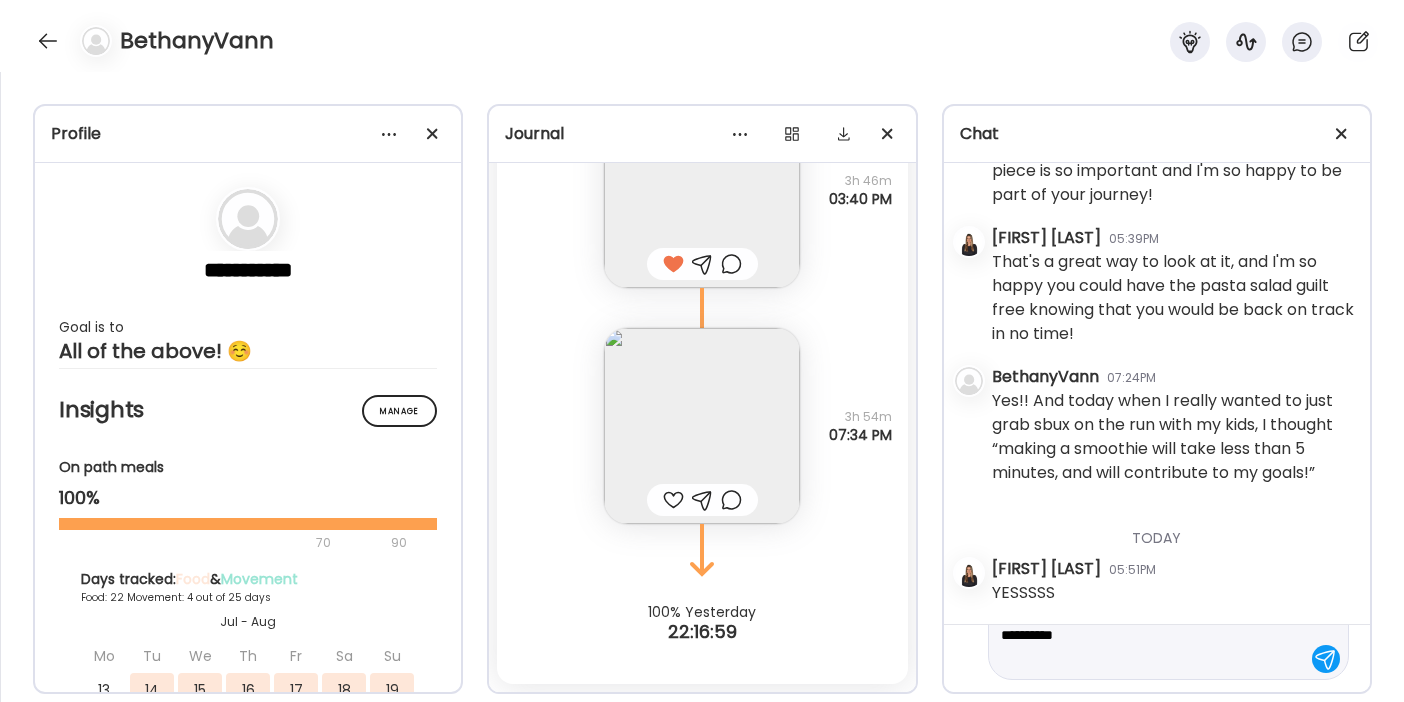 type on "**********" 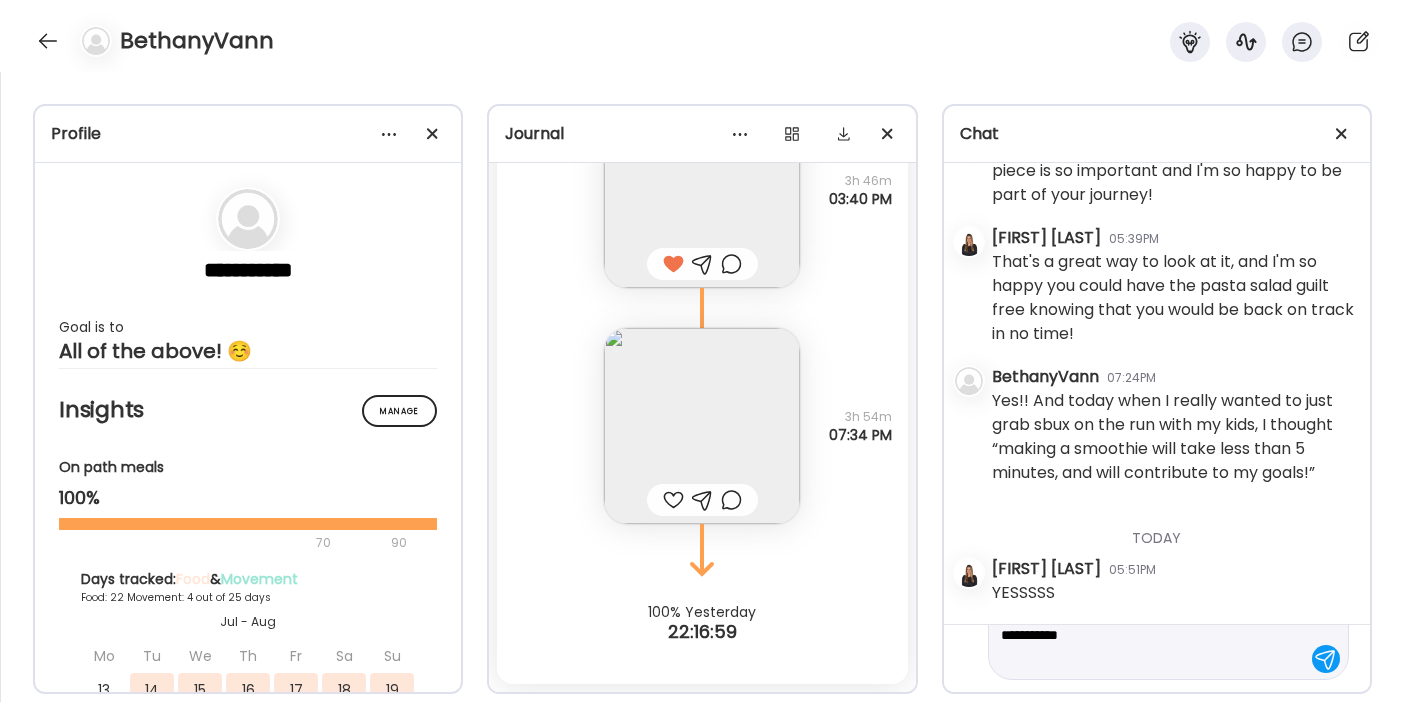 type 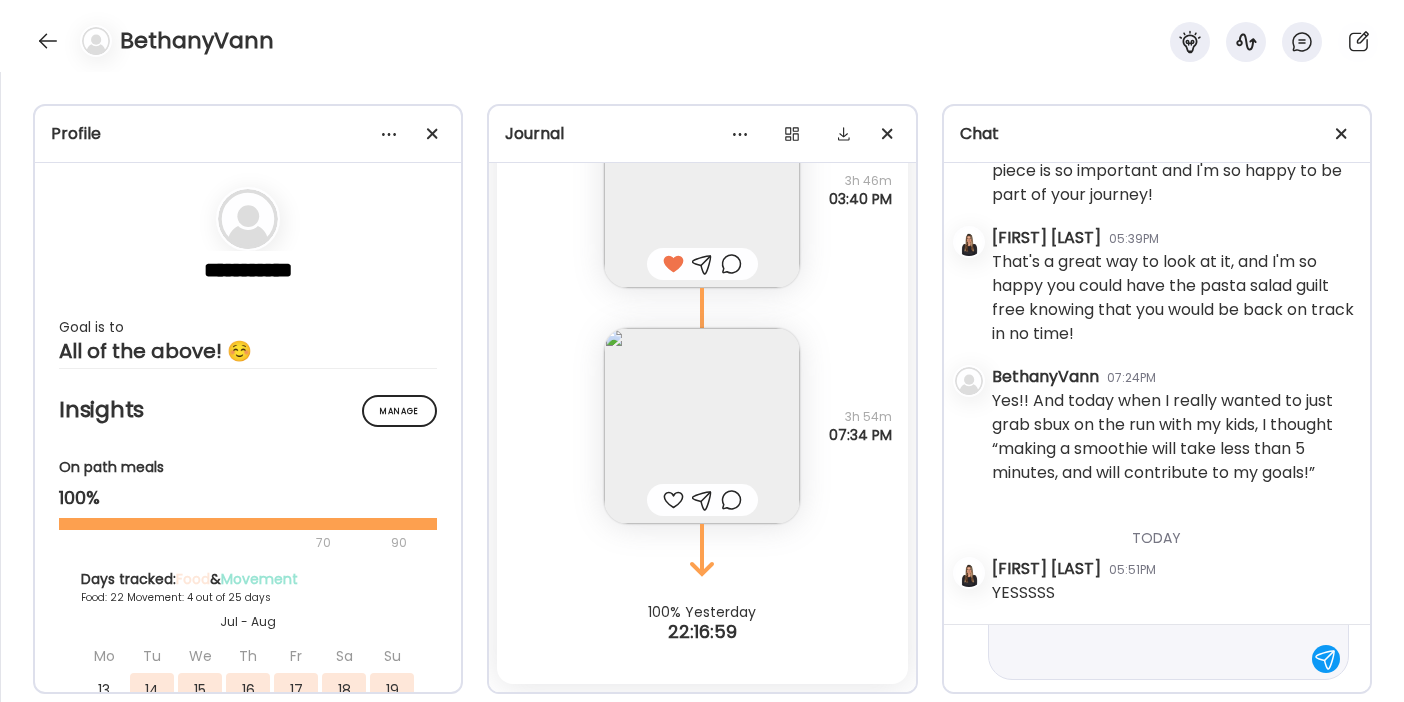 scroll, scrollTop: 0, scrollLeft: 0, axis: both 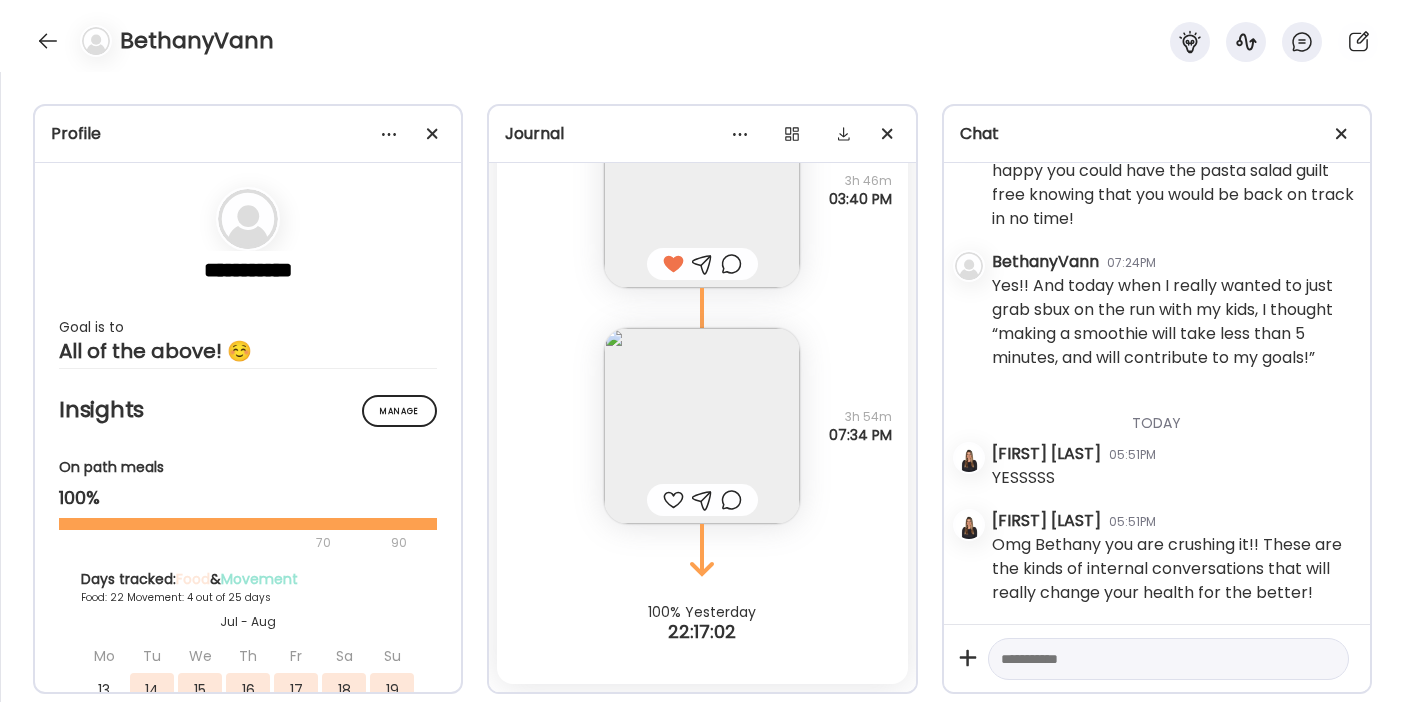 click at bounding box center [673, 500] 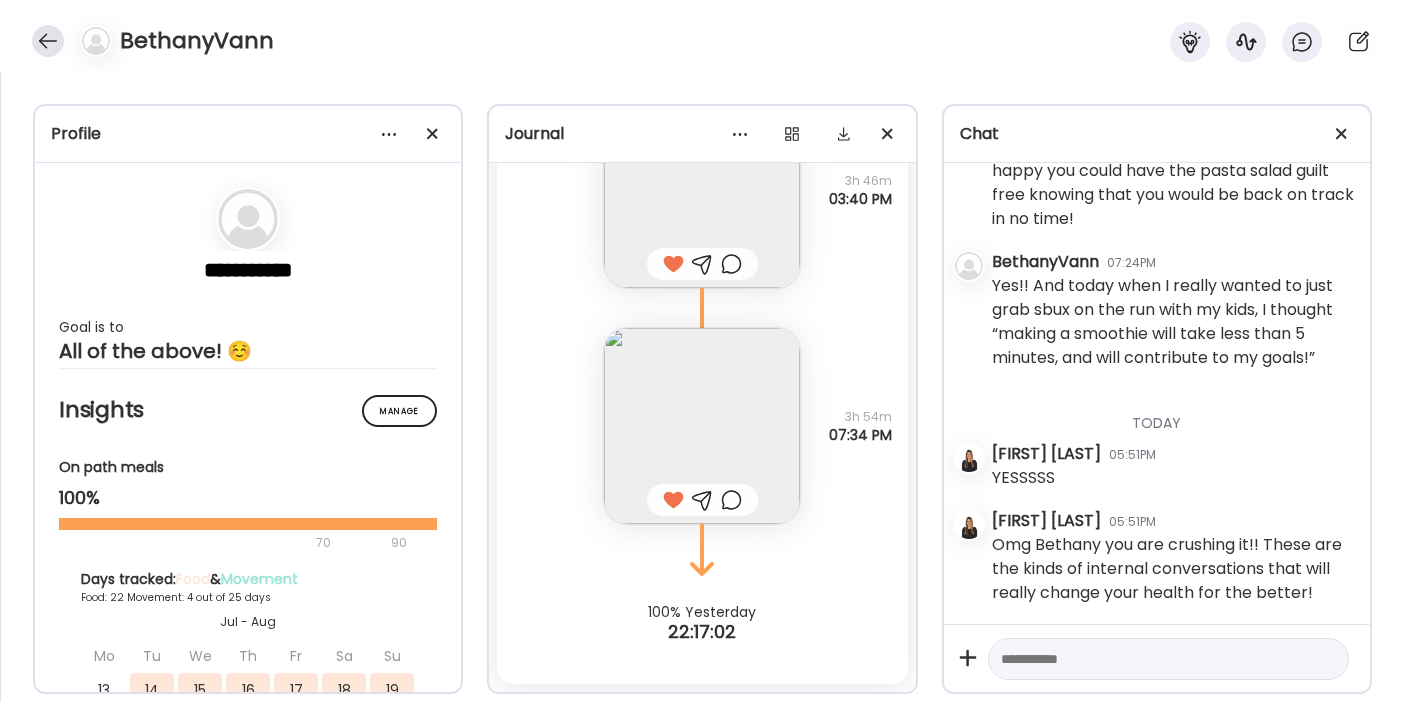 click at bounding box center [48, 41] 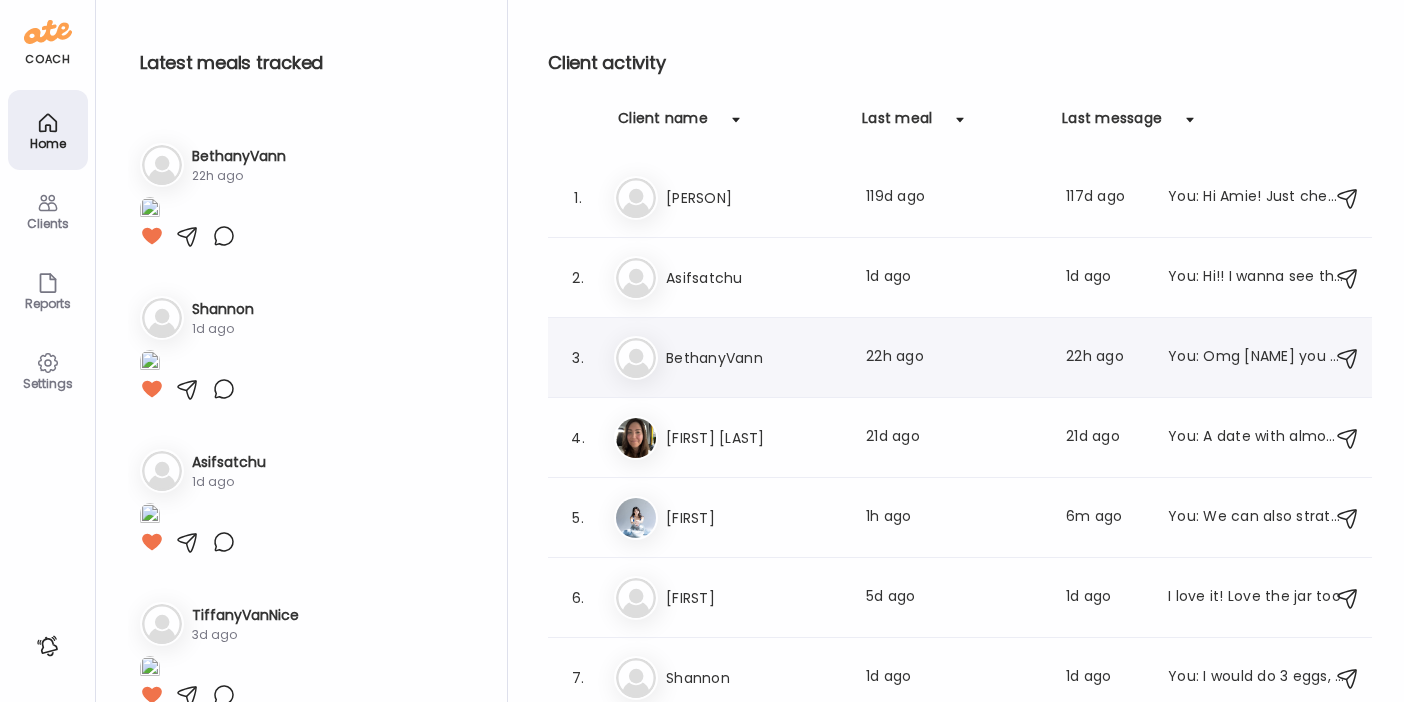 scroll, scrollTop: 166, scrollLeft: 0, axis: vertical 